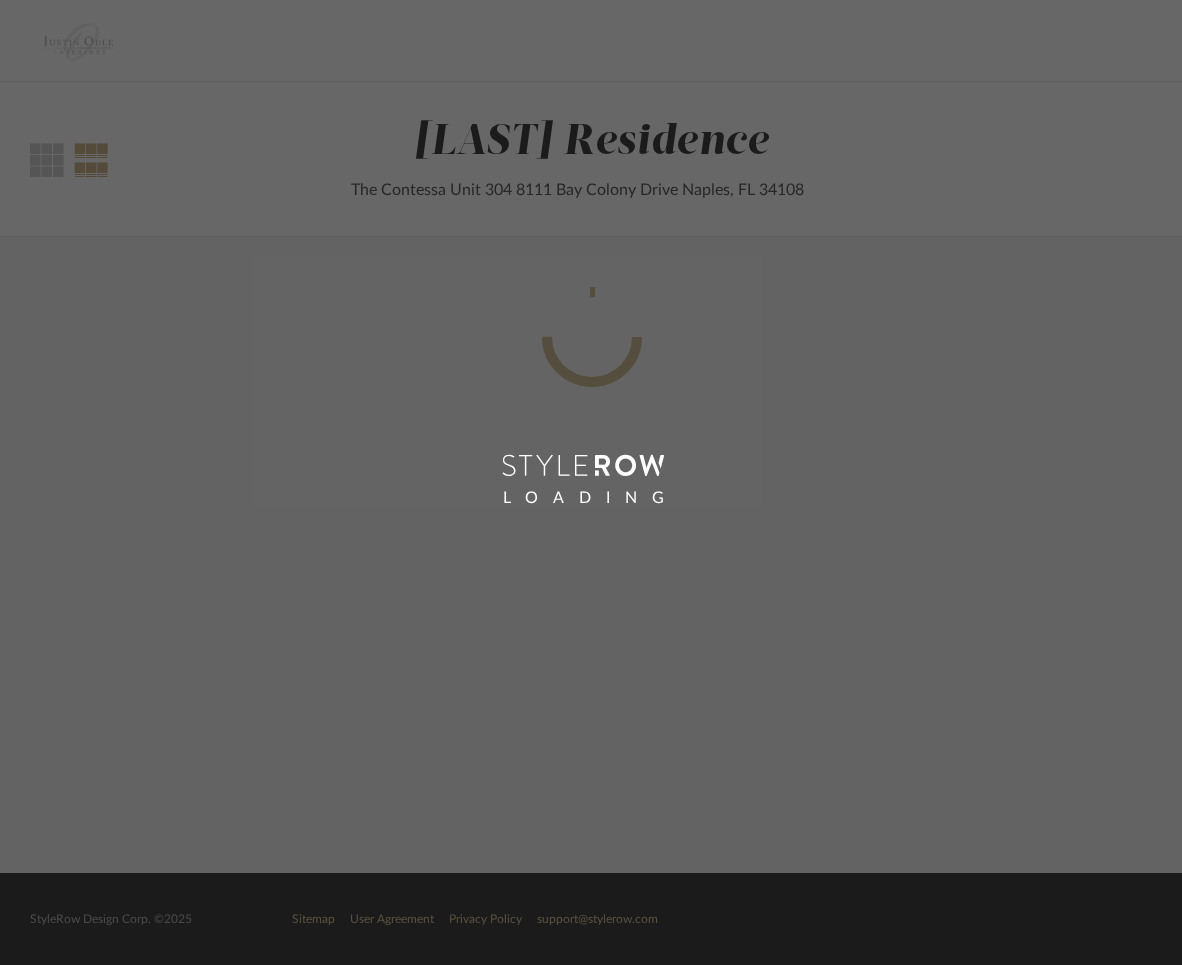scroll, scrollTop: 0, scrollLeft: 0, axis: both 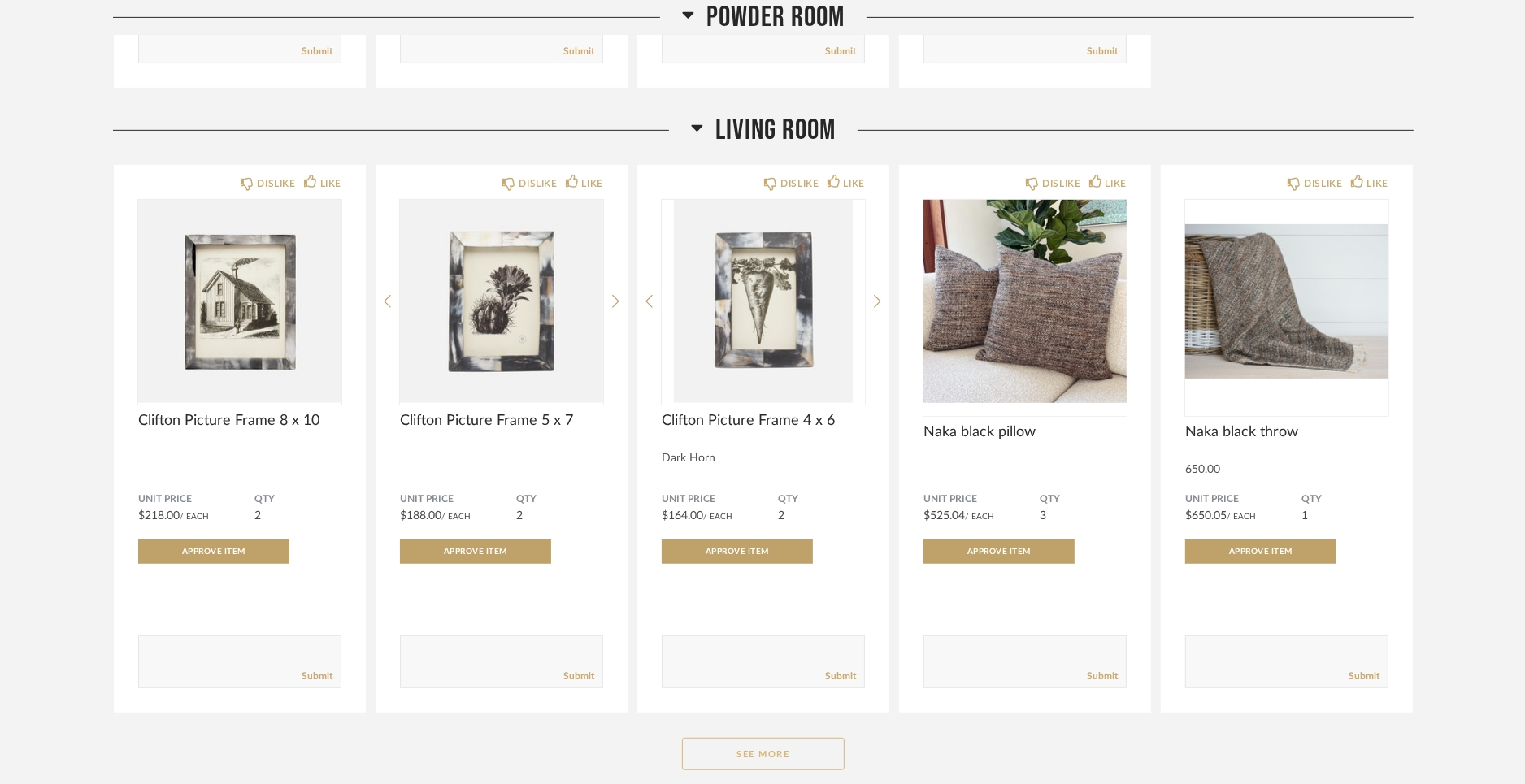 click on "See More" 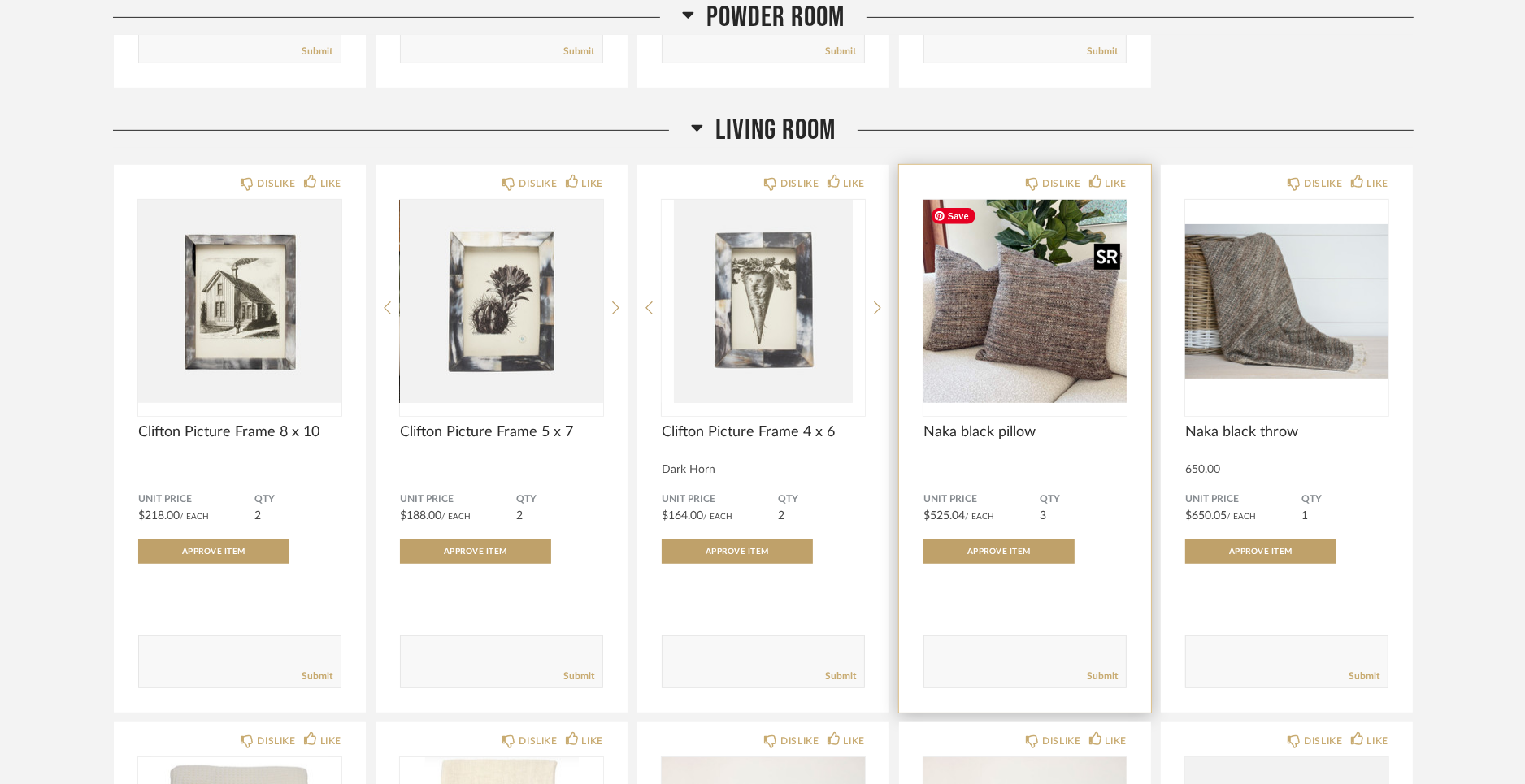 click at bounding box center (1025, 301) 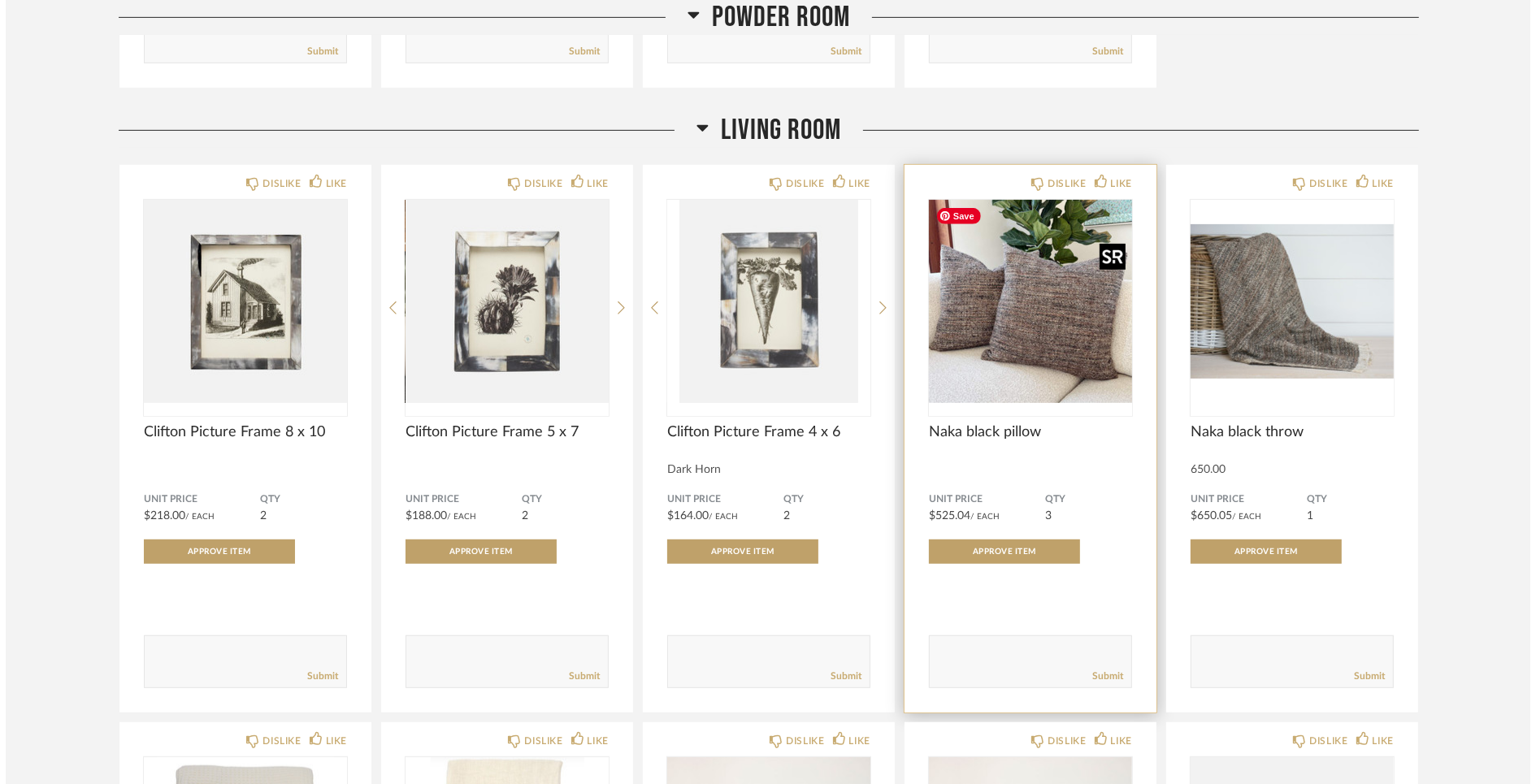 scroll, scrollTop: 0, scrollLeft: 0, axis: both 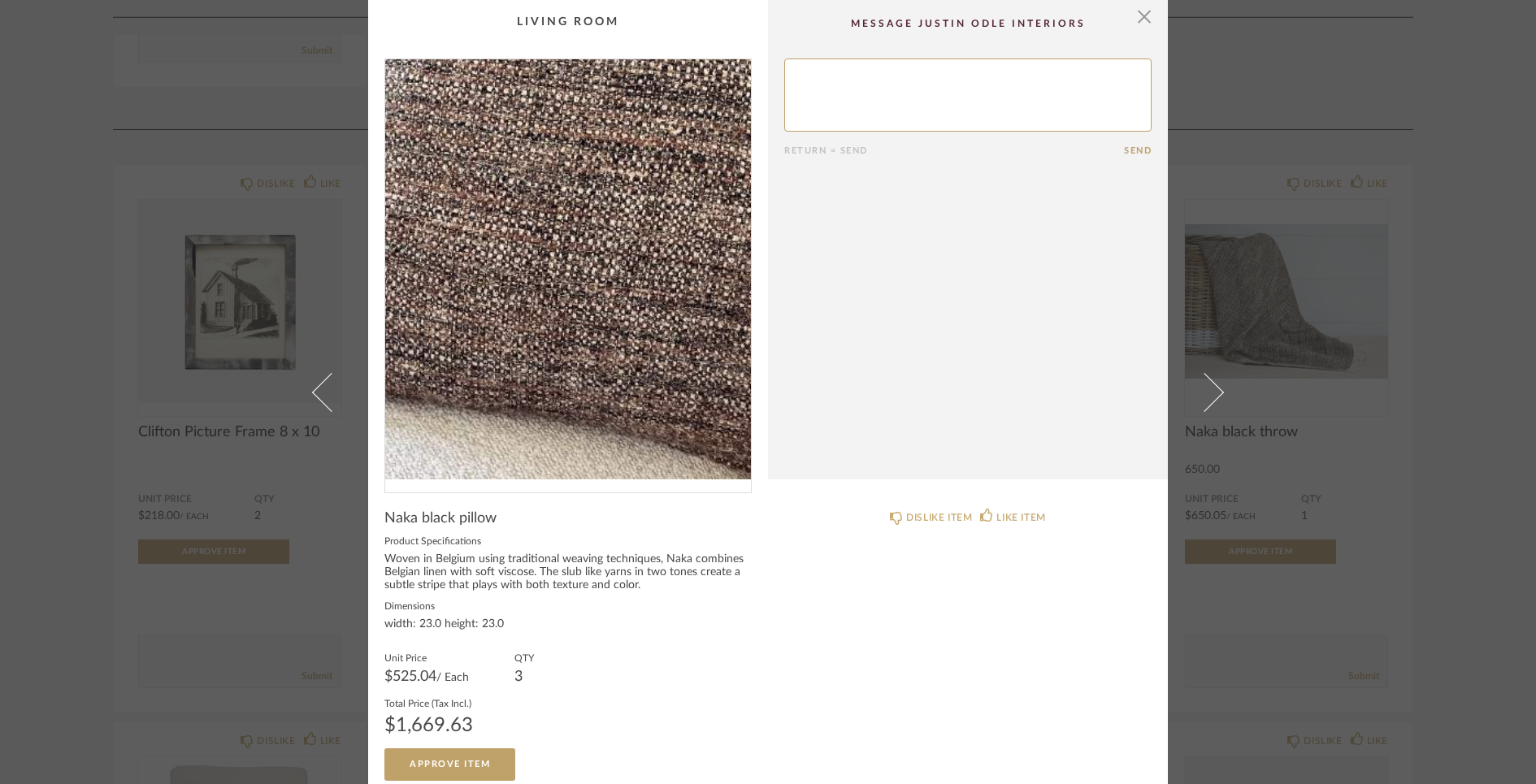 click at bounding box center (568, 269) 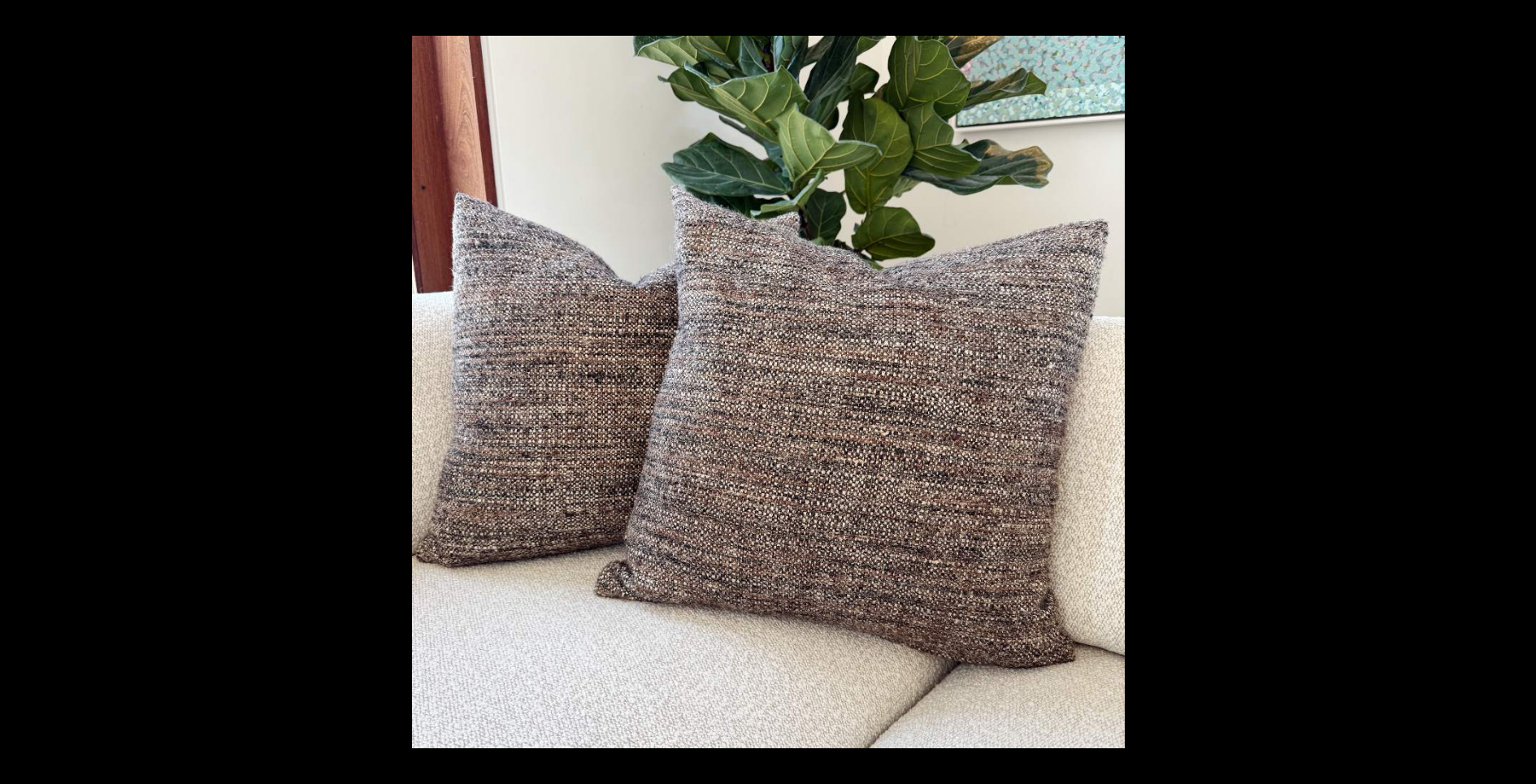 click at bounding box center [1180, 427] 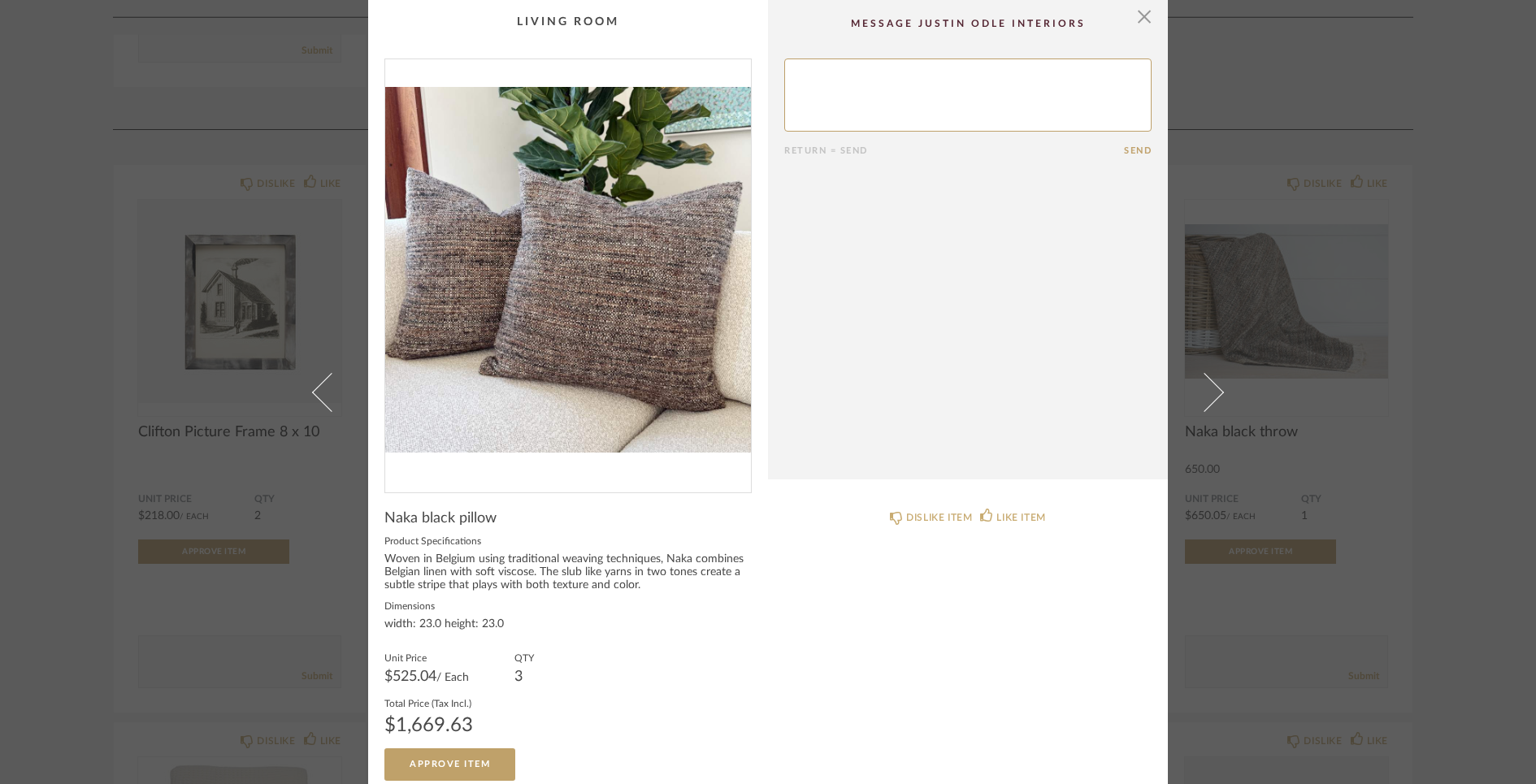 click on "×      Return = Send  Send  Naka black pillow  Product Specifications  Woven in Belgium using traditional weaving techniques, Naka combines Belgian linen with soft viscose. The slub like yarns in two tones create a subtle stripe that plays with both texture and color.  Dimensions  width: 23.0 height: 23.0  Unit Price  $525.04  / Each  QTY  3  Total Price (Tax Incl.)   $1,669.63  Approve Item DISLIKE ITEM LIKE ITEM" at bounding box center [768, 392] 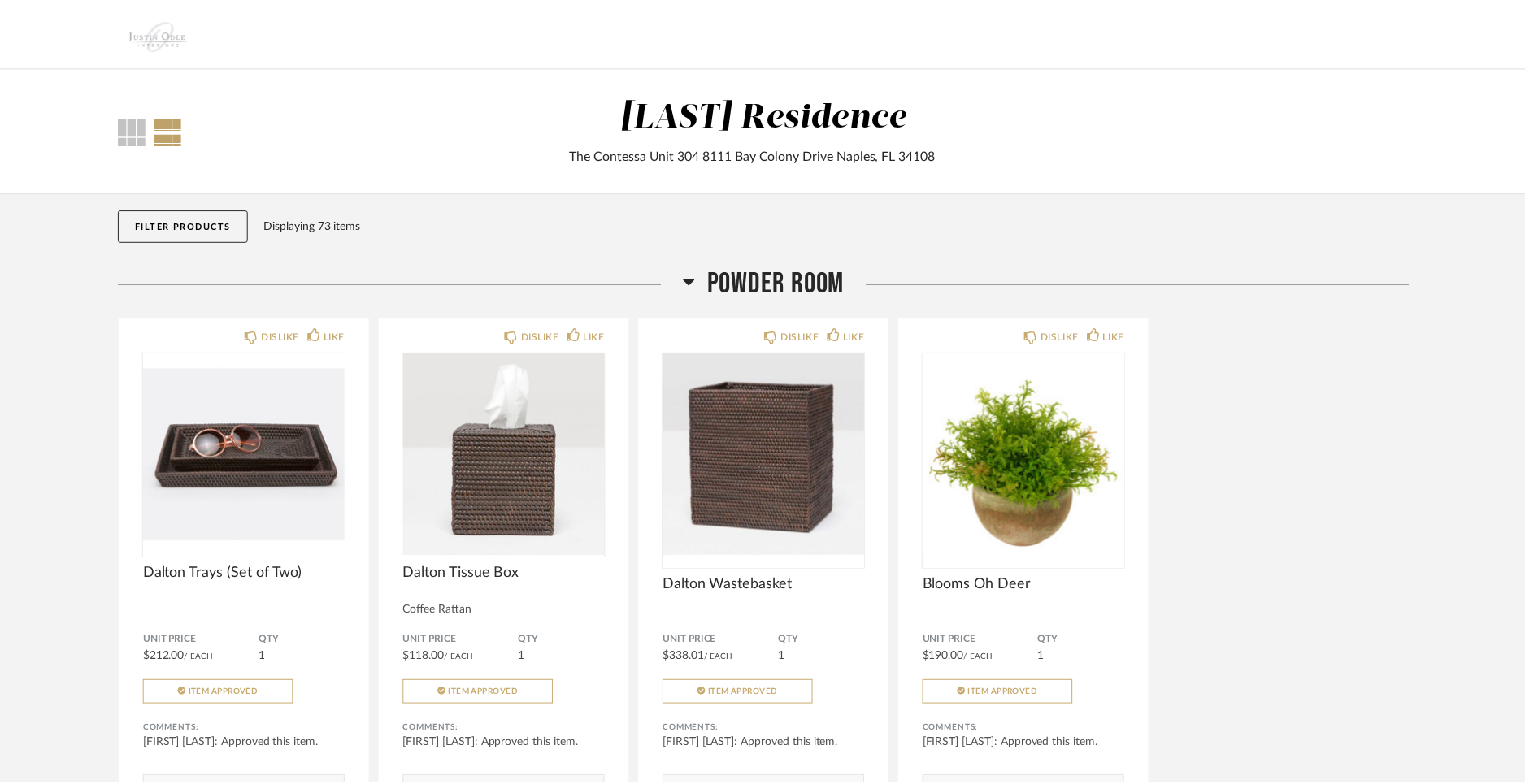 scroll, scrollTop: 766, scrollLeft: 0, axis: vertical 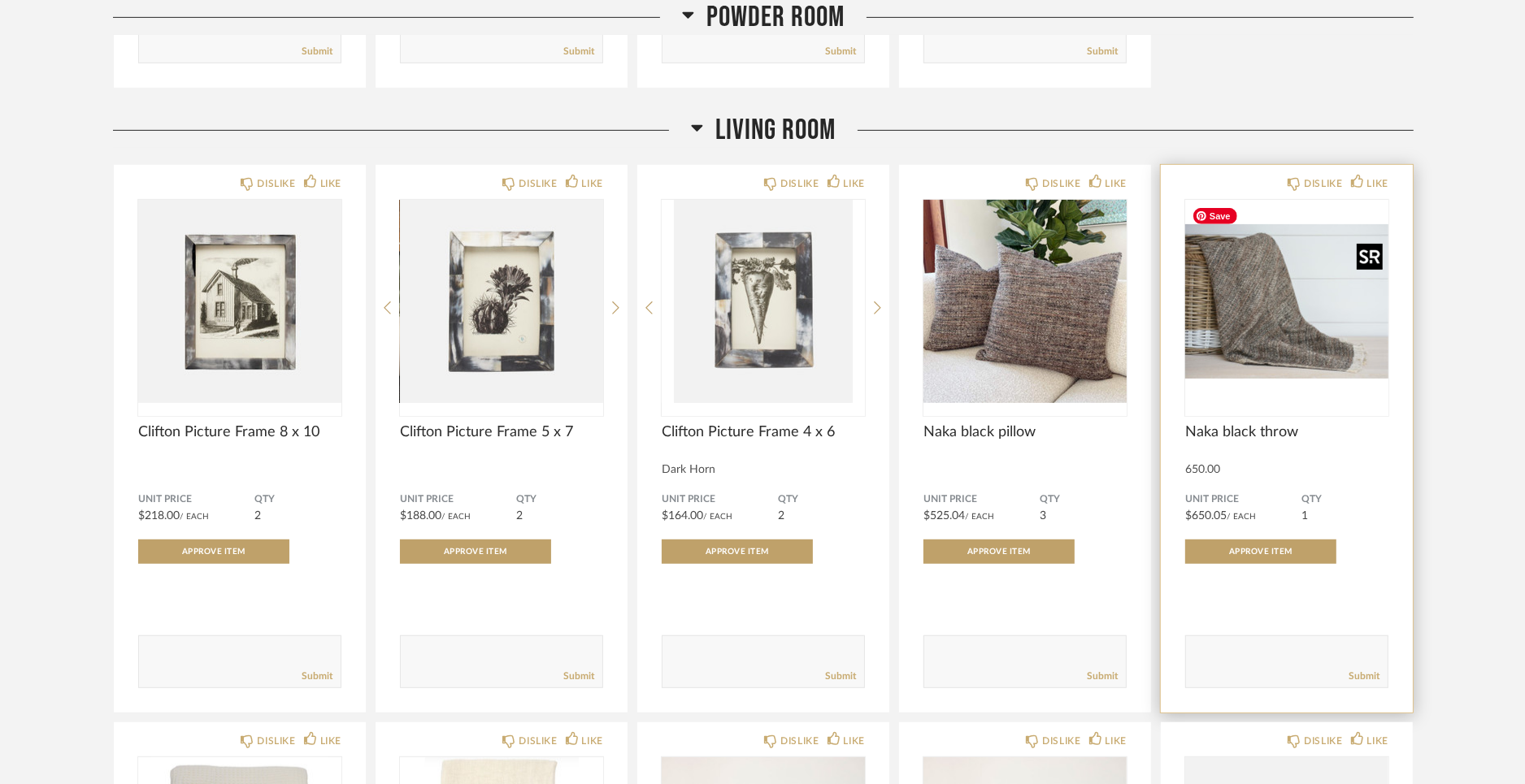 click at bounding box center (1287, 301) 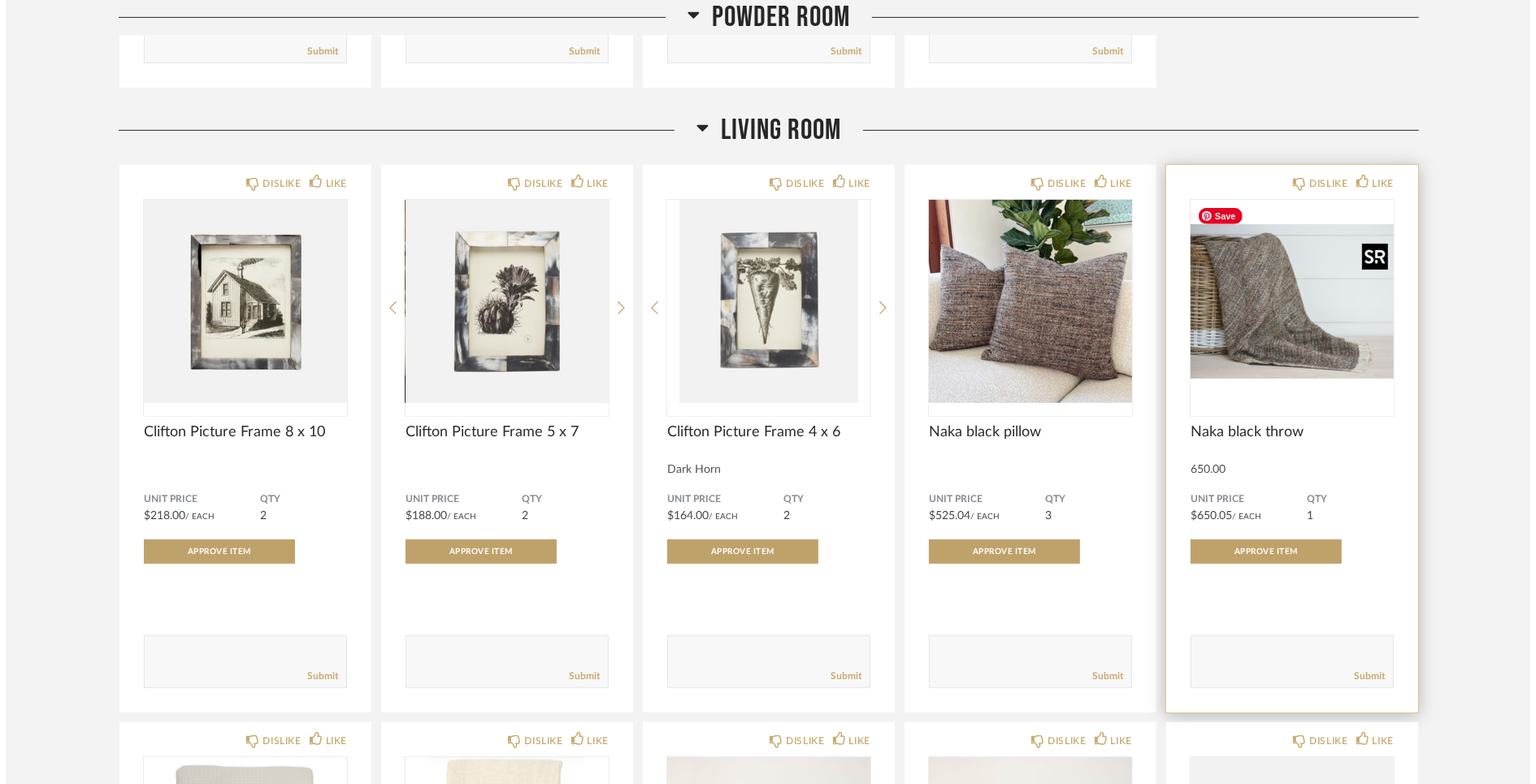 scroll, scrollTop: 0, scrollLeft: 0, axis: both 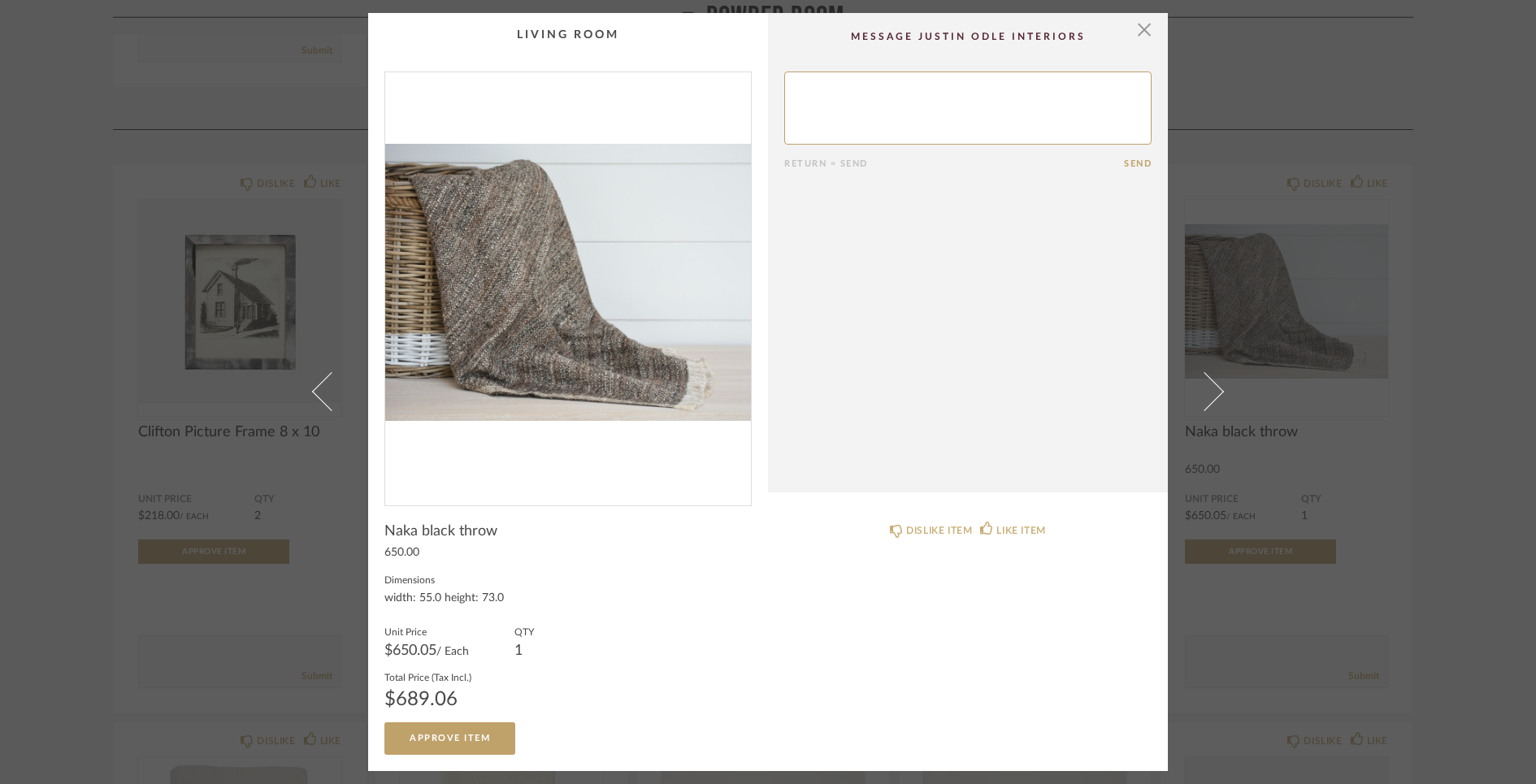 click on "×      Return = Send  Send  Naka black throw 650.00  Dimensions  width: 55.0 height: 73.0  Unit Price  $650.05  / Each  QTY  1  Total Price (Tax Incl.)   $689.06  Approve Item DISLIKE ITEM LIKE ITEM" at bounding box center [768, 392] 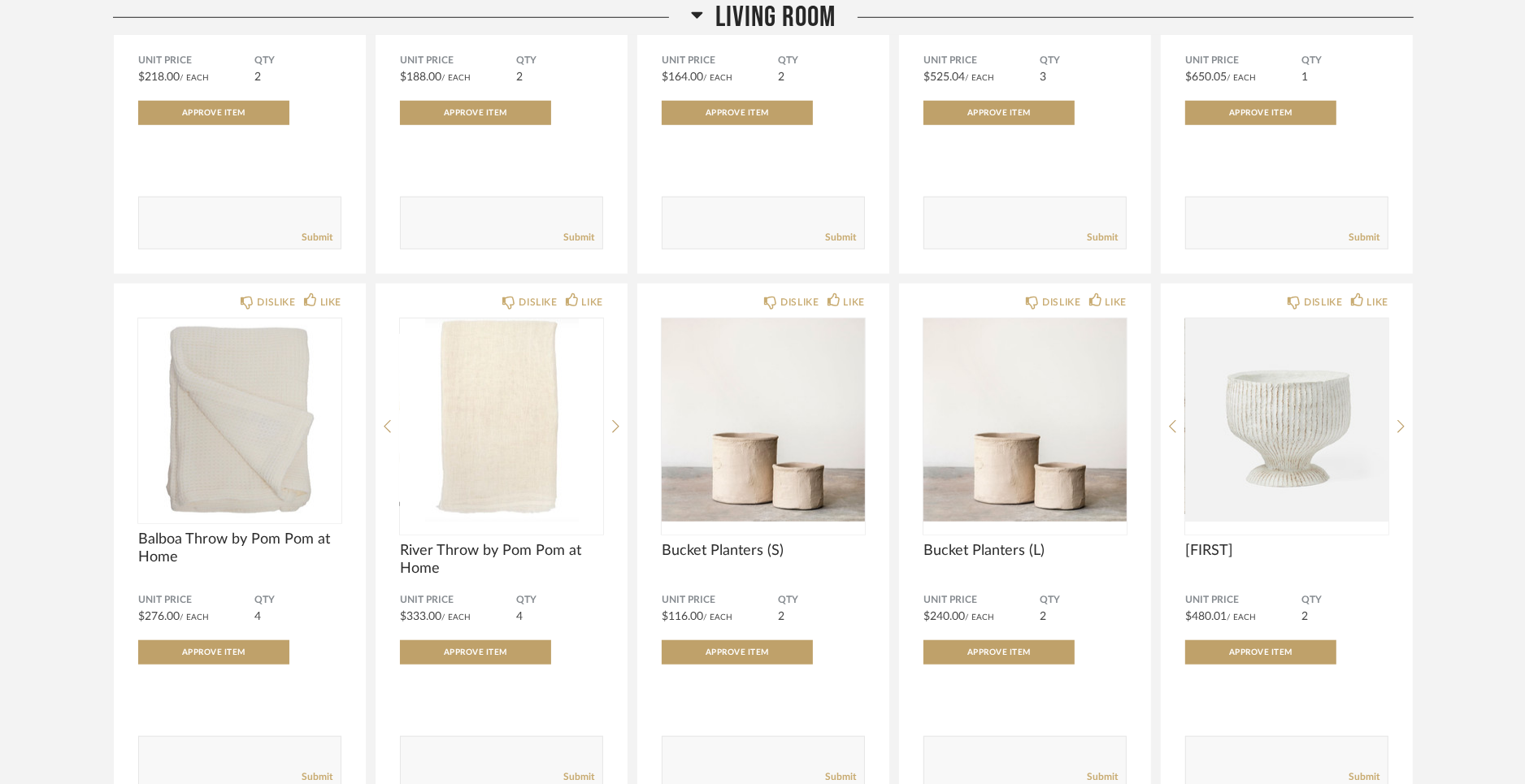 scroll, scrollTop: 1272, scrollLeft: 0, axis: vertical 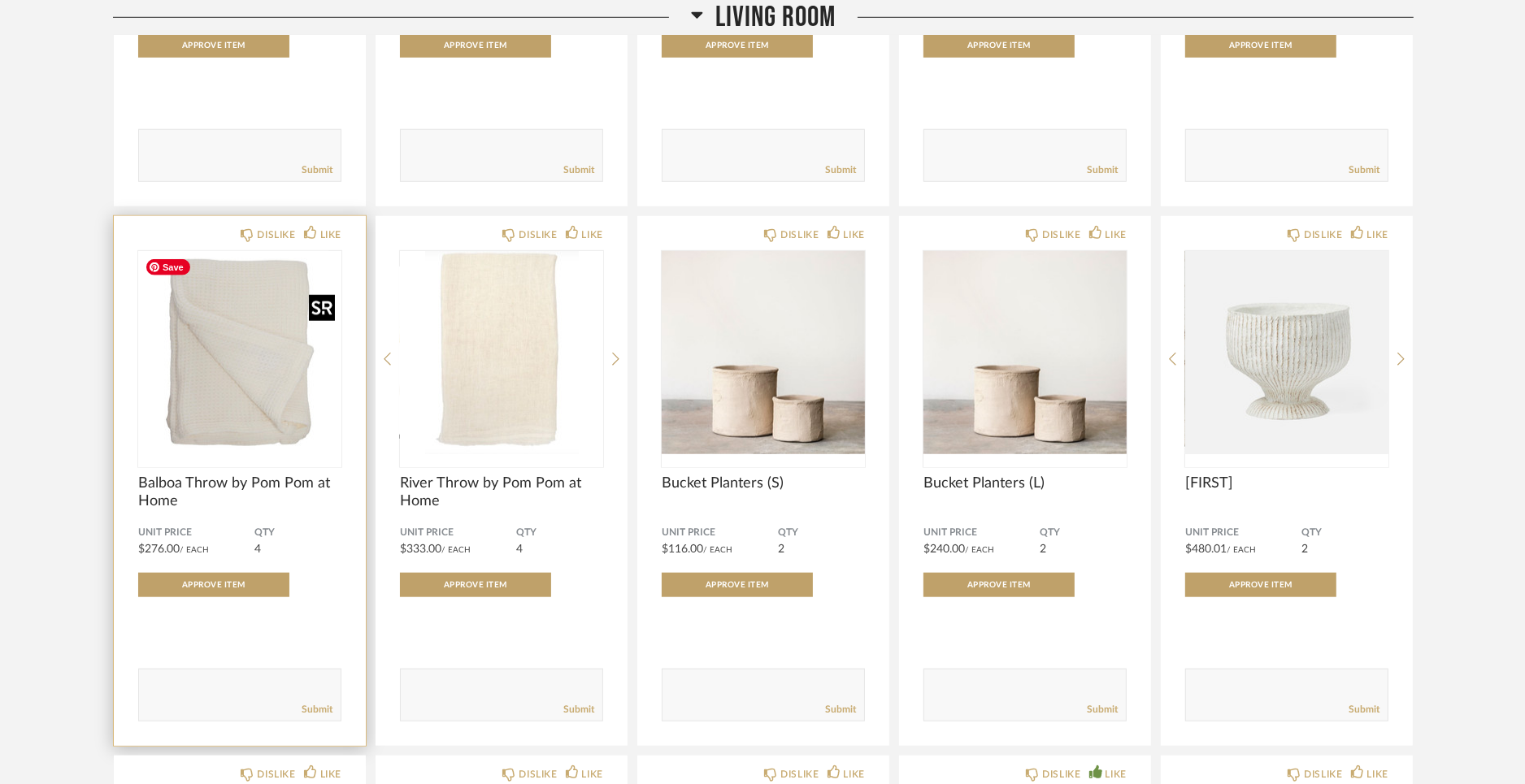 click at bounding box center (240, 353) 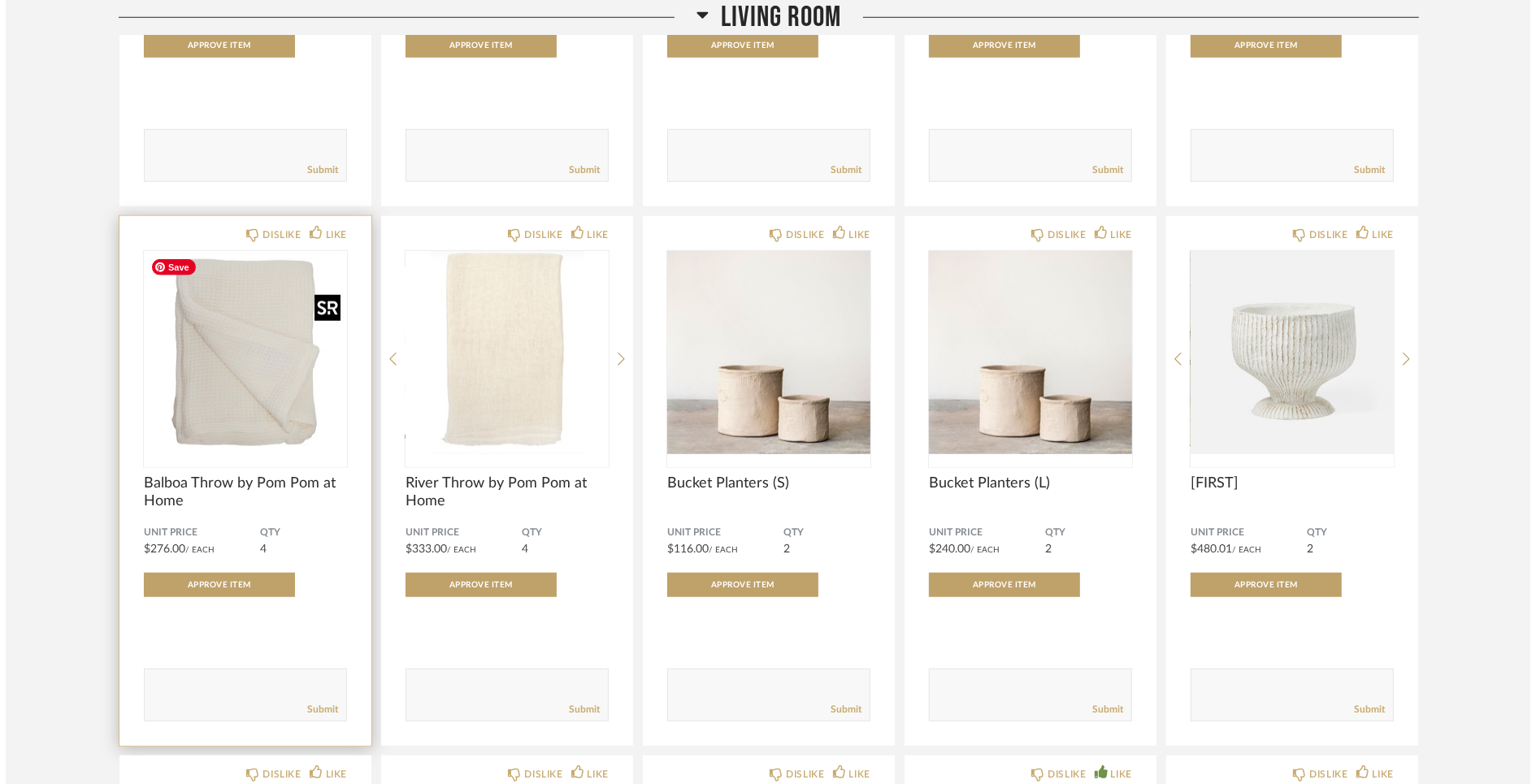 scroll, scrollTop: 0, scrollLeft: 0, axis: both 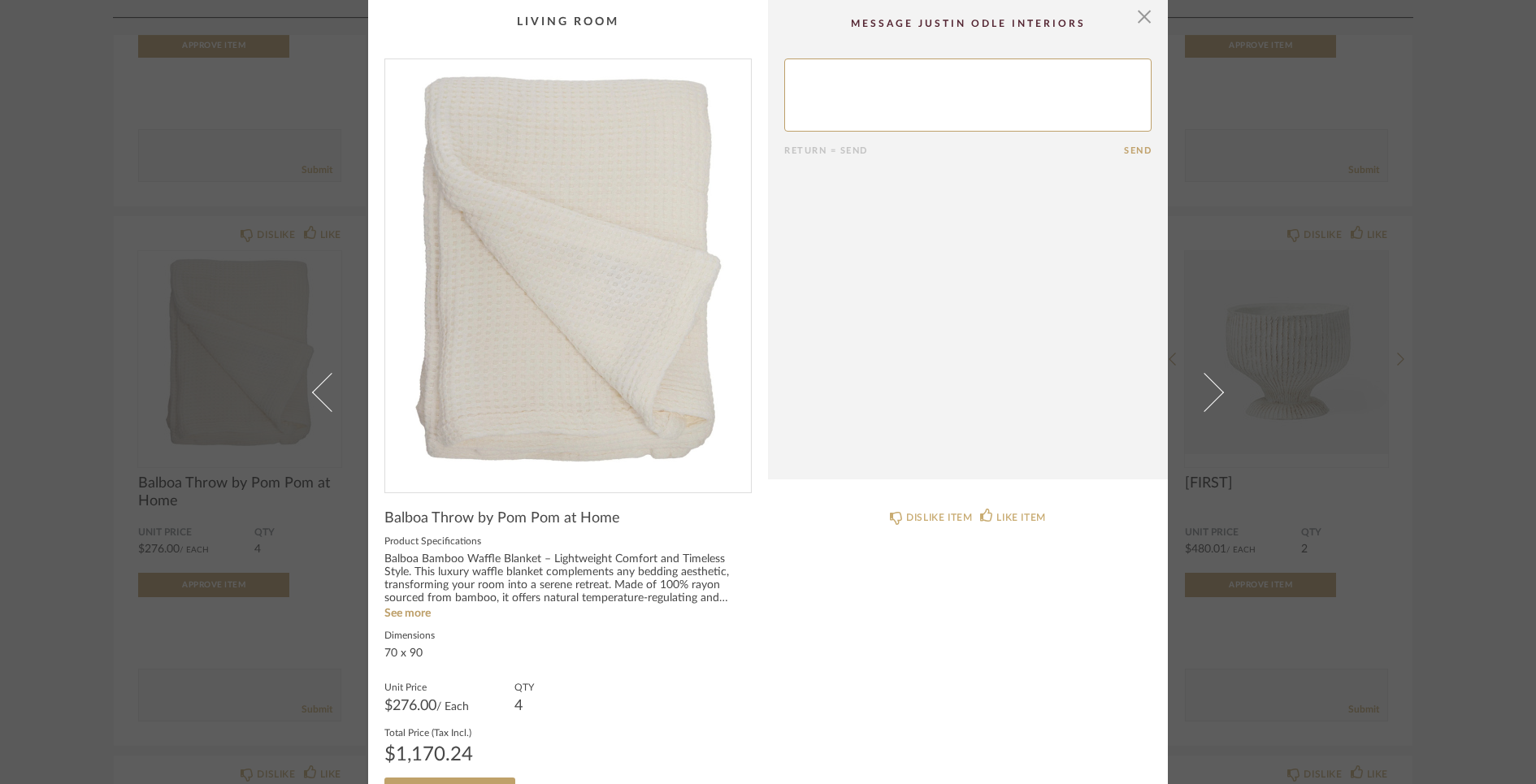 click at bounding box center (568, 269) 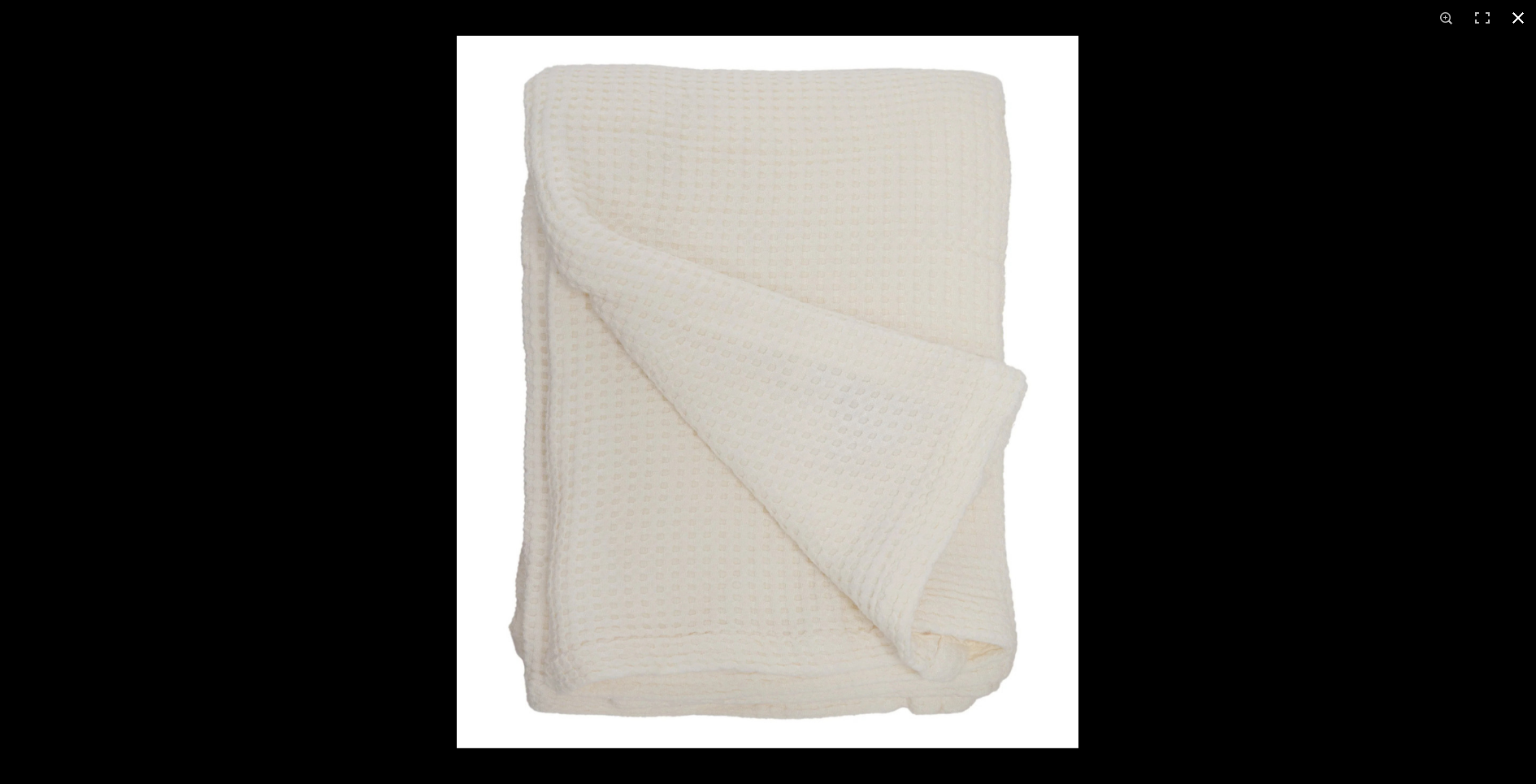 click at bounding box center [1225, 427] 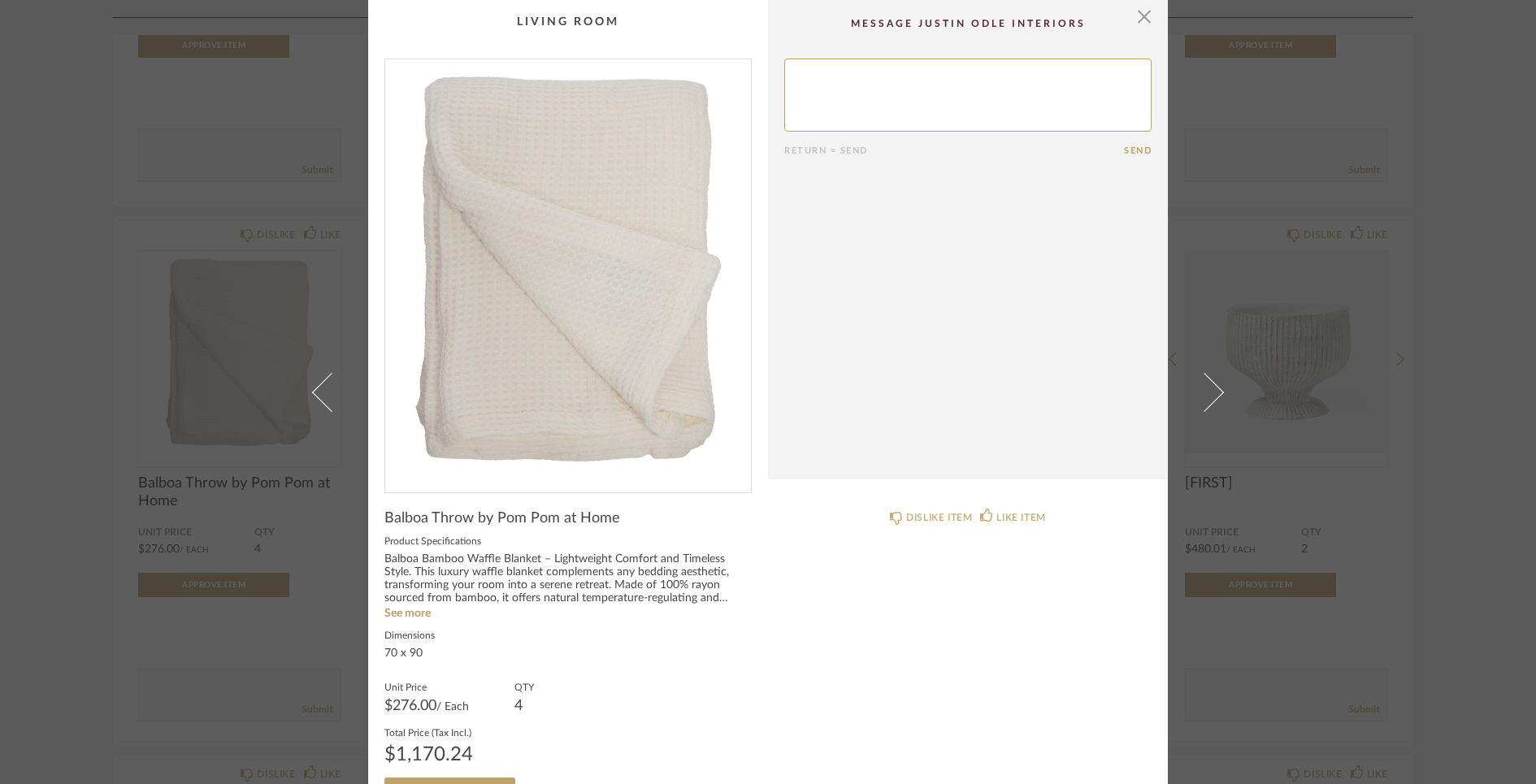 click on "×      Return = Send  Send  Balboa Throw by Pom Pom at Home  Product Specifications  Balboa Bamboo Waffle Blanket – Lightweight Comfort and Timeless Style.
This luxury waffle blanket complements any bedding aesthetic, transforming your room into a serene retreat. Made of 100% rayon sourced from bamboo, it offers natural temperature-regulating and moisture-wicking properties ideal for every season.
This bamboo blanket is offered in four soothing shades promoting a peaceful retreat.
Made of 100% rayon sourced from bamboo.
No fill or batting.
Finished edge, 1/4” flange.
Machine wash cold; tumble dry low; warm iron as needed. Do not bleach. See more  Dimensions  70 x 90  Unit Price  $276.00  / Each  QTY  4  Total Price (Tax Incl.)   $1,170.24  Approve Item DISLIKE ITEM LIKE ITEM" at bounding box center (768, 392) 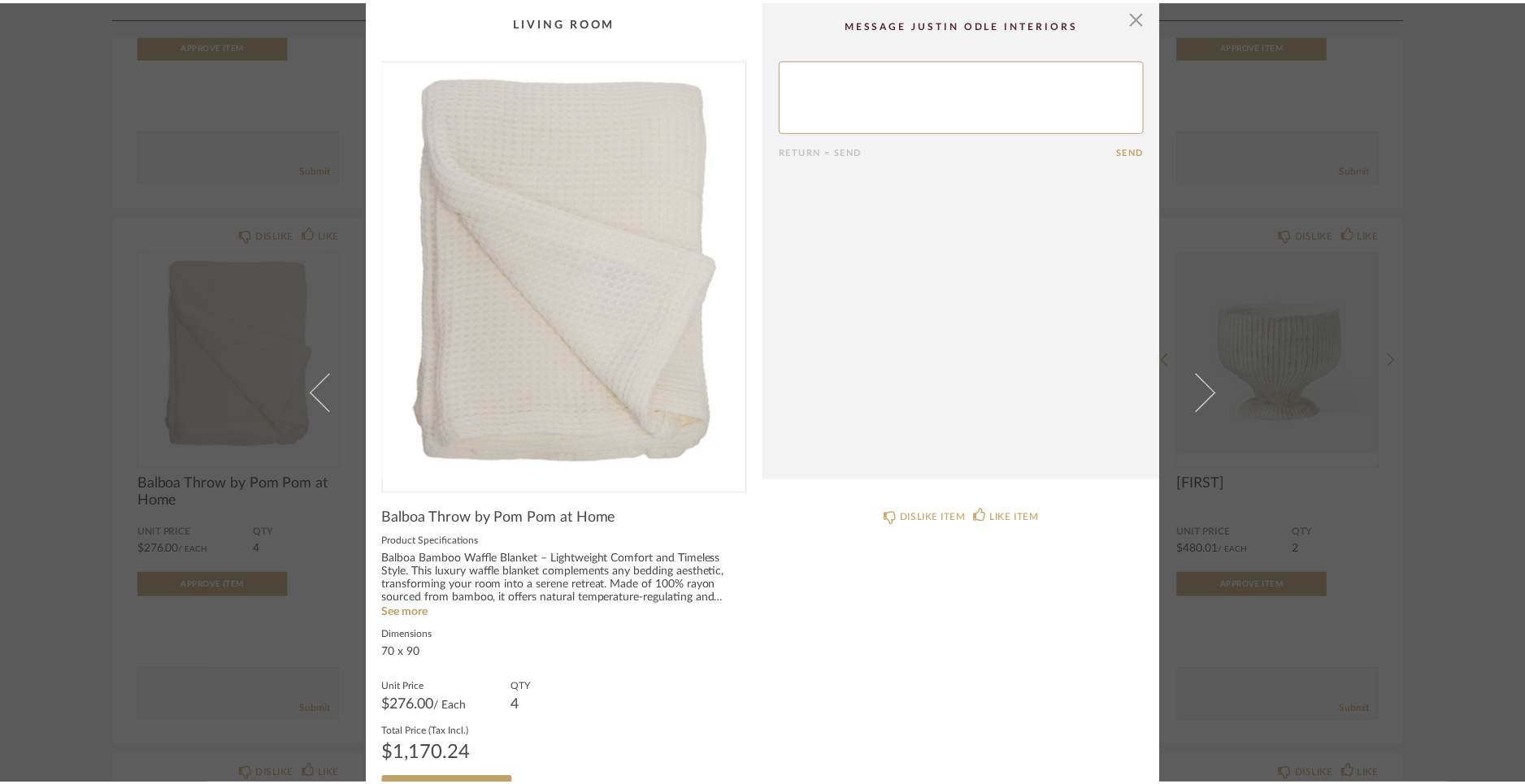 scroll, scrollTop: 1272, scrollLeft: 0, axis: vertical 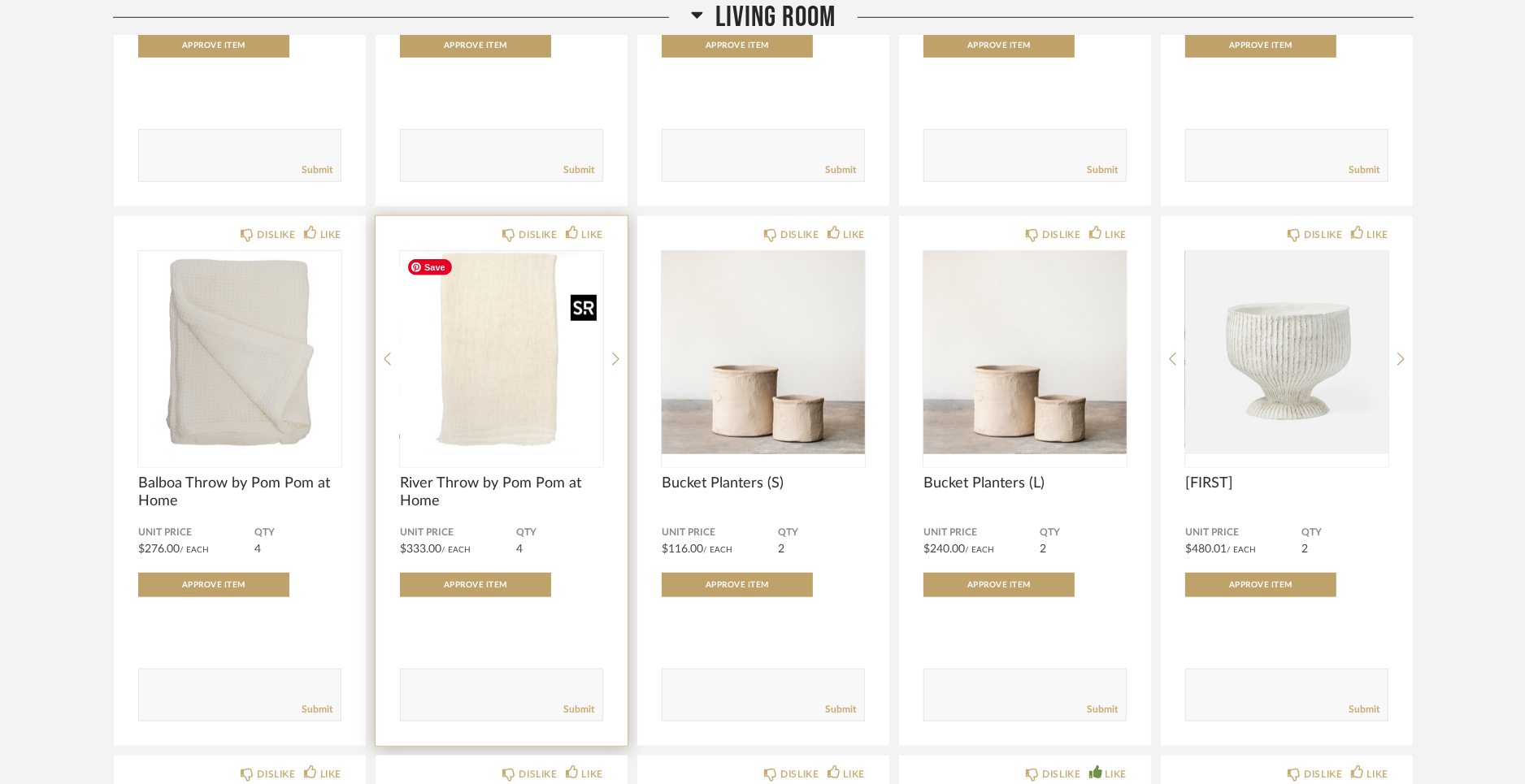 click at bounding box center (502, 353) 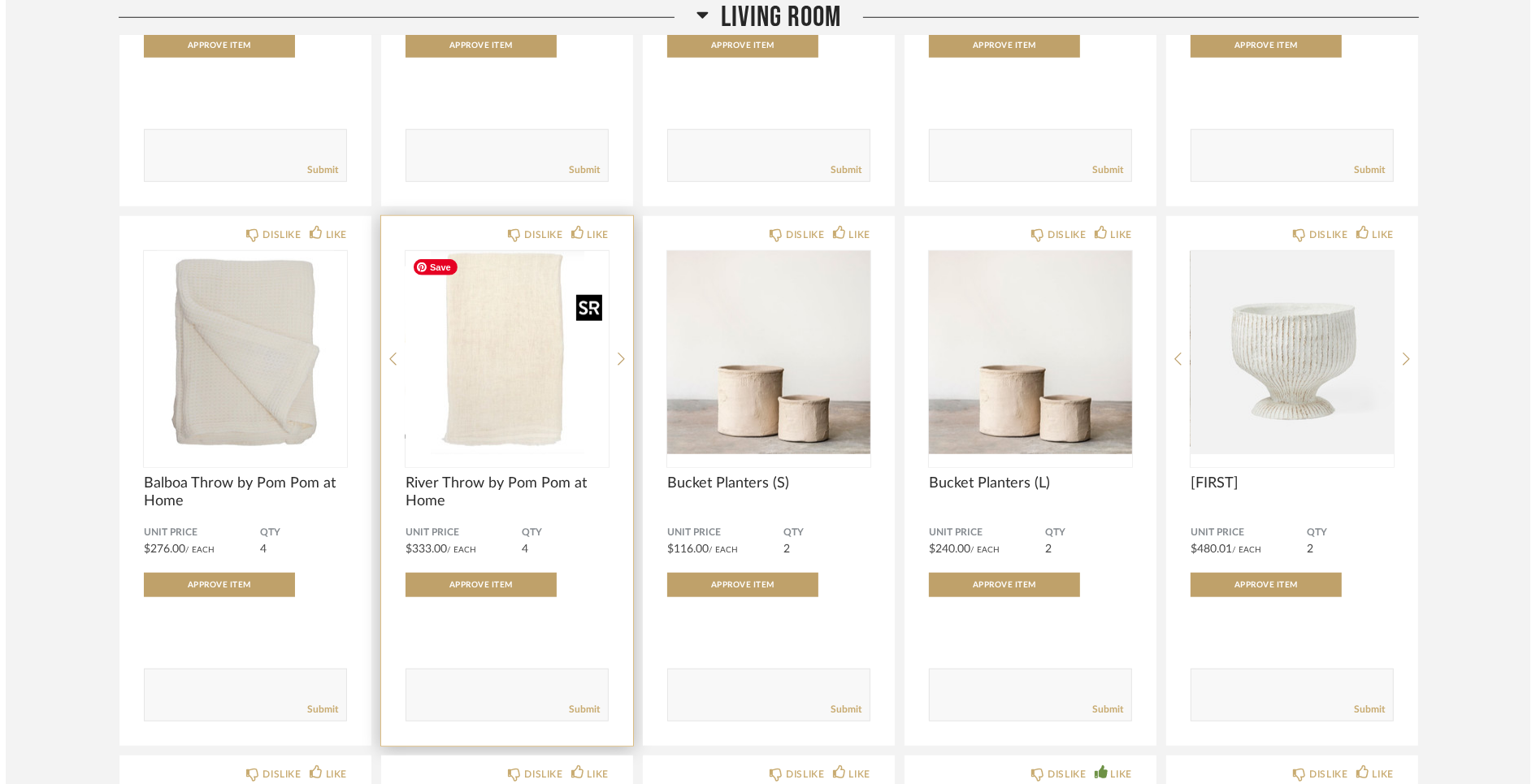 scroll, scrollTop: 0, scrollLeft: 0, axis: both 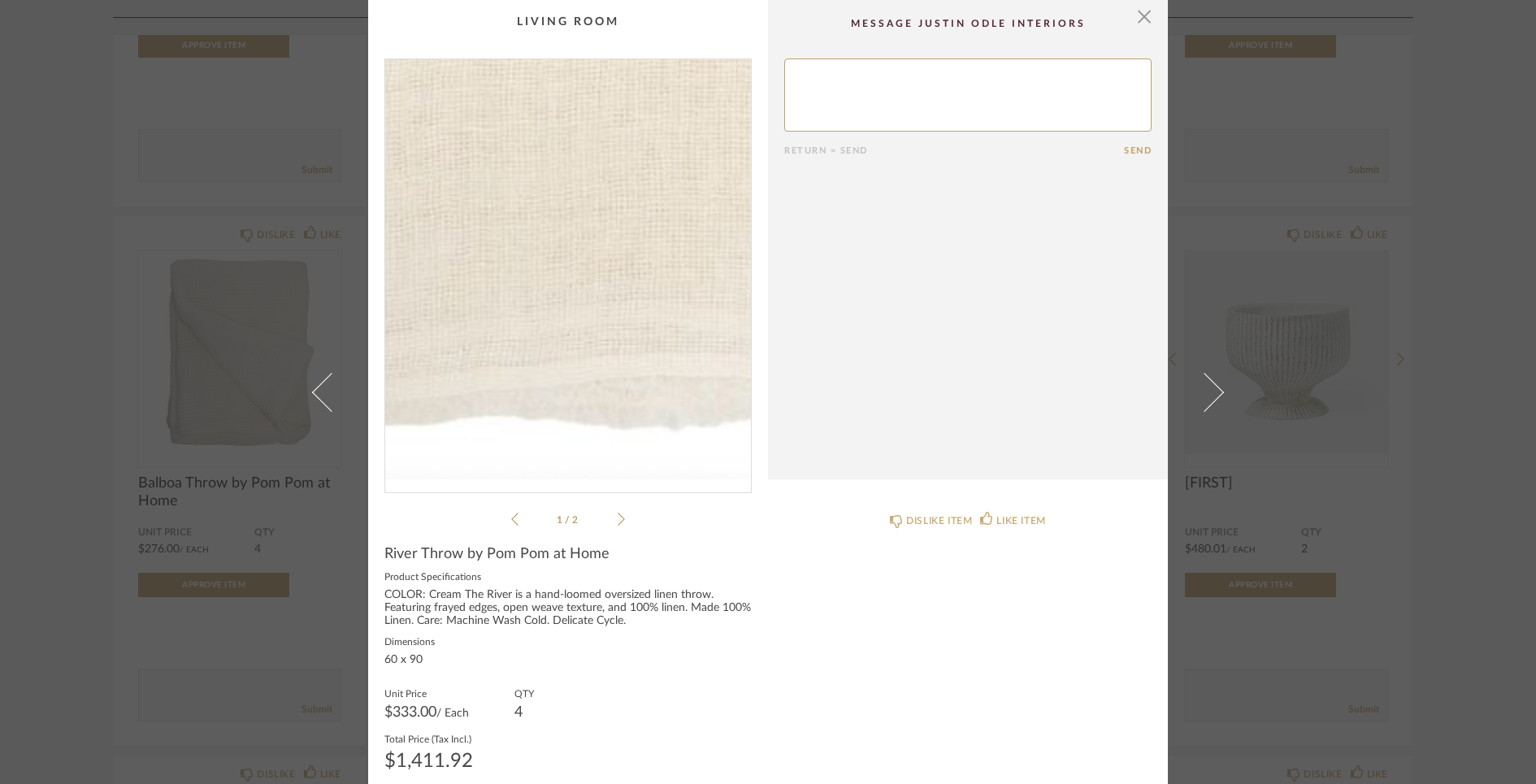 click at bounding box center [568, 269] 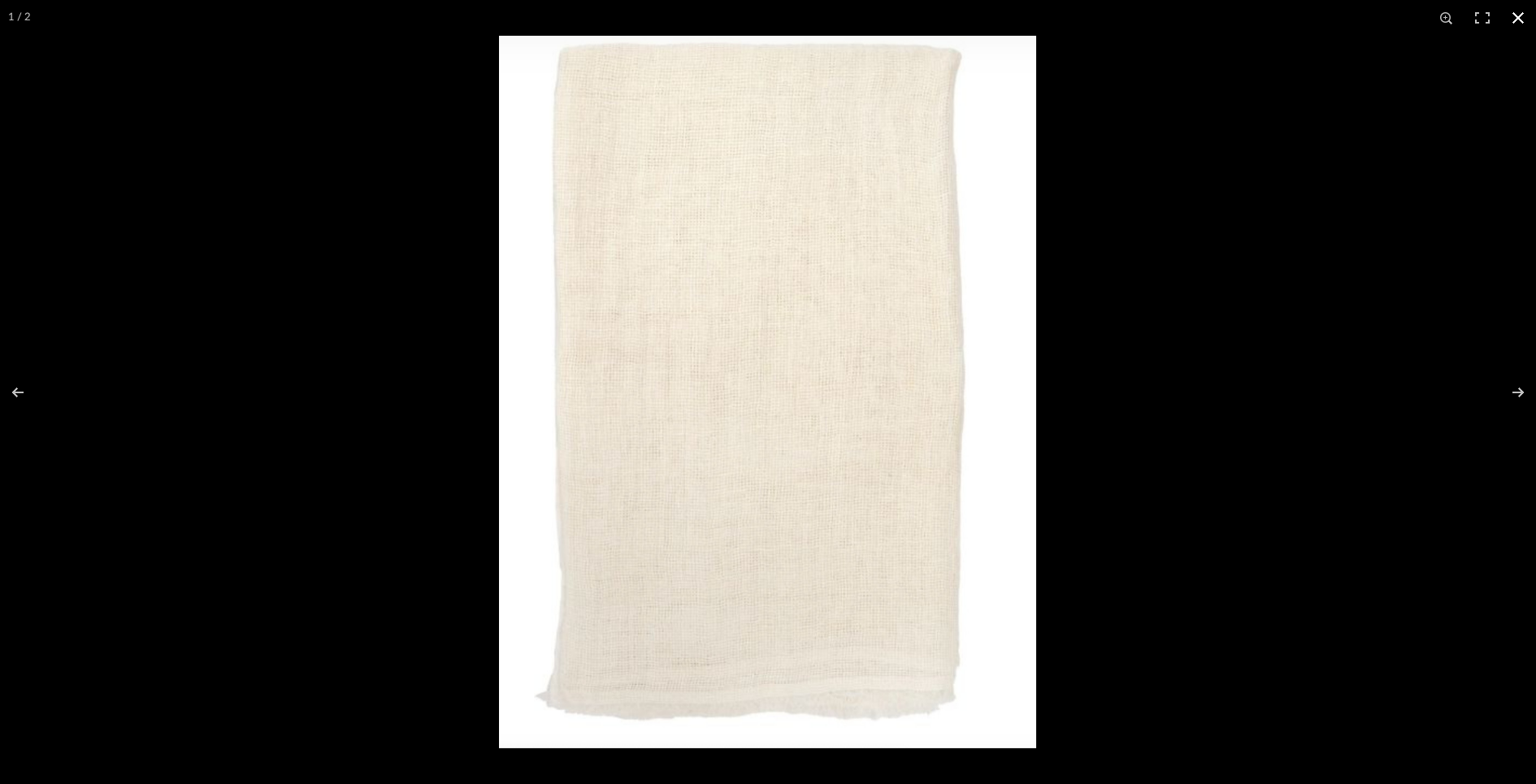 click at bounding box center [1267, 427] 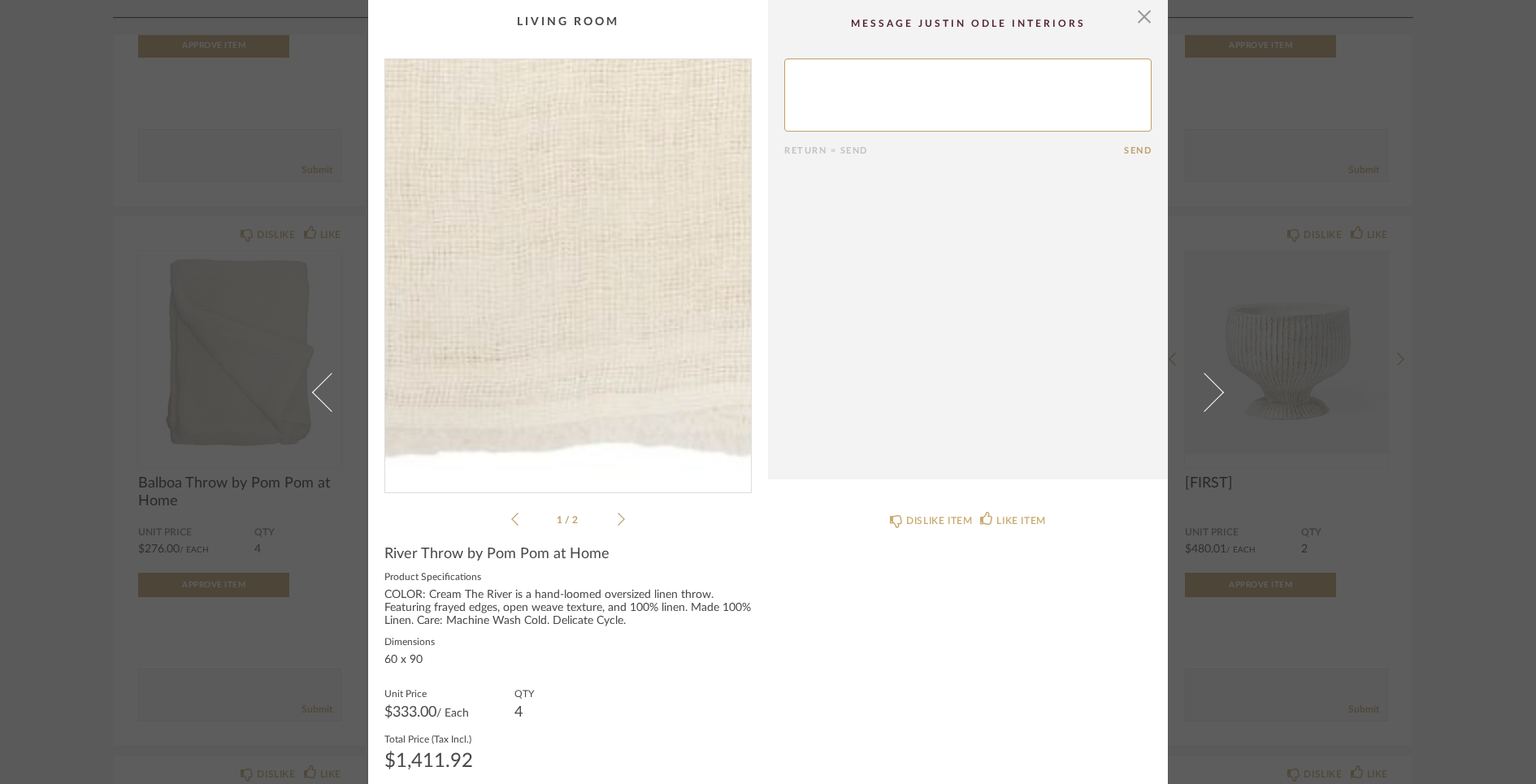 click at bounding box center [568, 269] 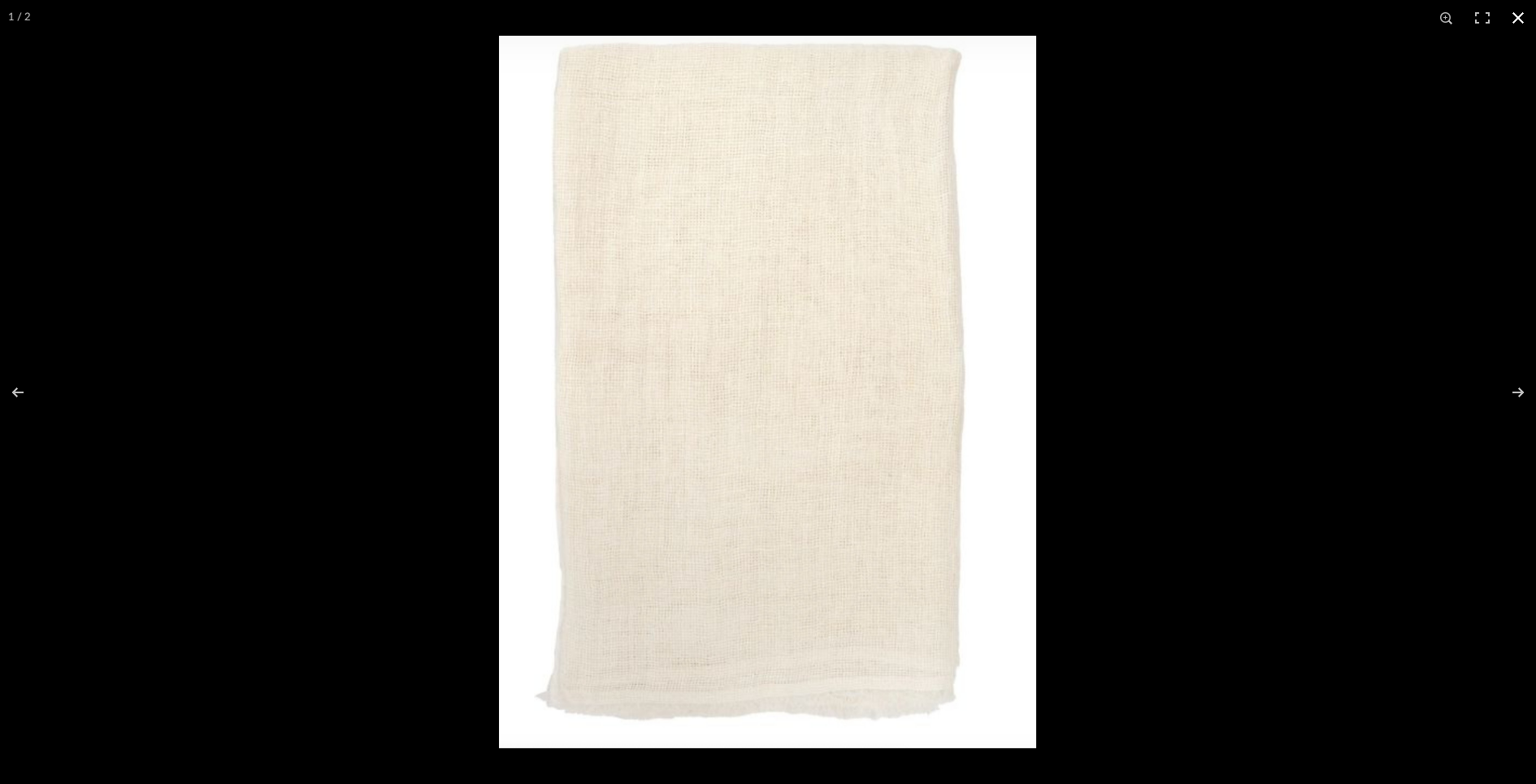 click at bounding box center [768, 392] 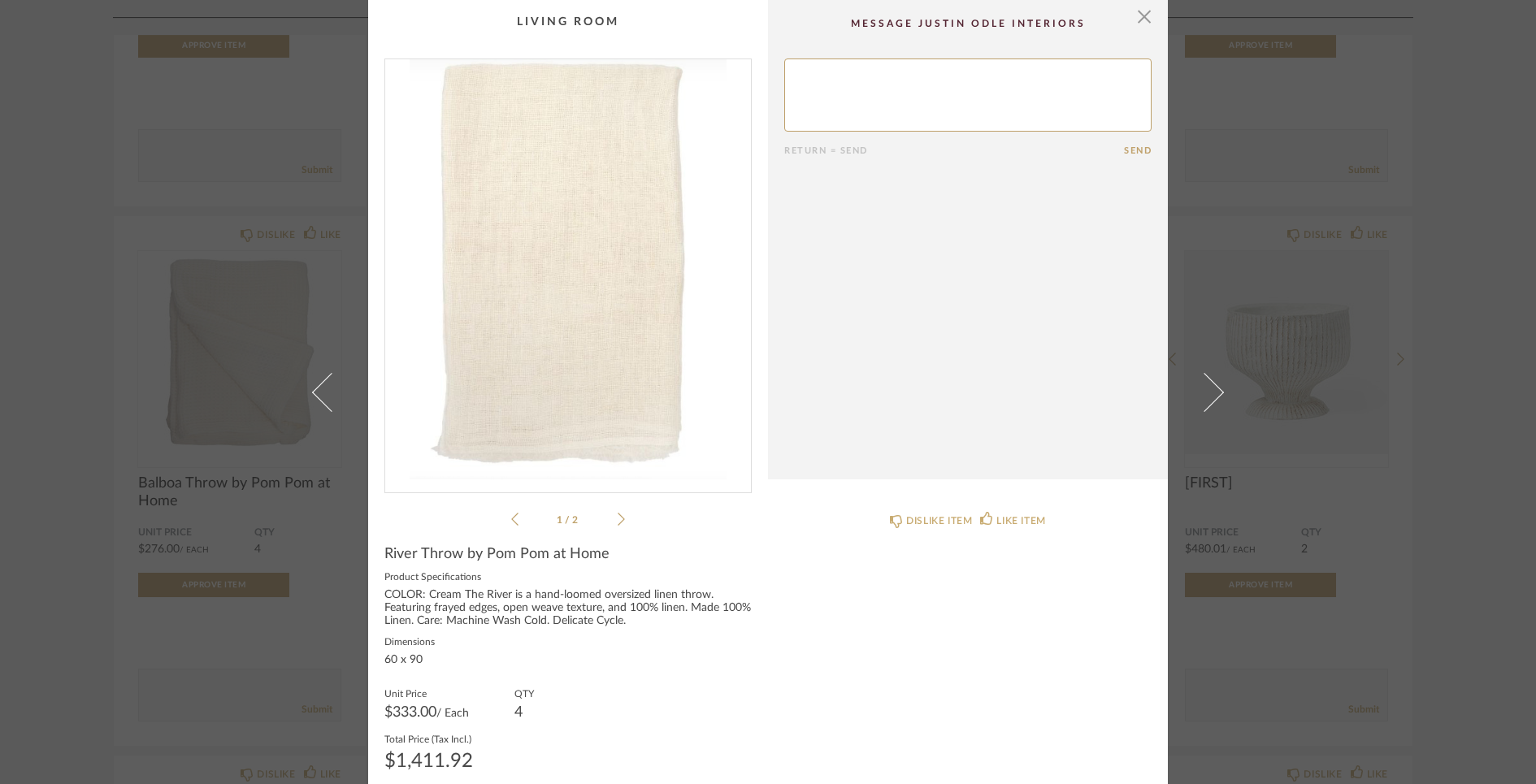click on "× 1 / 2      Return = Send  Send  River Throw by Pom Pom at Home  Product Specifications  COLOR: Cream
The River is a hand-loomed oversized linen throw.  Featuring frayed edges, open weave texture, and 100% linen.
Made 100% Linen.
Care: Machine Wash Cold. Delicate Cycle.  Dimensions  60 x 90  Unit Price  $333.00  / Each  QTY  4  Total Price (Tax Incl.)   $1,411.92  Approve Item DISLIKE ITEM LIKE ITEM" at bounding box center [768, 392] 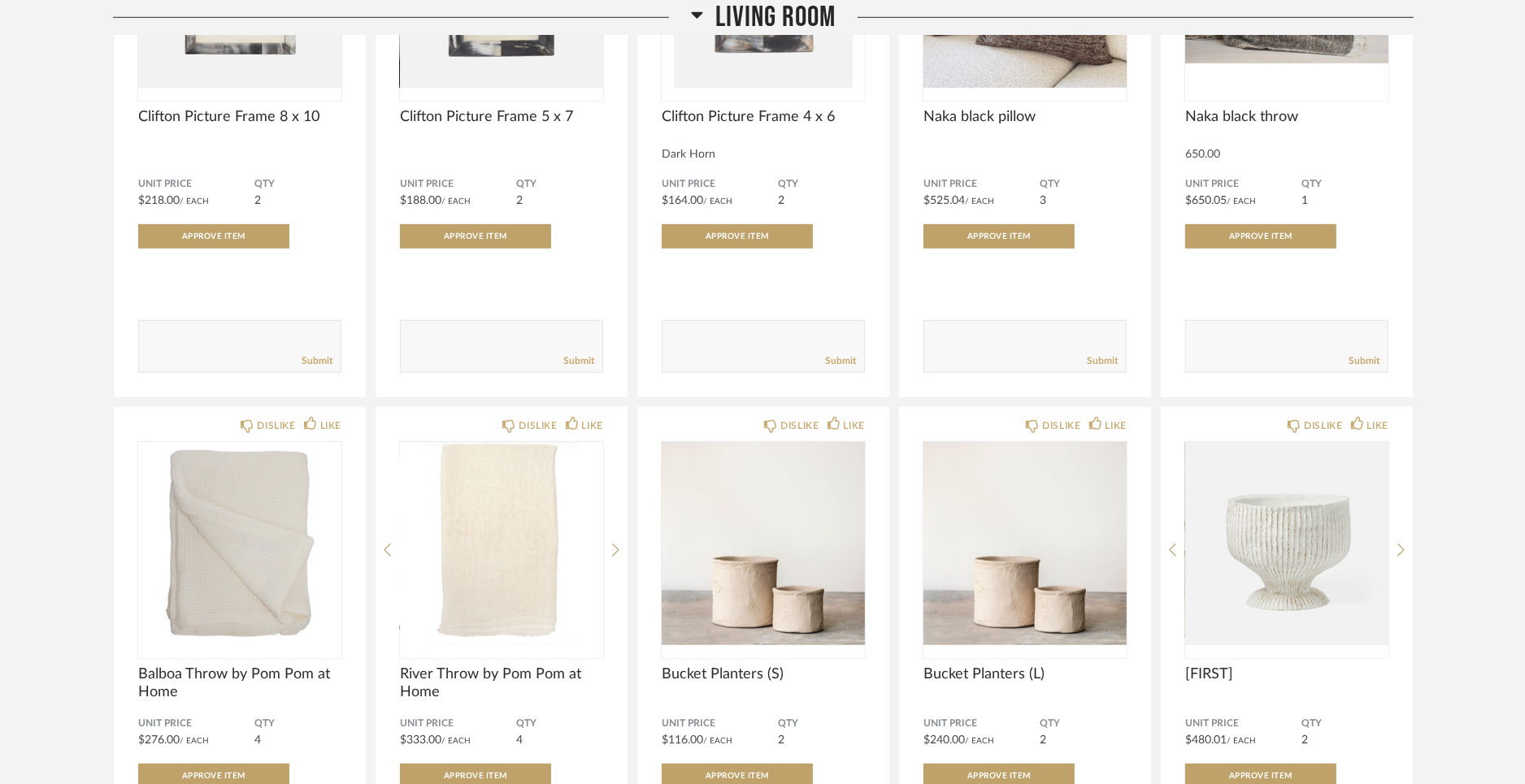 scroll, scrollTop: 1107, scrollLeft: 0, axis: vertical 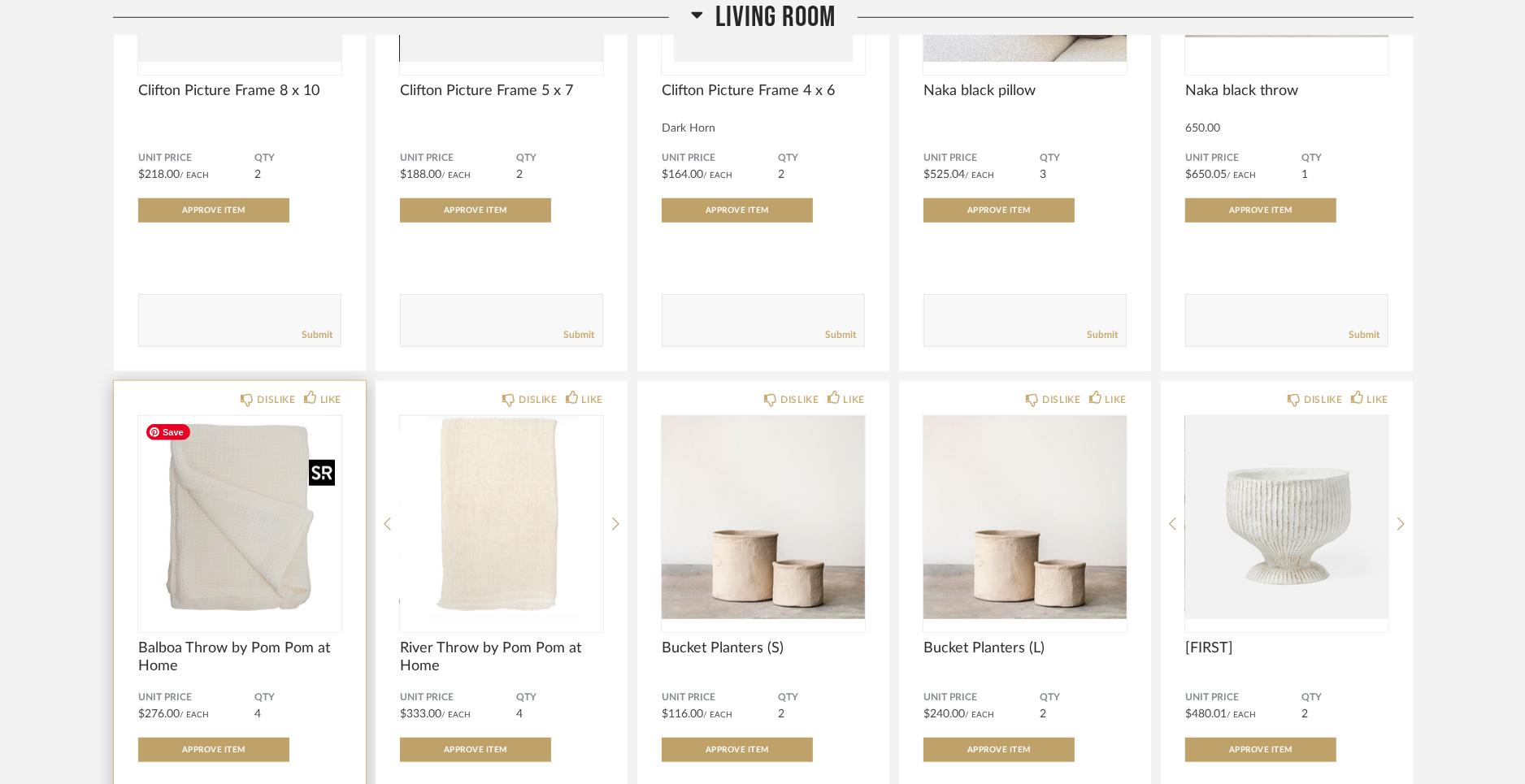 click at bounding box center (240, 518) 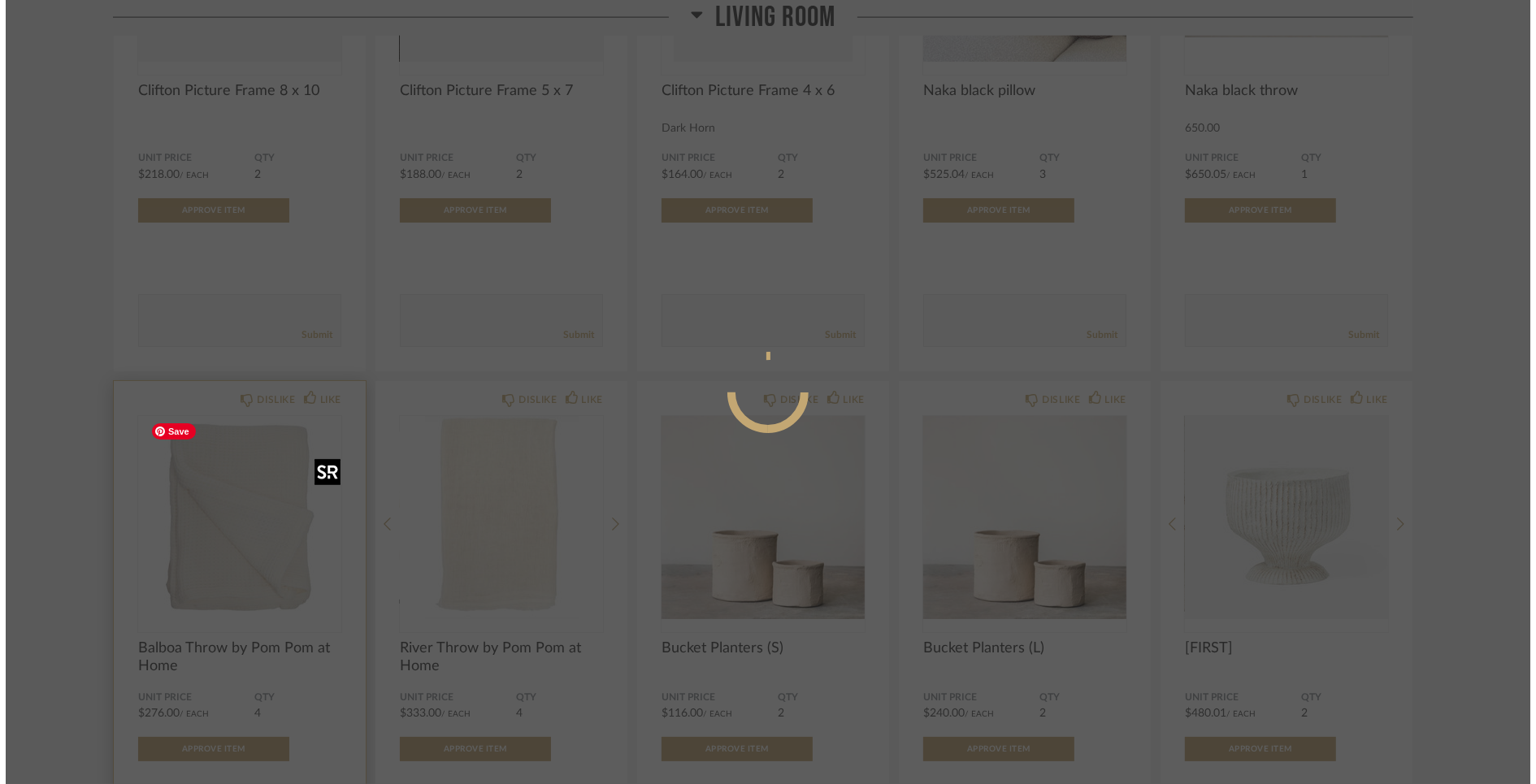 scroll, scrollTop: 0, scrollLeft: 0, axis: both 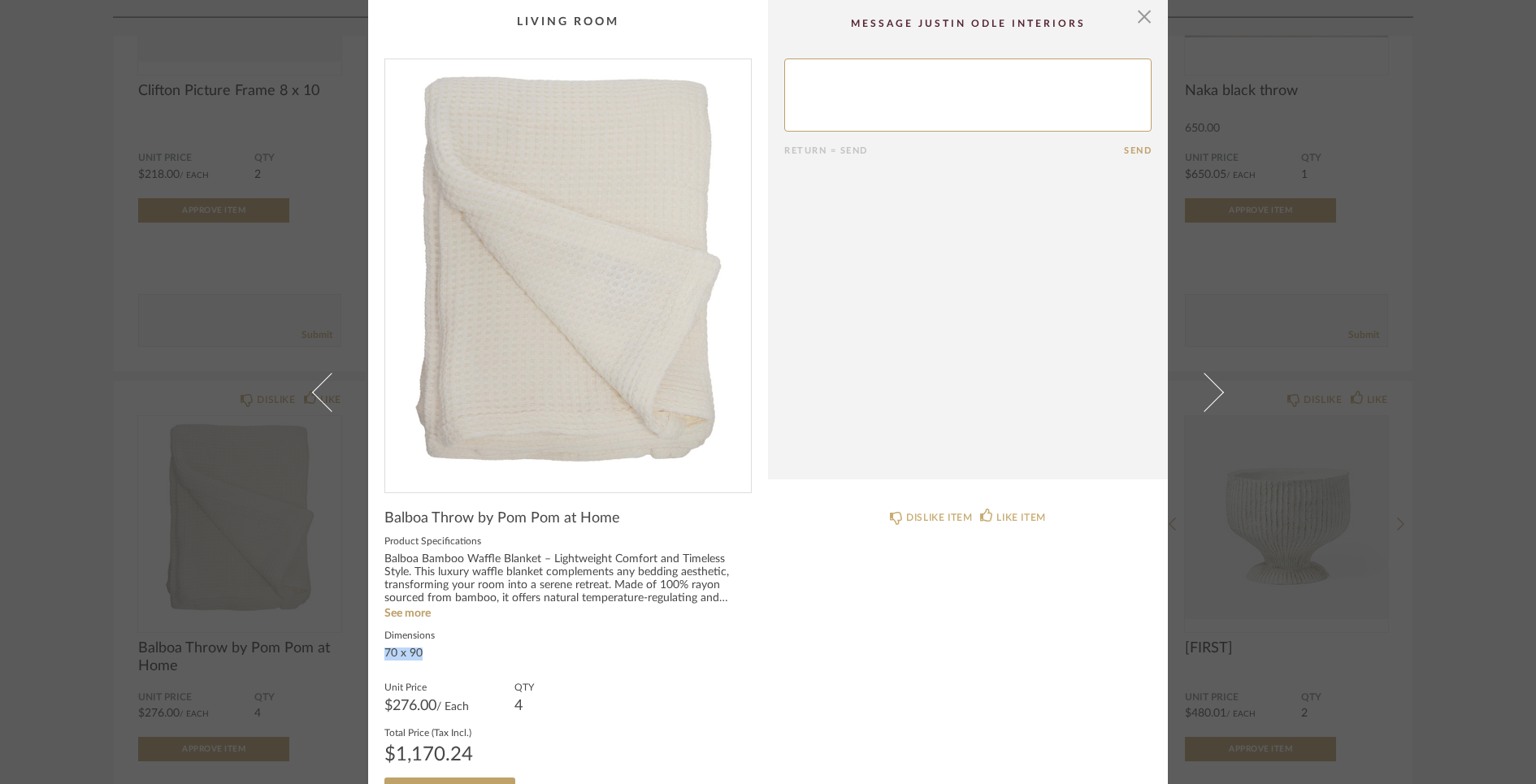 drag, startPoint x: 419, startPoint y: 653, endPoint x: 376, endPoint y: 652, distance: 43.01163 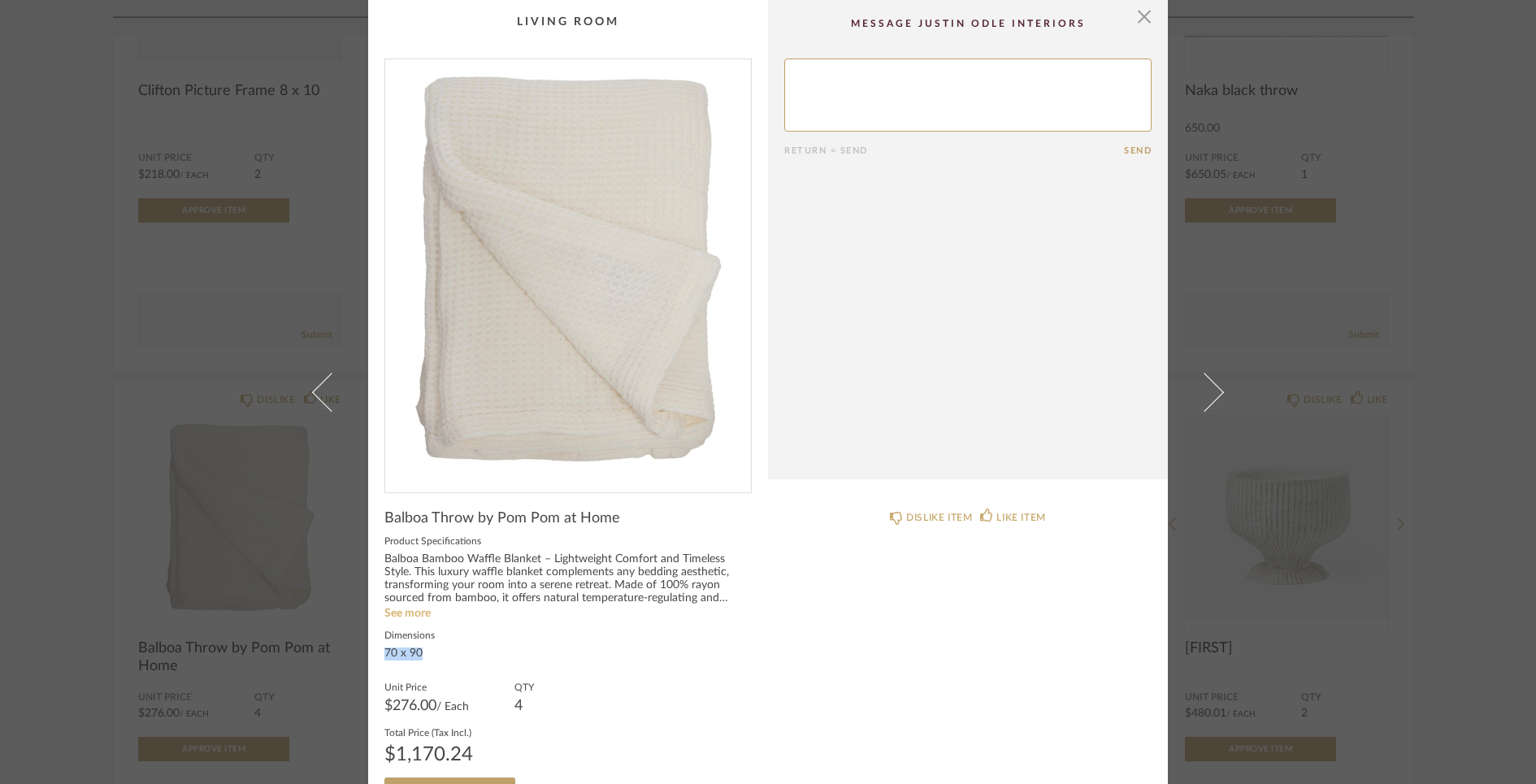 click on "See more" 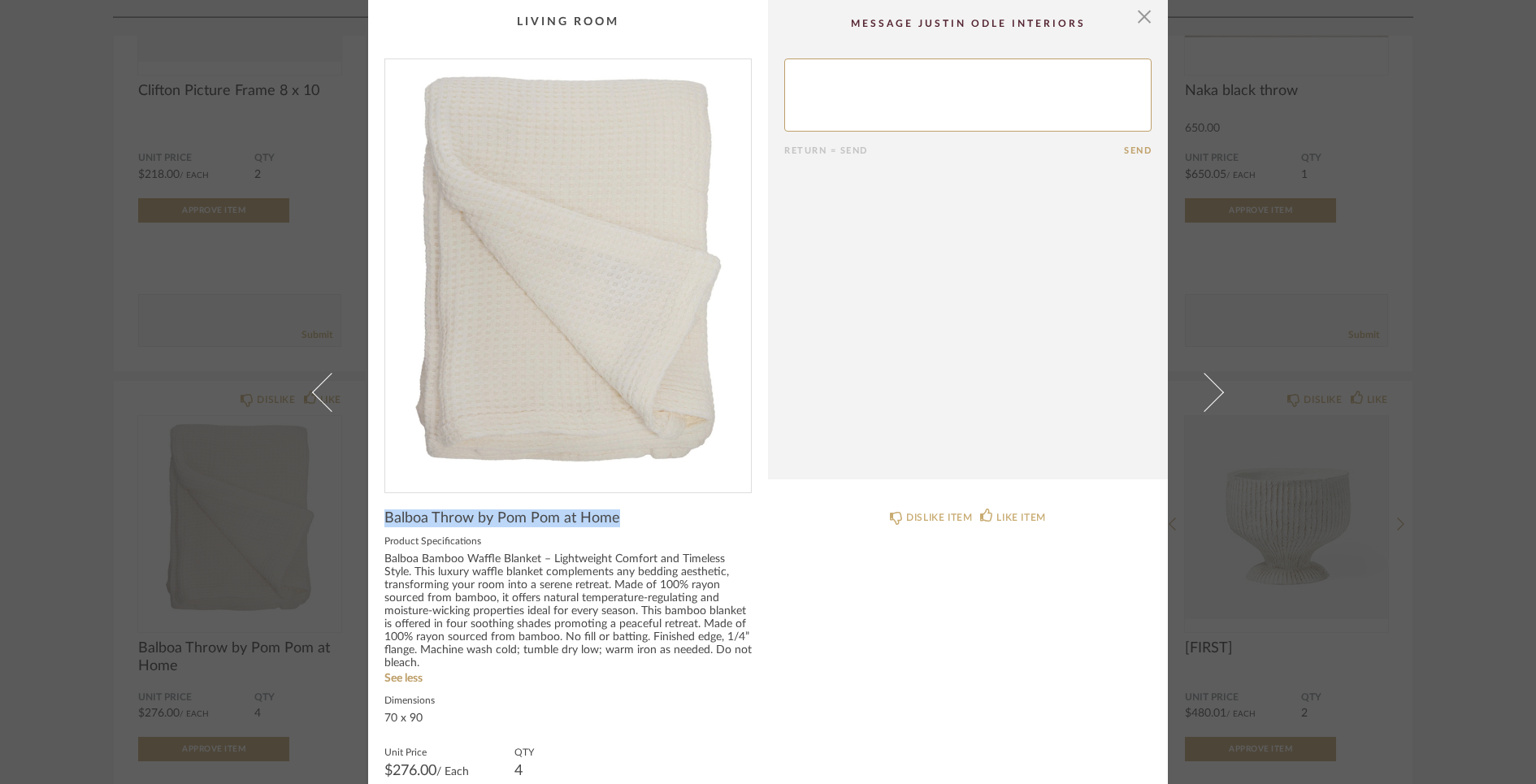 drag, startPoint x: 379, startPoint y: 516, endPoint x: 623, endPoint y: 522, distance: 244.07376 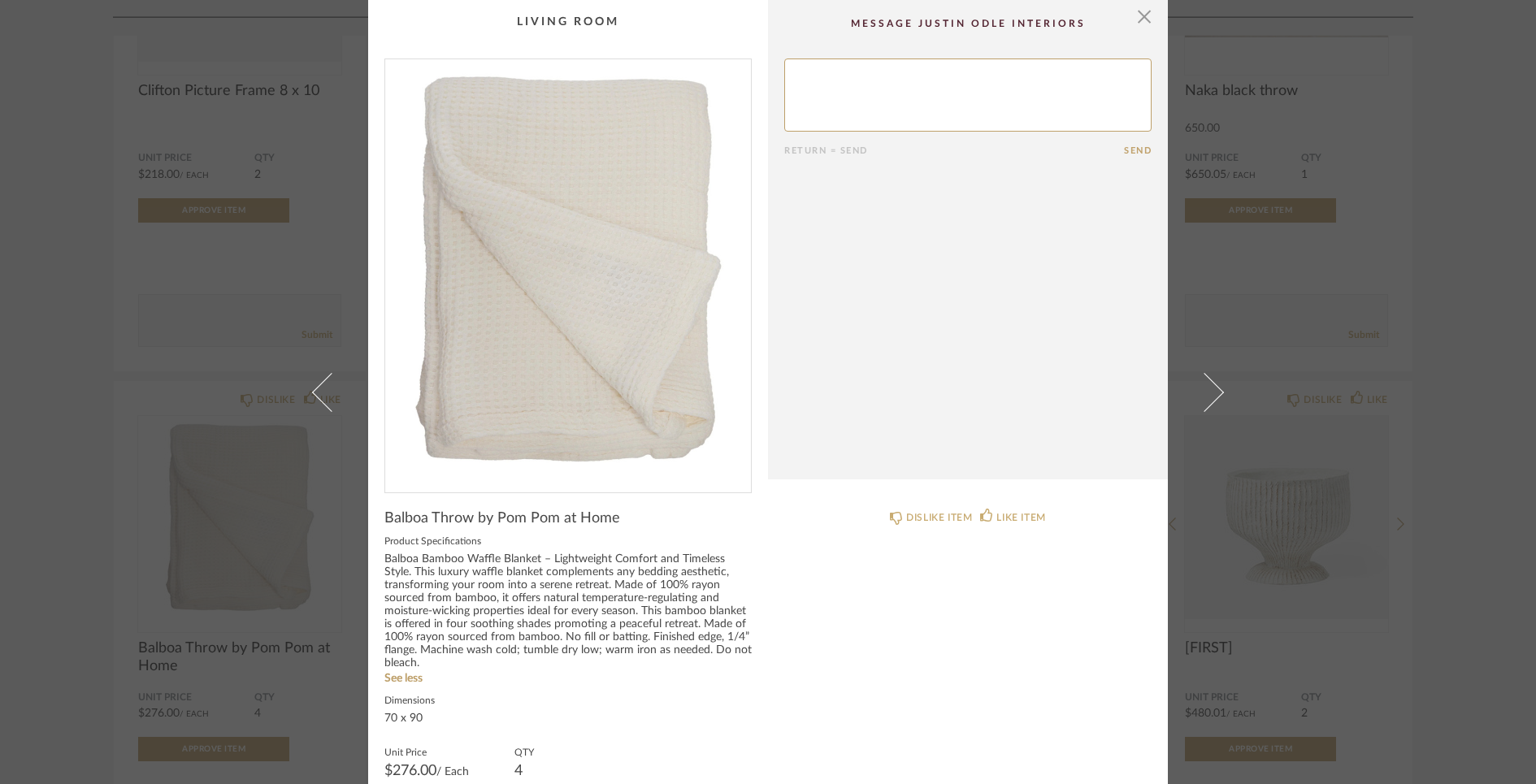click on "Balboa Bamboo Waffle Blanket – Lightweight Comfort and Timeless Style.
This luxury waffle blanket complements any bedding aesthetic, transforming your room into a serene retreat. Made of 100% rayon sourced from bamboo, it offers natural temperature-regulating and moisture-wicking properties ideal for every season.
This bamboo blanket is offered in four soothing shades promoting a peaceful retreat.
Made of 100% rayon sourced from bamboo.
No fill or batting.
Finished edge, 1/4” flange.
Machine wash cold; tumble dry low; warm iron as needed. Do not bleach." 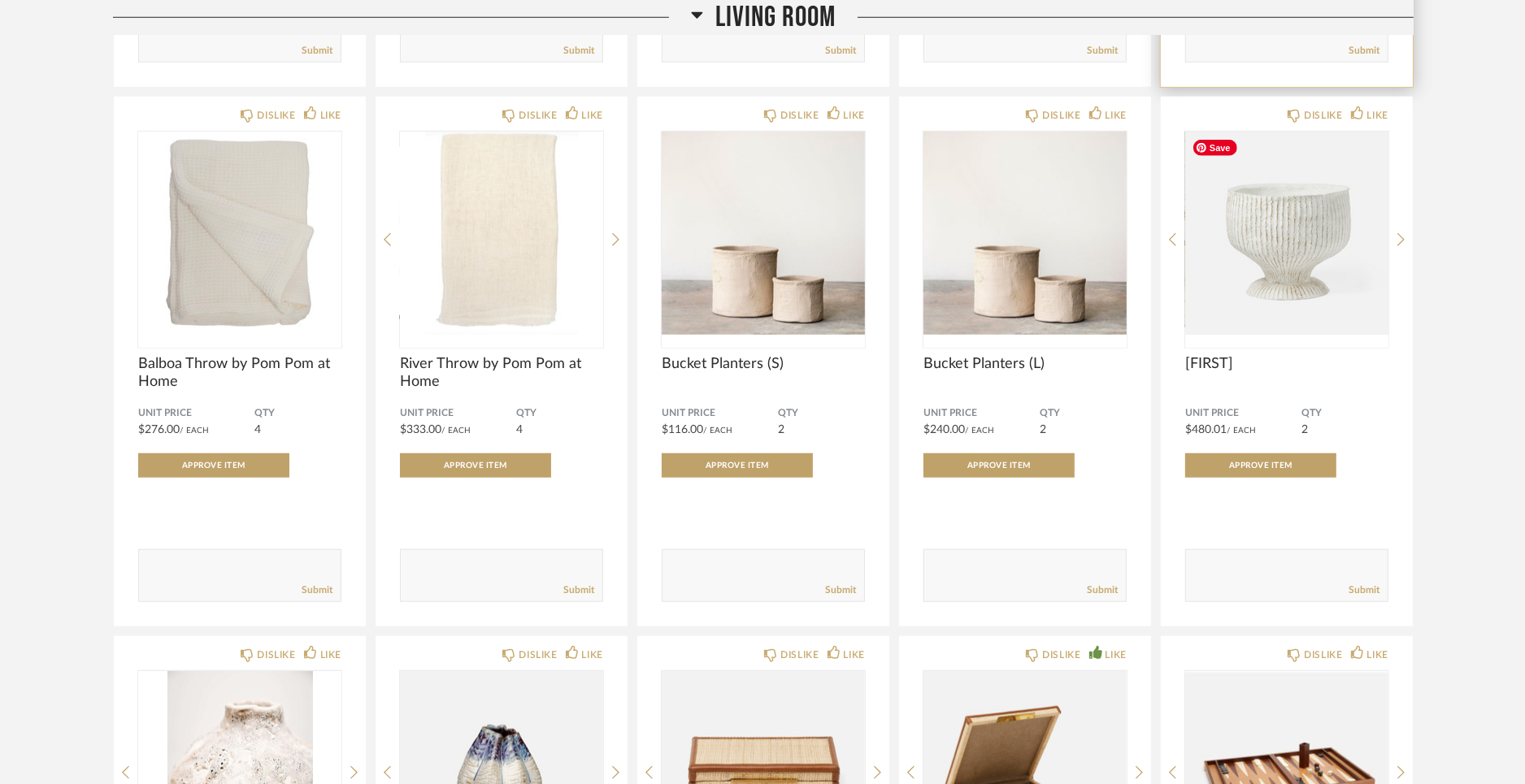 scroll, scrollTop: 1398, scrollLeft: 0, axis: vertical 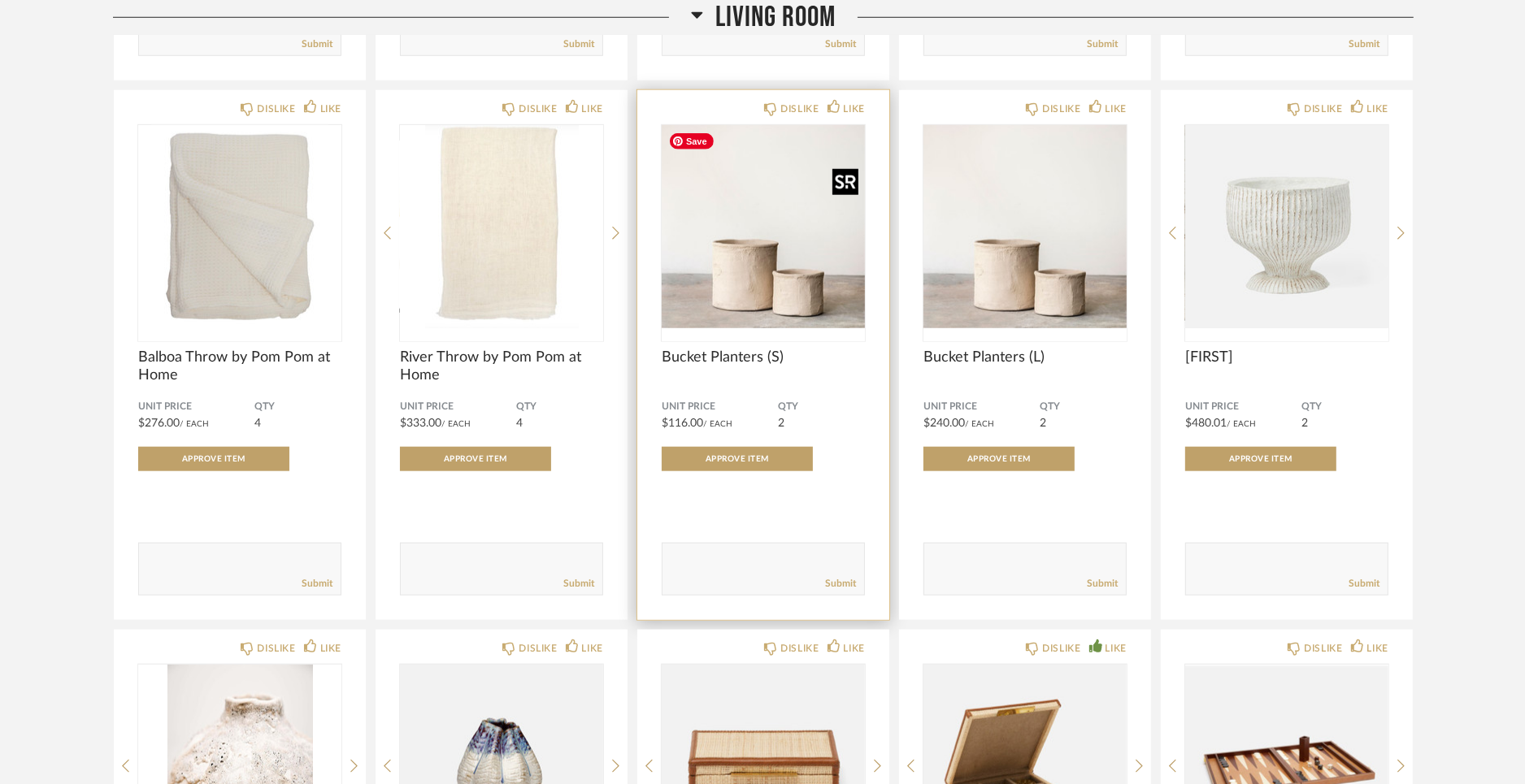 click at bounding box center (763, 227) 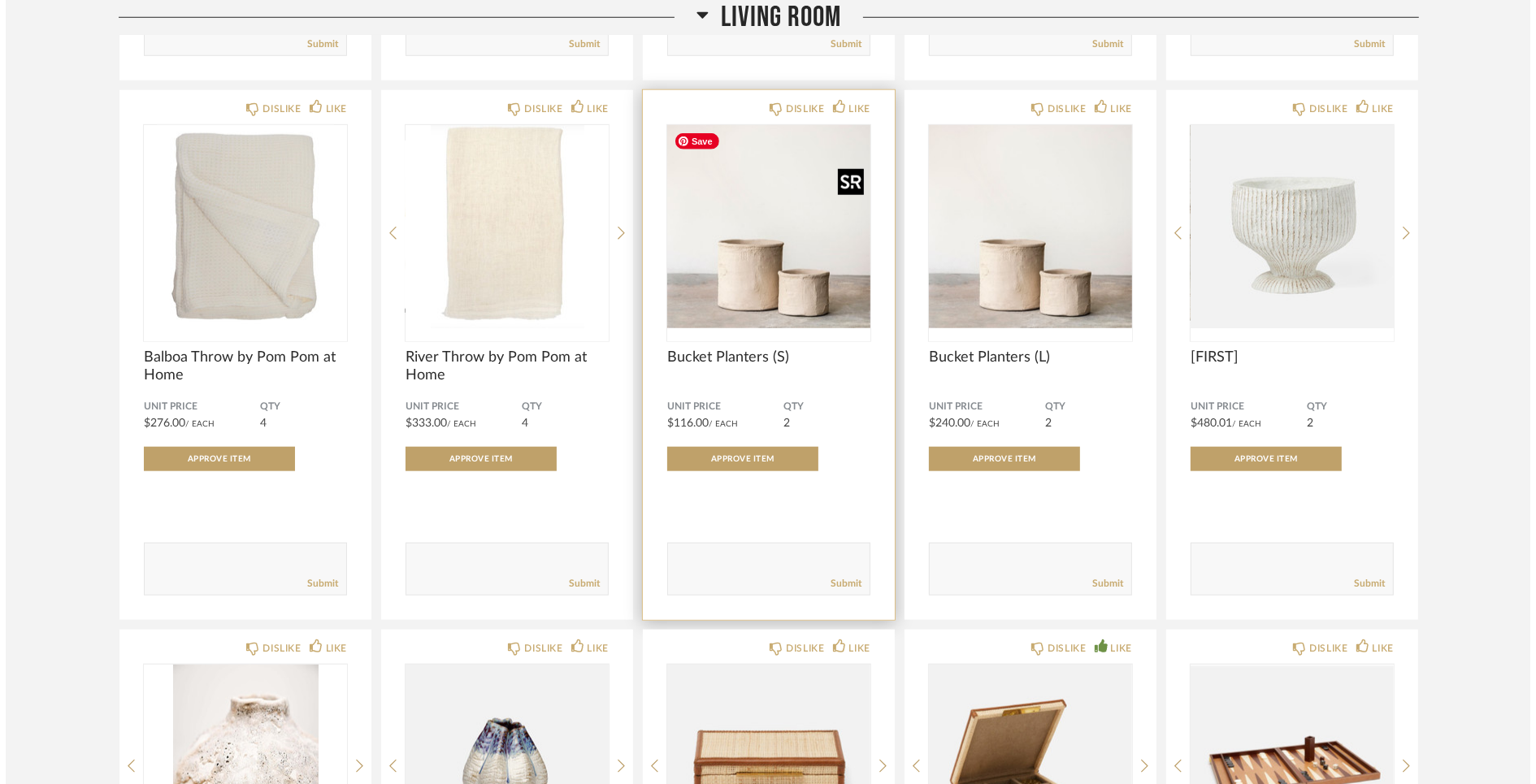 scroll, scrollTop: 0, scrollLeft: 0, axis: both 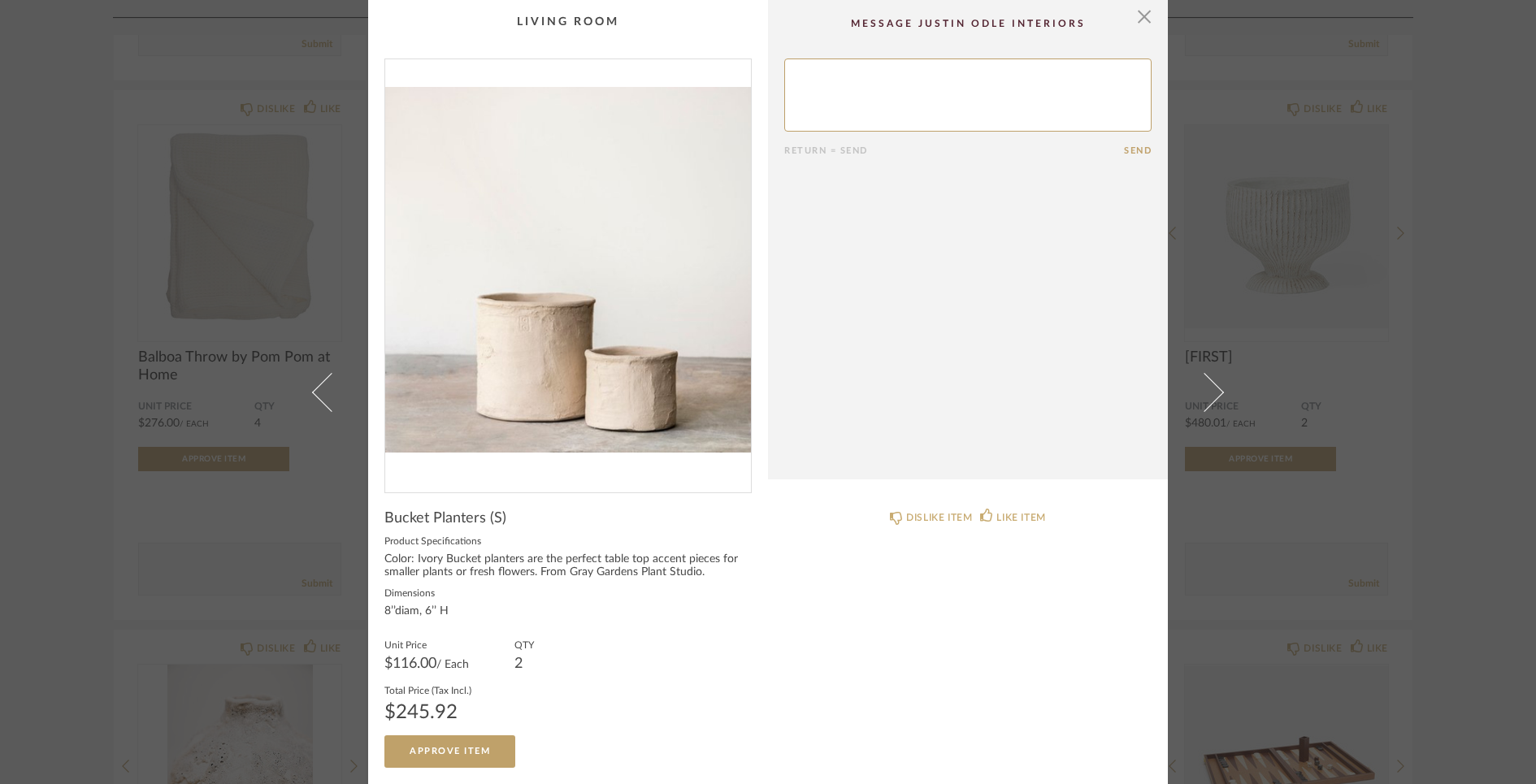 click at bounding box center (568, 269) 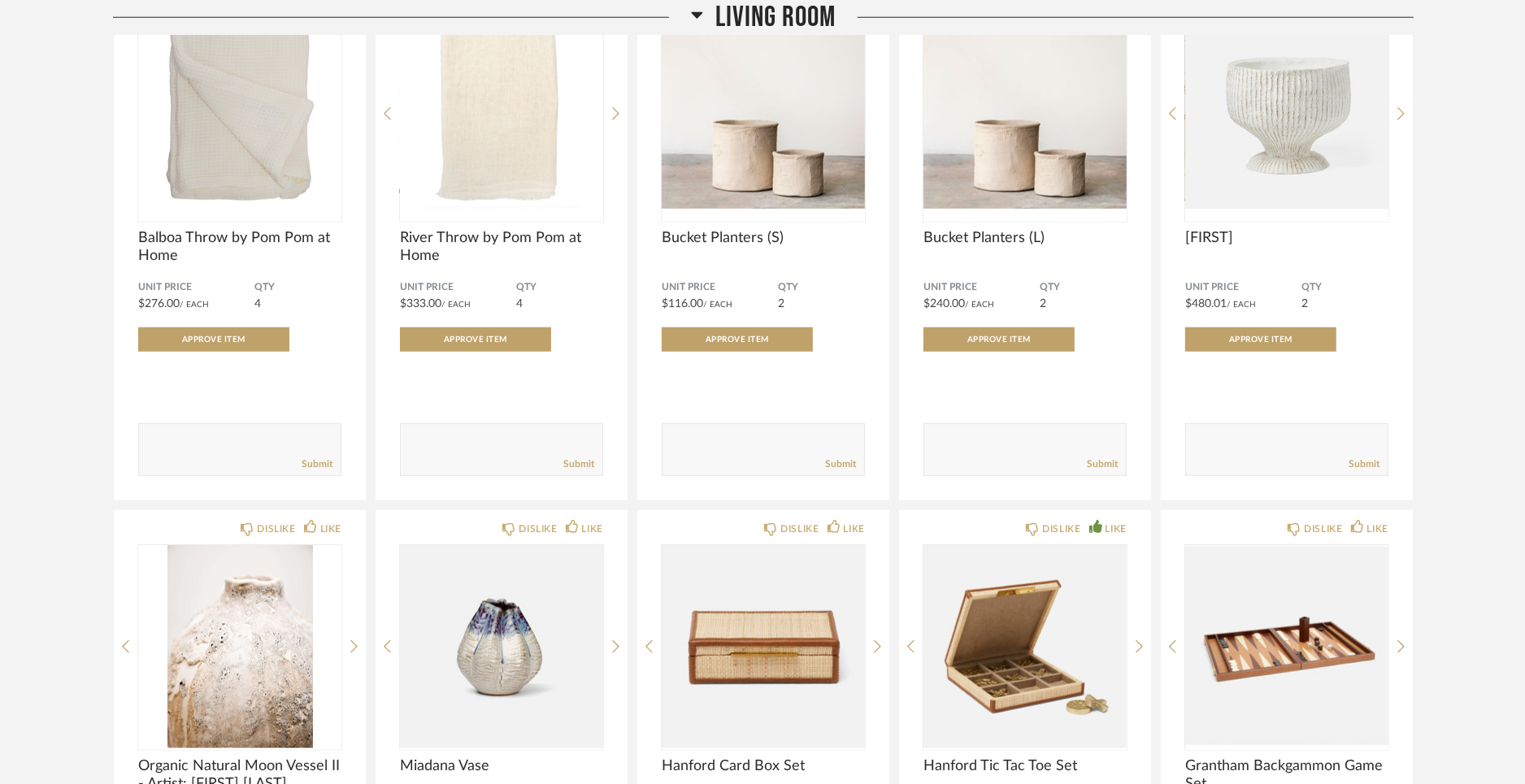 scroll, scrollTop: 1509, scrollLeft: 0, axis: vertical 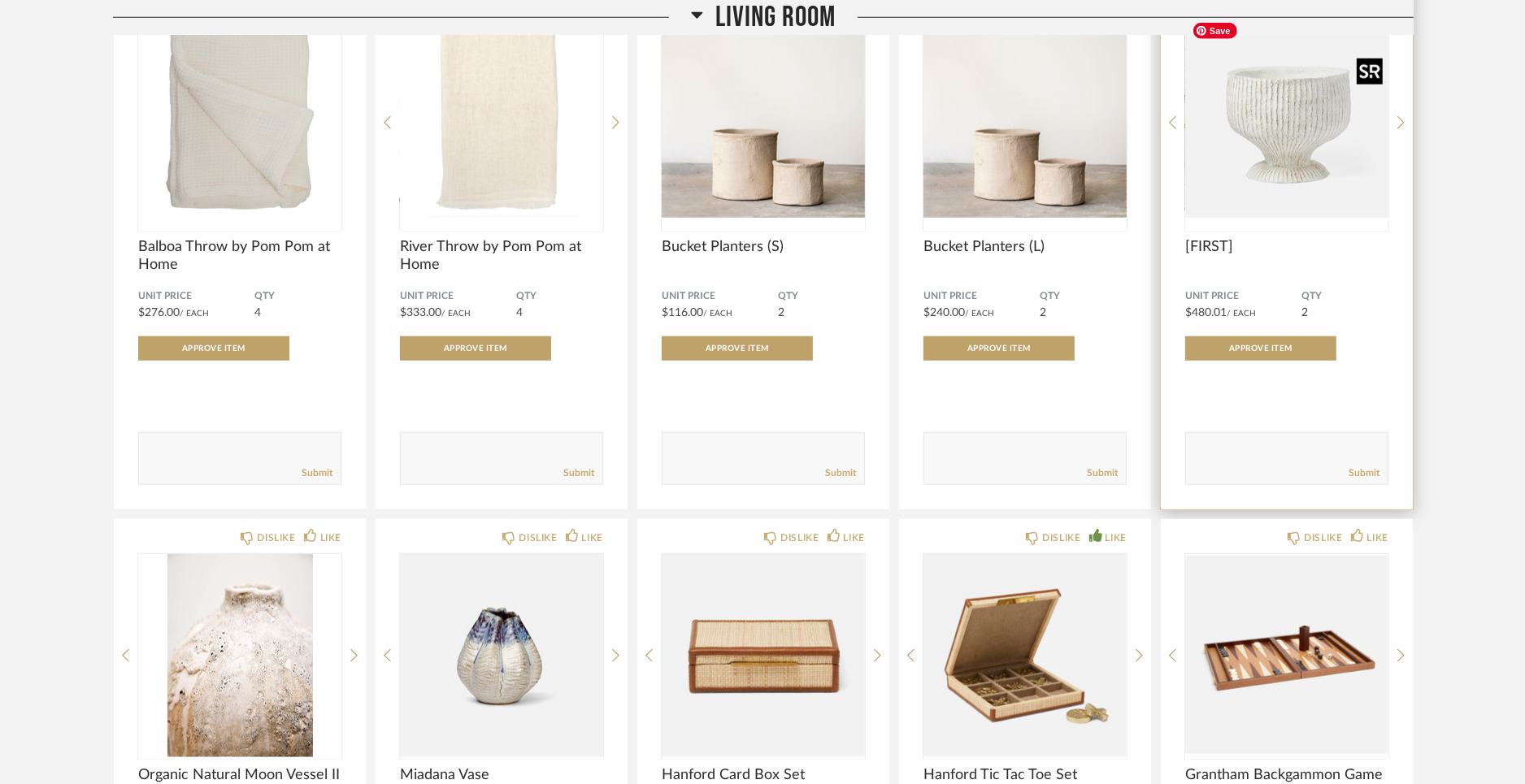 click at bounding box center [1287, 116] 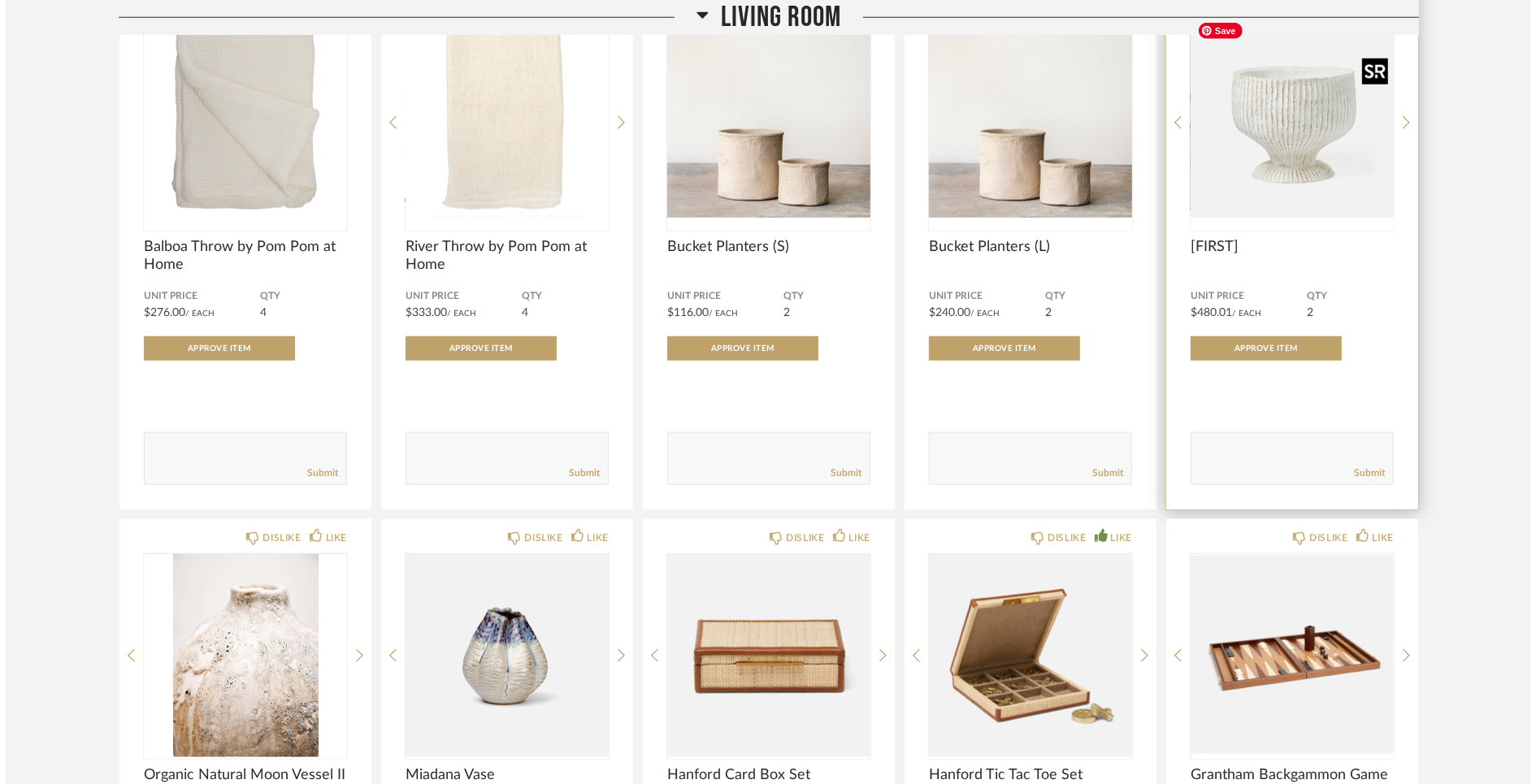 scroll, scrollTop: 0, scrollLeft: 0, axis: both 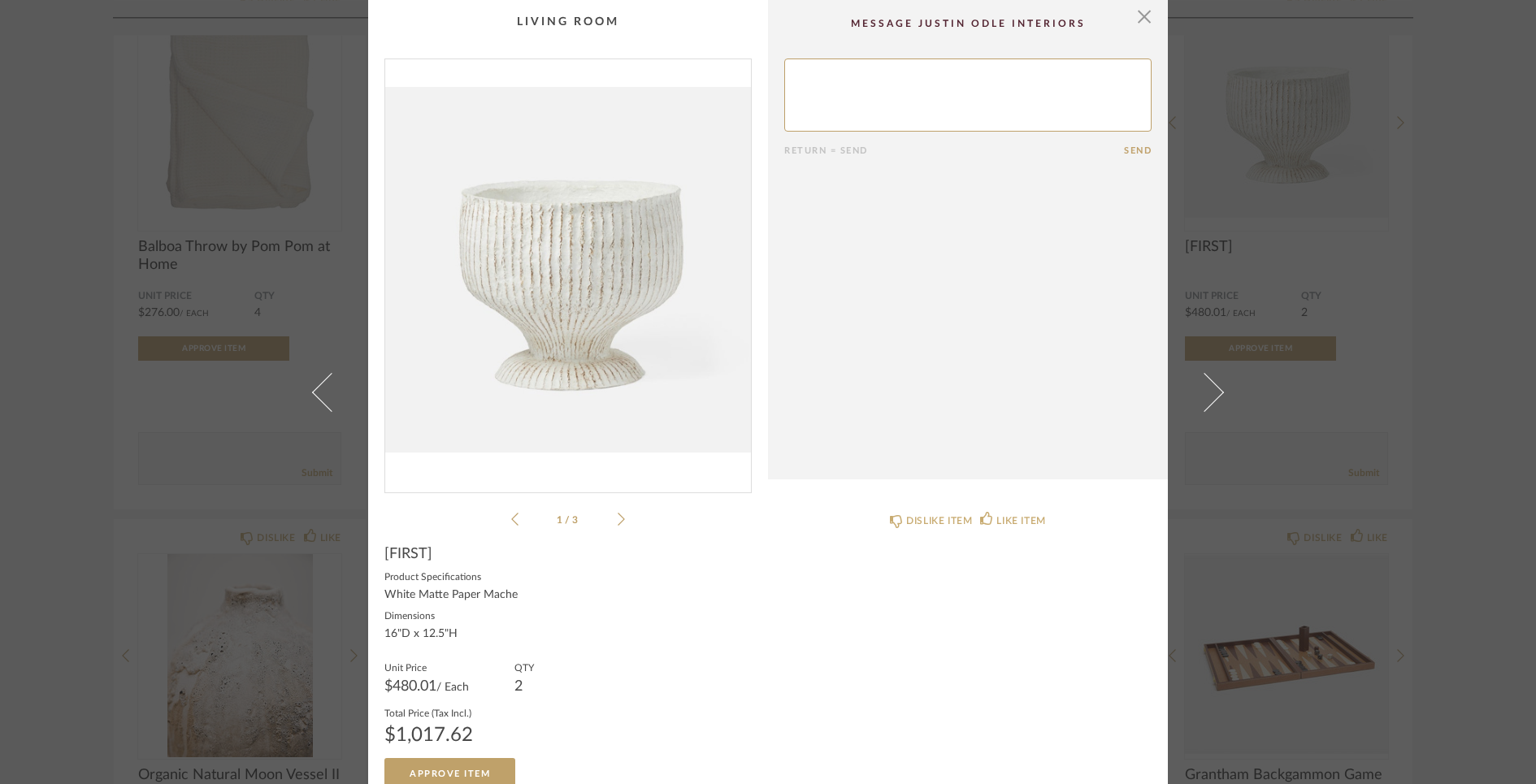click at bounding box center (568, 269) 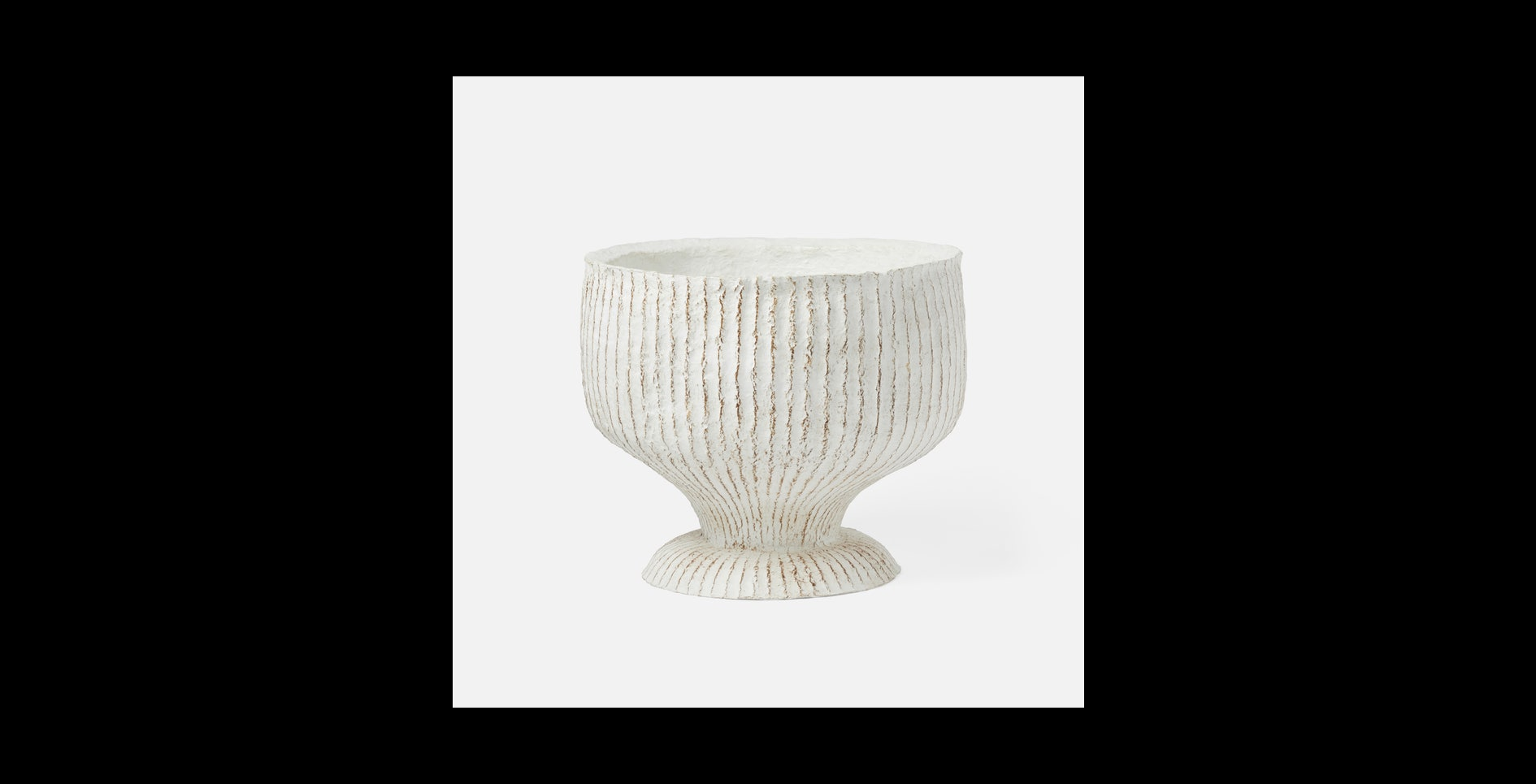 click at bounding box center [1133, 423] 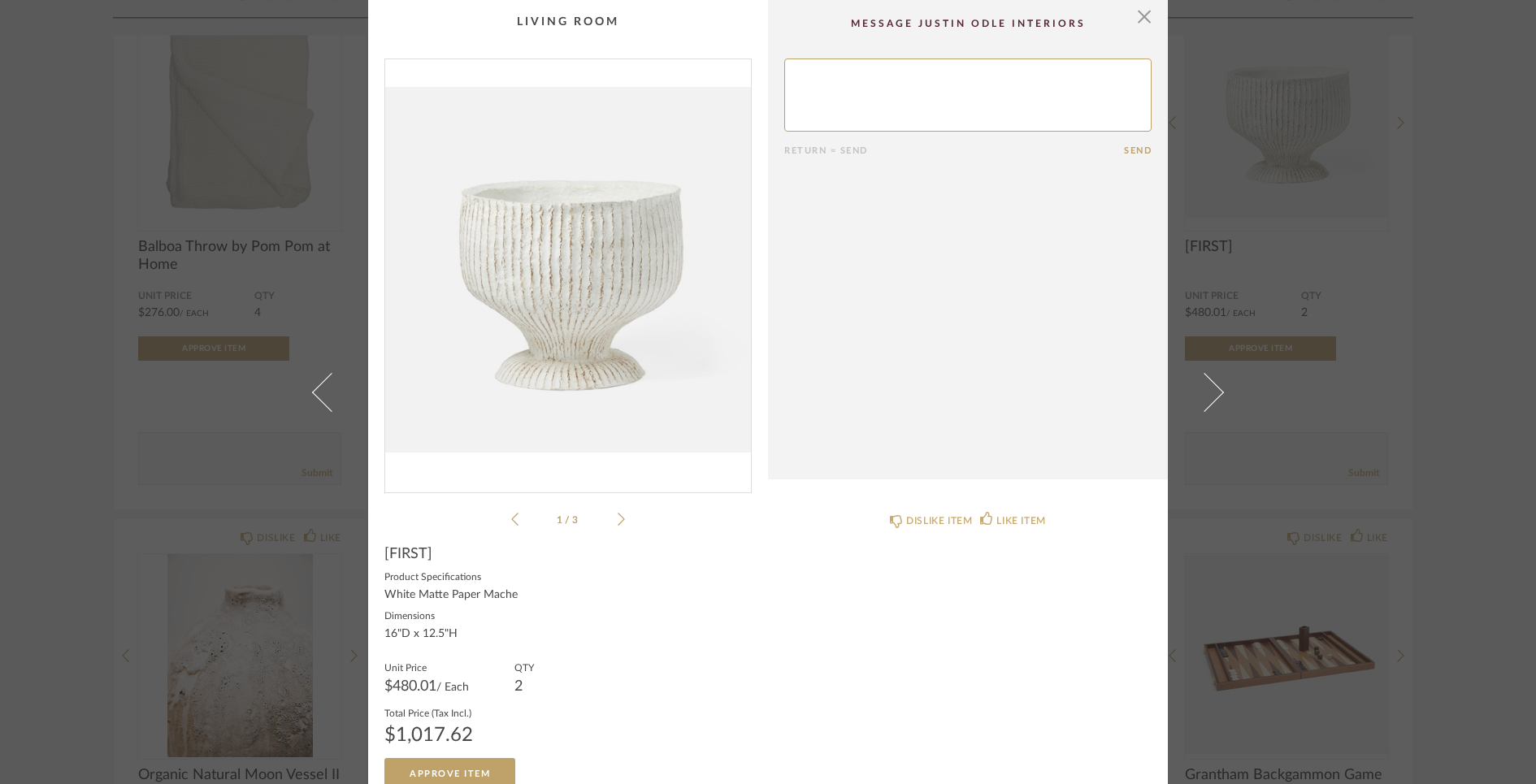 click on "× 1 / 3      Return = Send  Send  [FIRST]  Product Specifications  White Matte Paper Mache  Dimensions  16"D x 12.5"H  Unit Price  $480.01  / Each  QTY  2  Total Price (Tax Incl.)   $1,017.62  Approve Item DISLIKE ITEM LIKE ITEM" at bounding box center [768, 392] 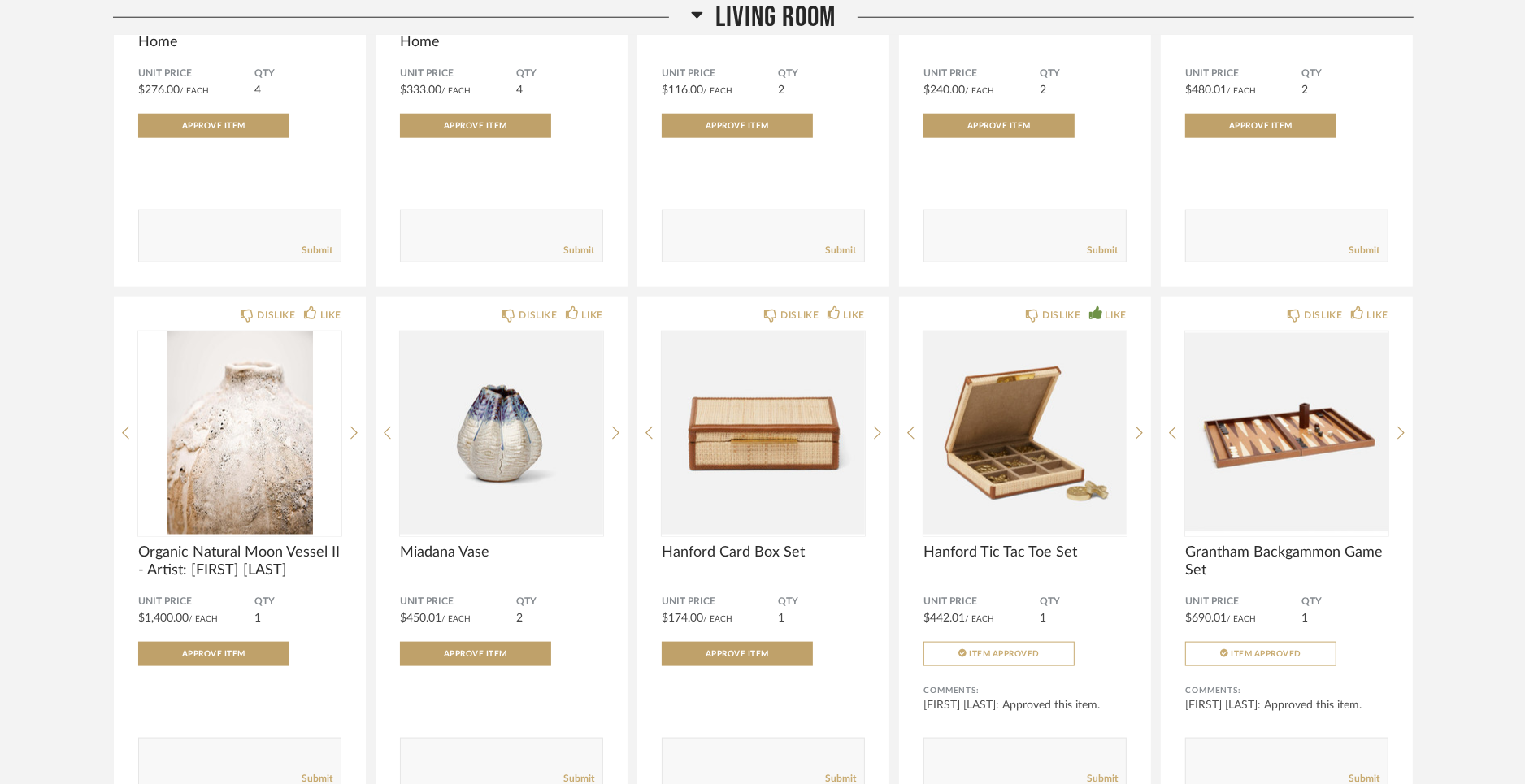 scroll, scrollTop: 1748, scrollLeft: 0, axis: vertical 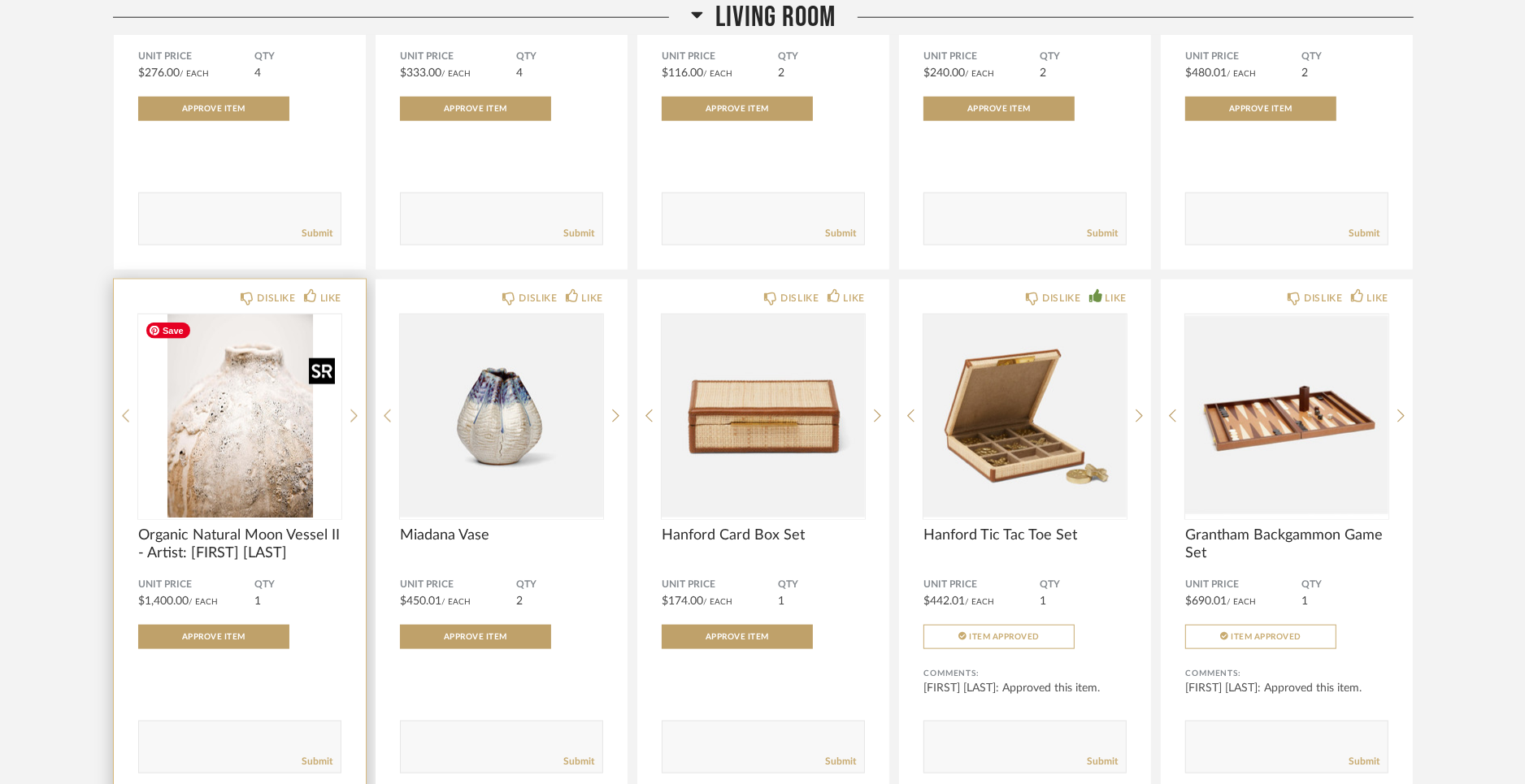 click 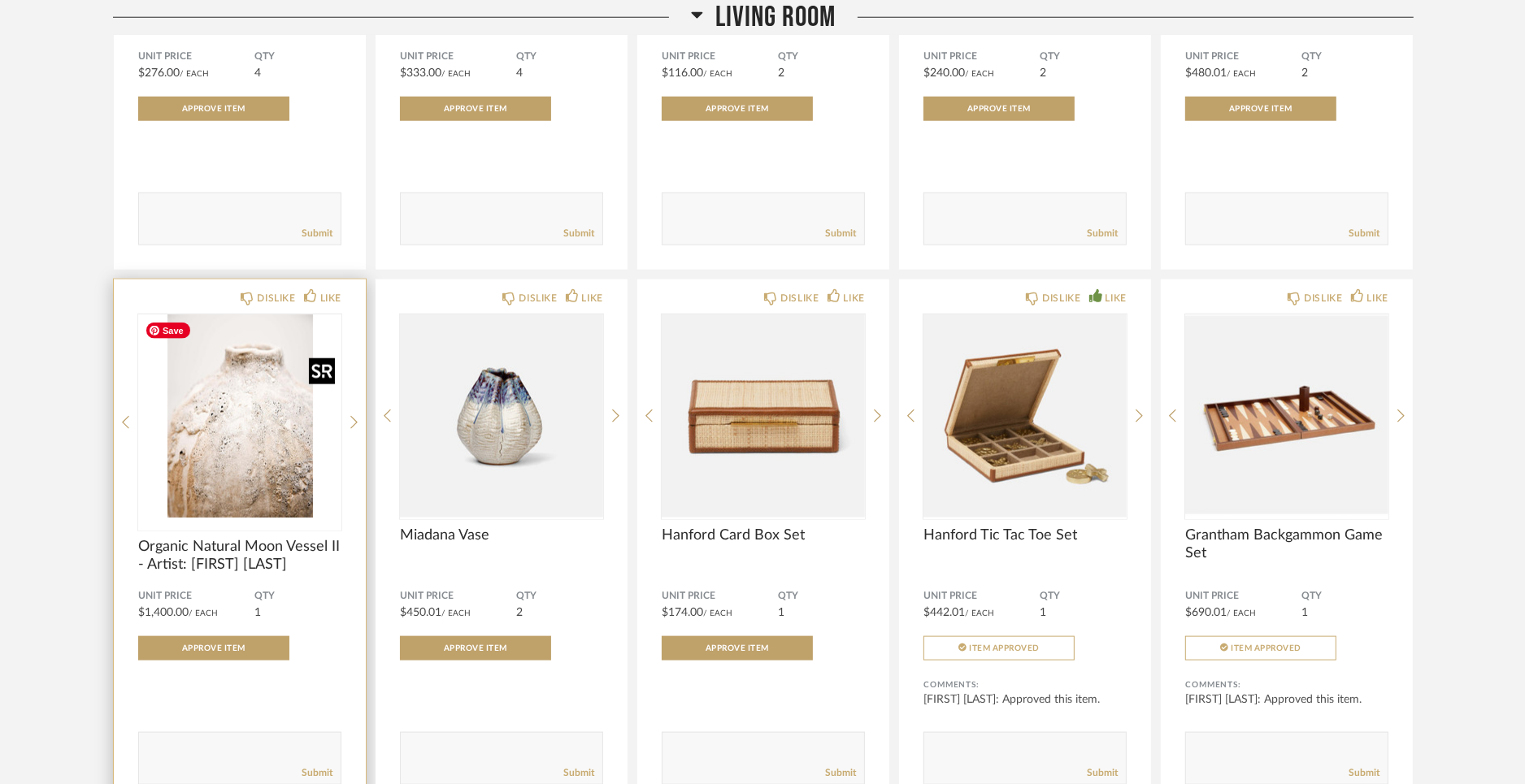 click at bounding box center (240, 416) 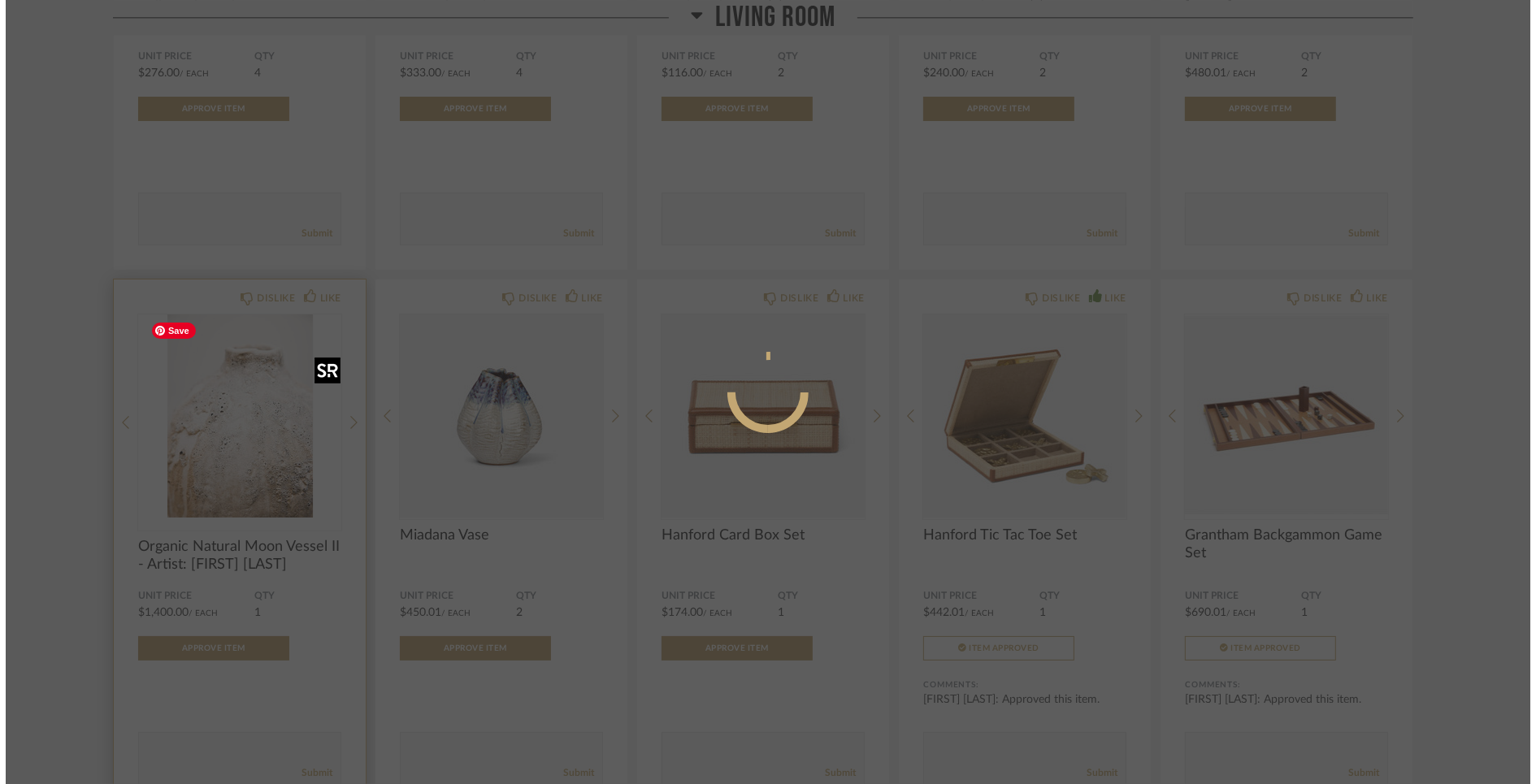 scroll, scrollTop: 0, scrollLeft: 0, axis: both 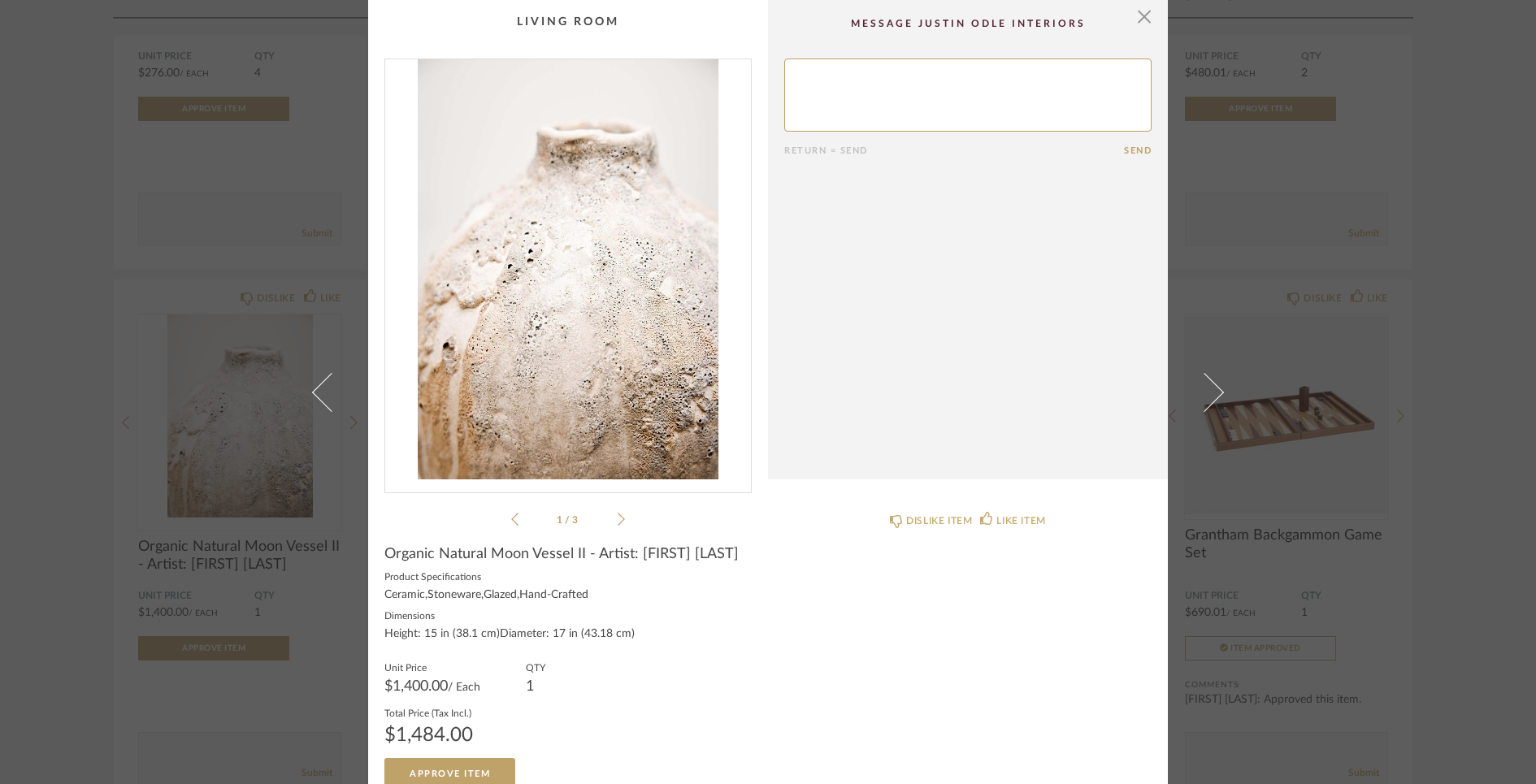 click on "1 / 3" 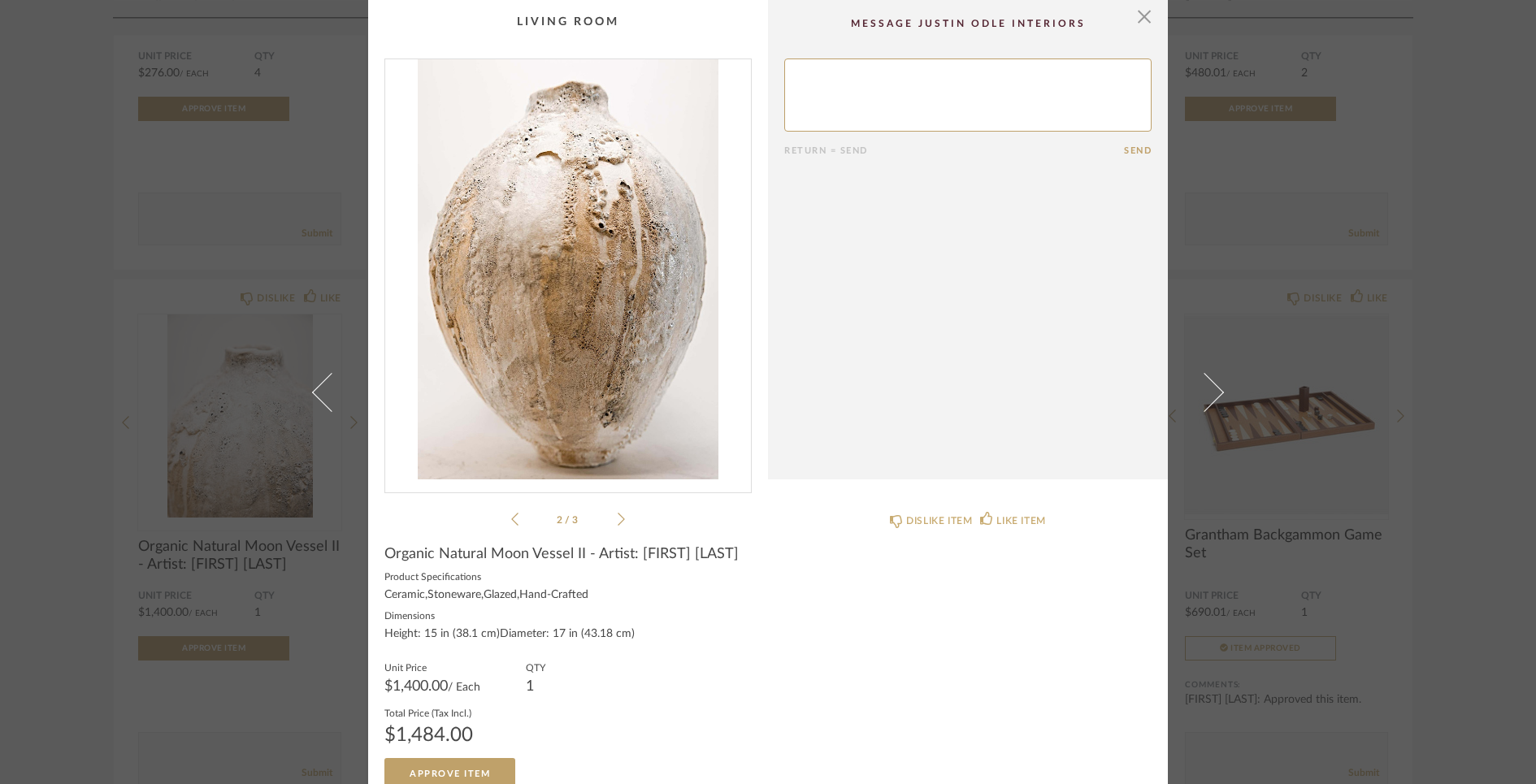 click 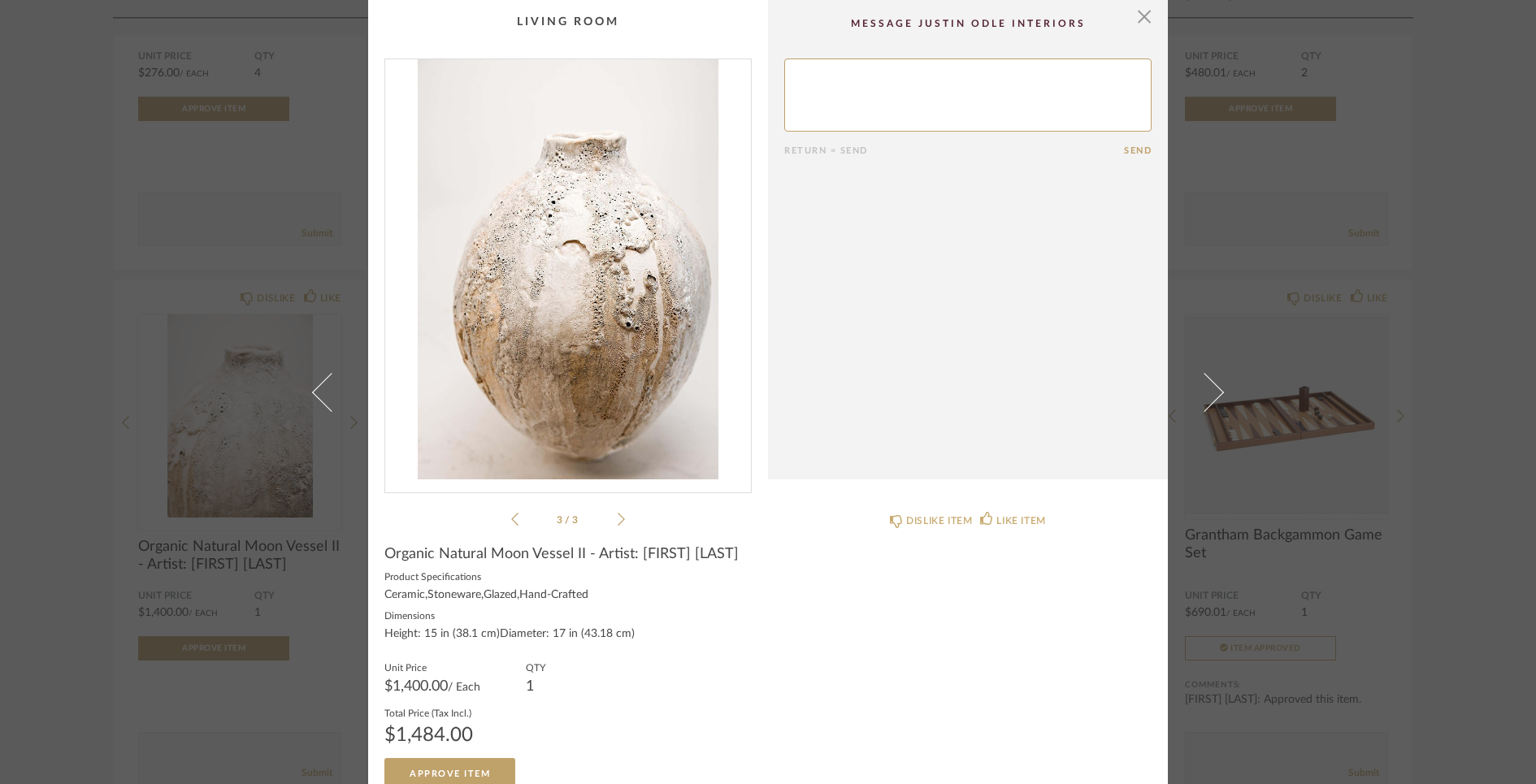 click 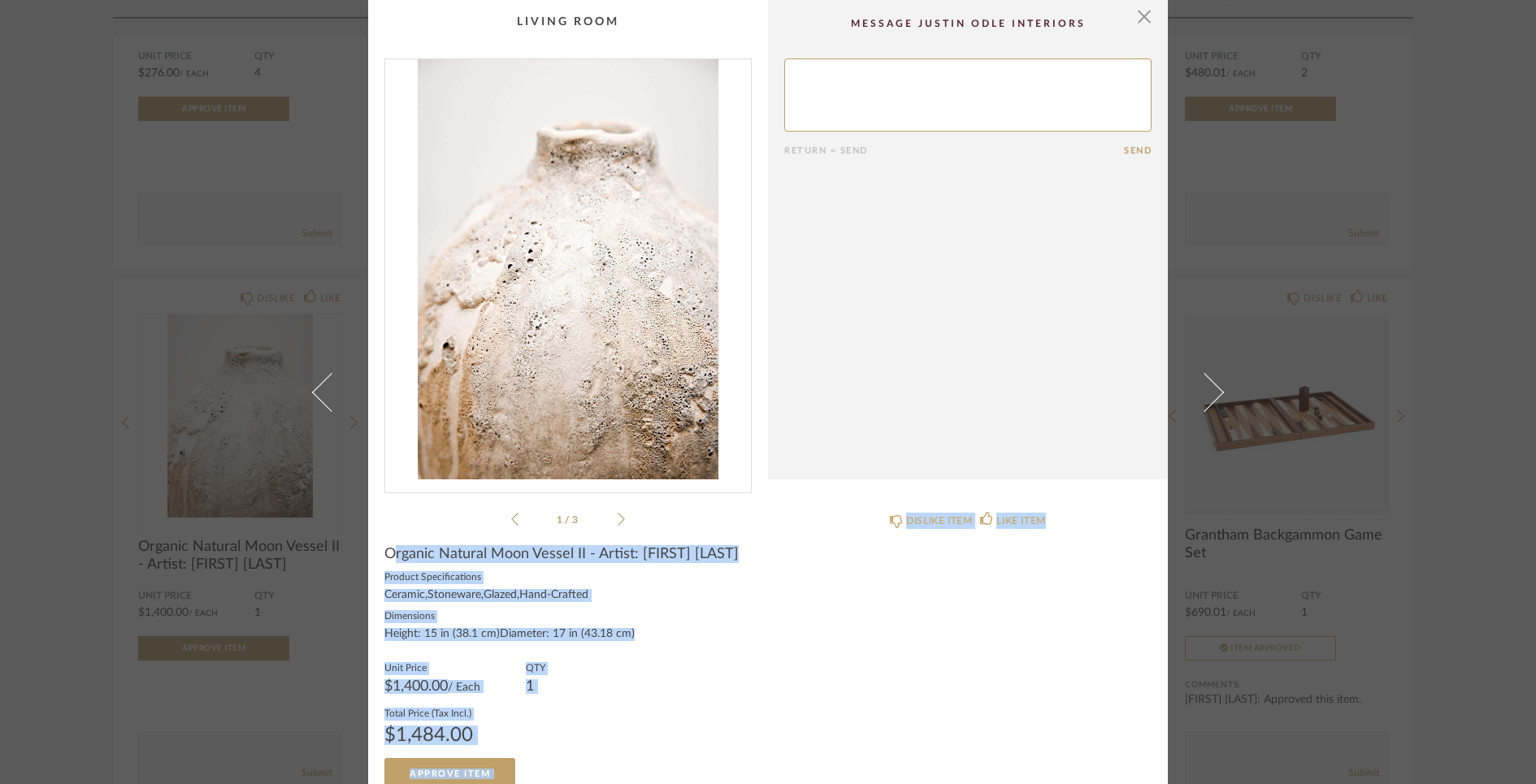 drag, startPoint x: 385, startPoint y: 556, endPoint x: 767, endPoint y: 567, distance: 382.15834 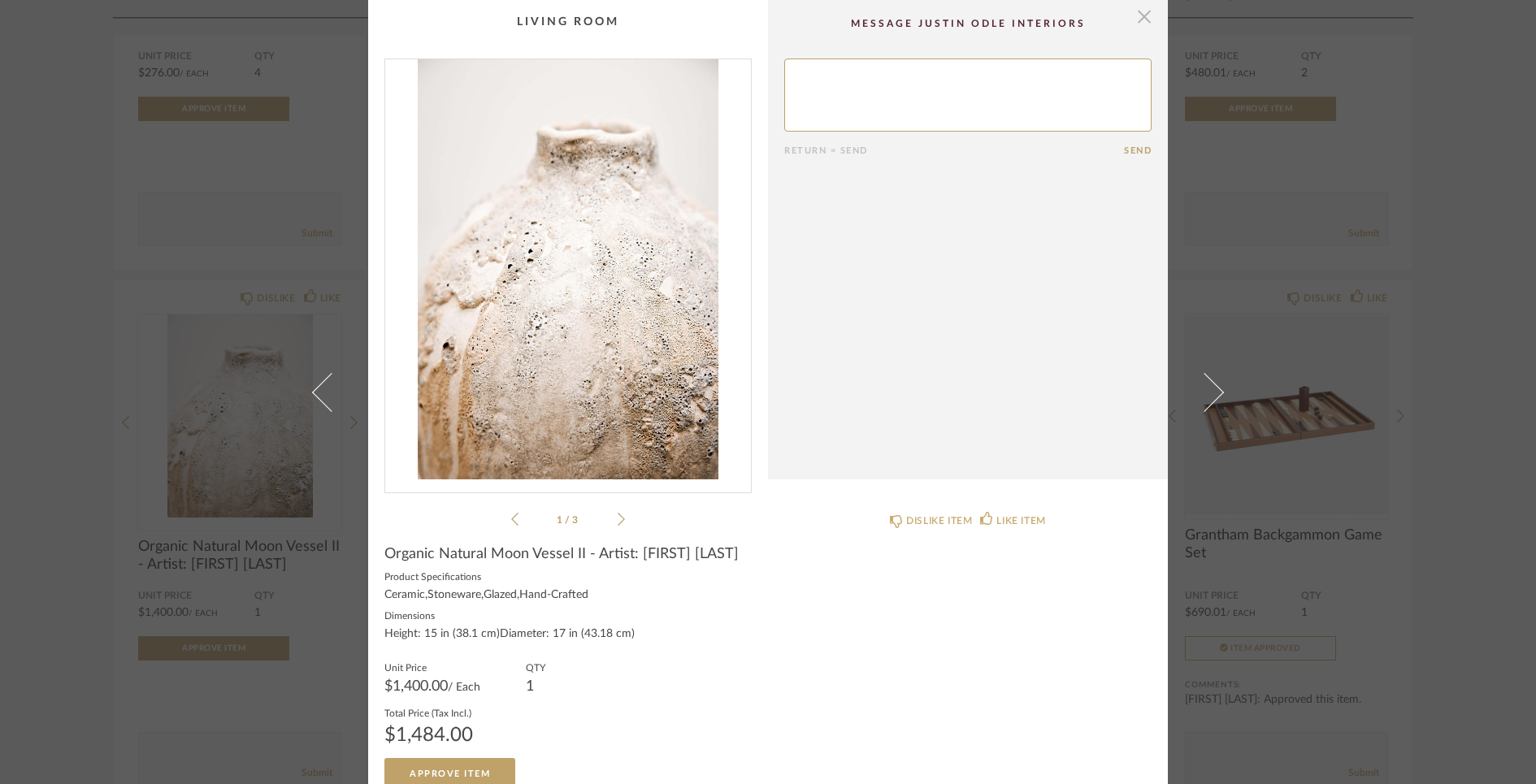 click at bounding box center (1144, 16) 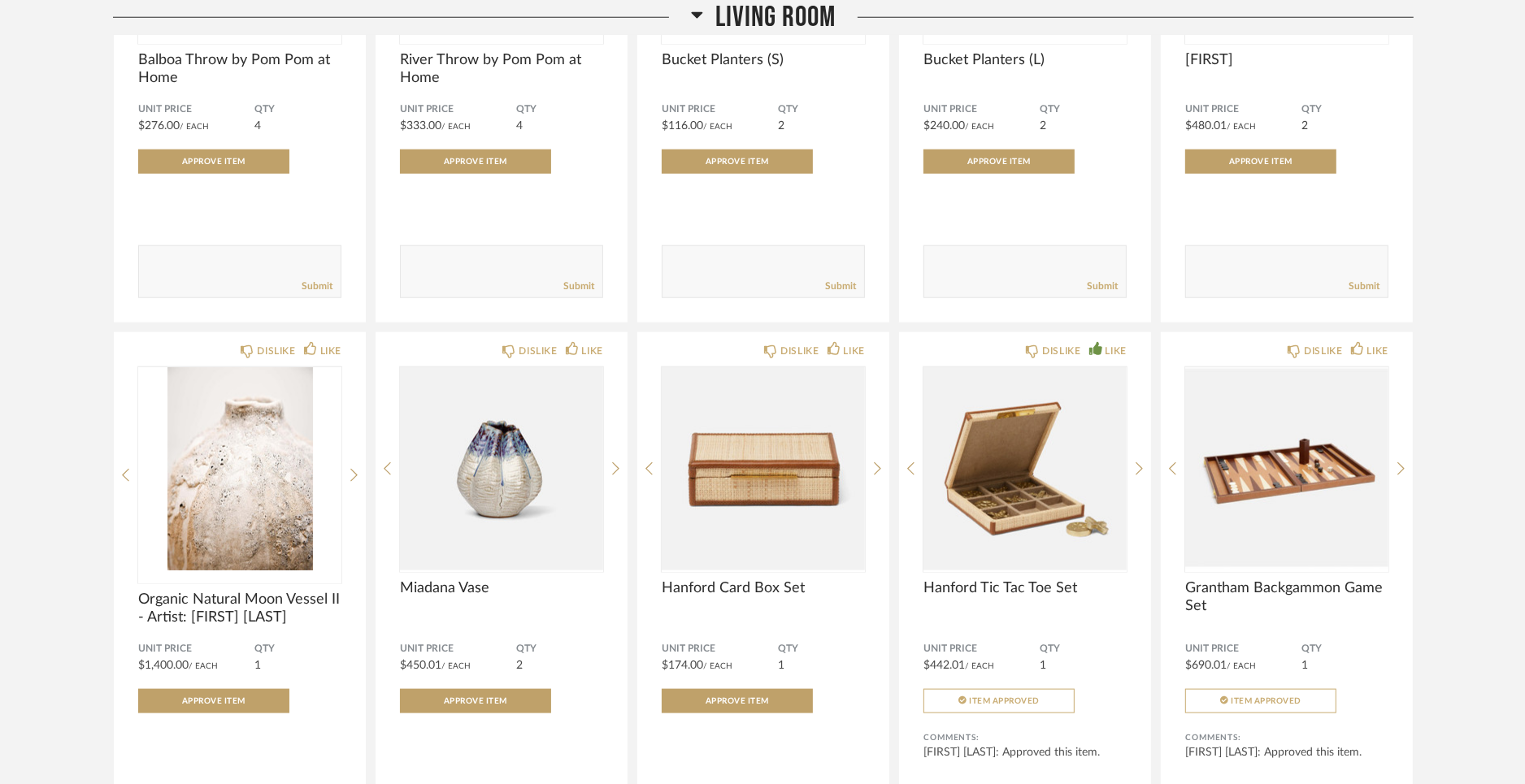 scroll, scrollTop: 1735, scrollLeft: 0, axis: vertical 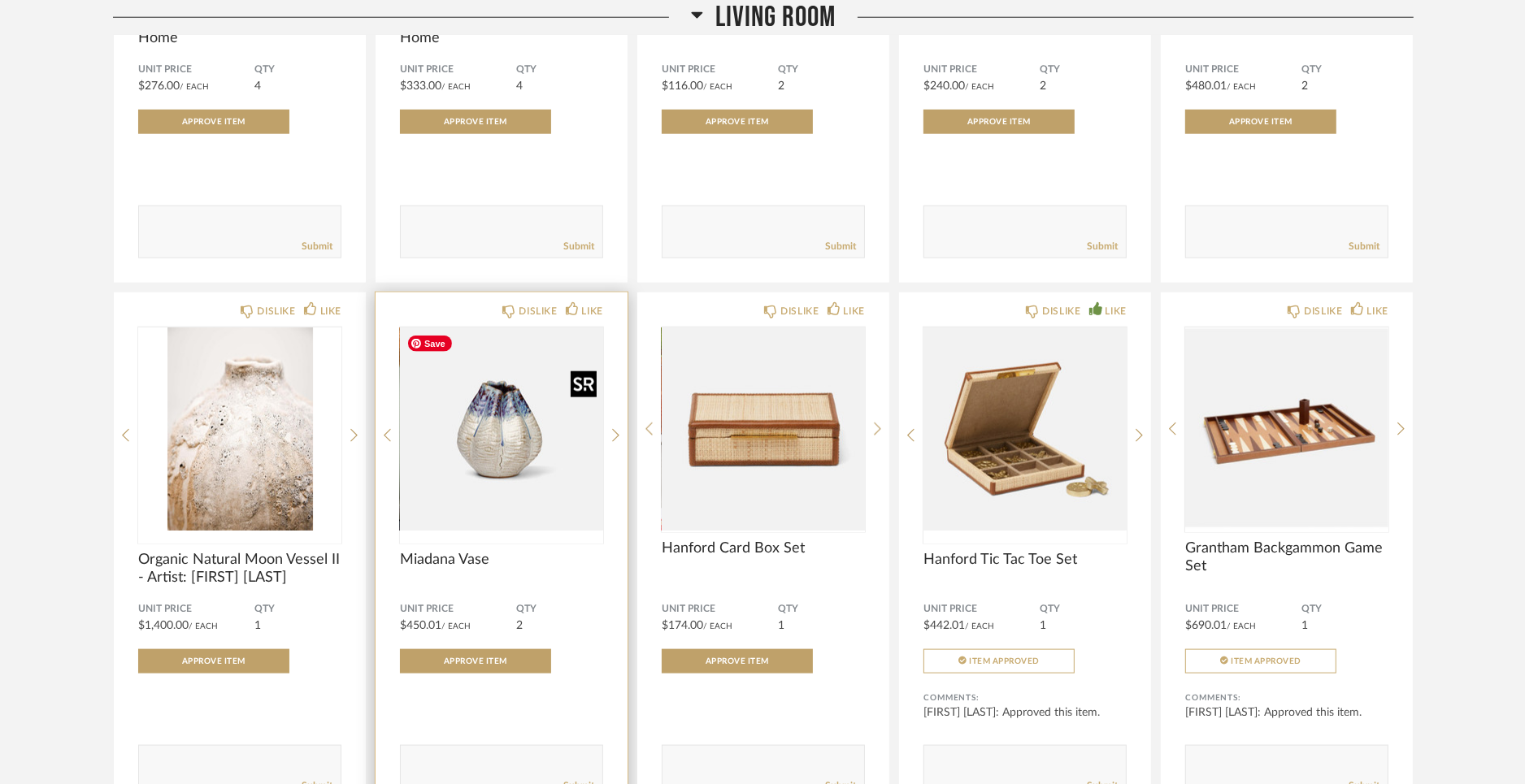 click 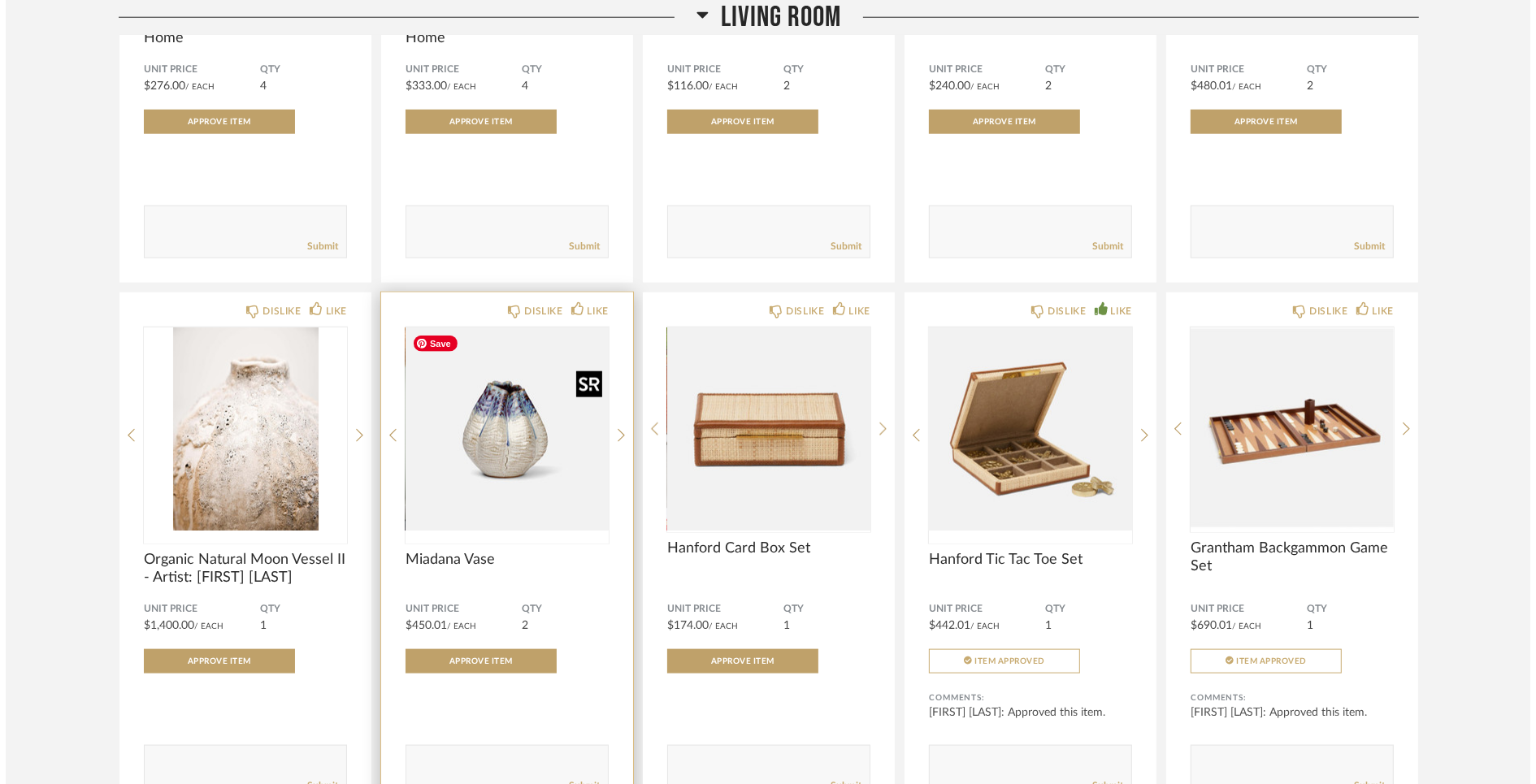 scroll, scrollTop: 0, scrollLeft: 0, axis: both 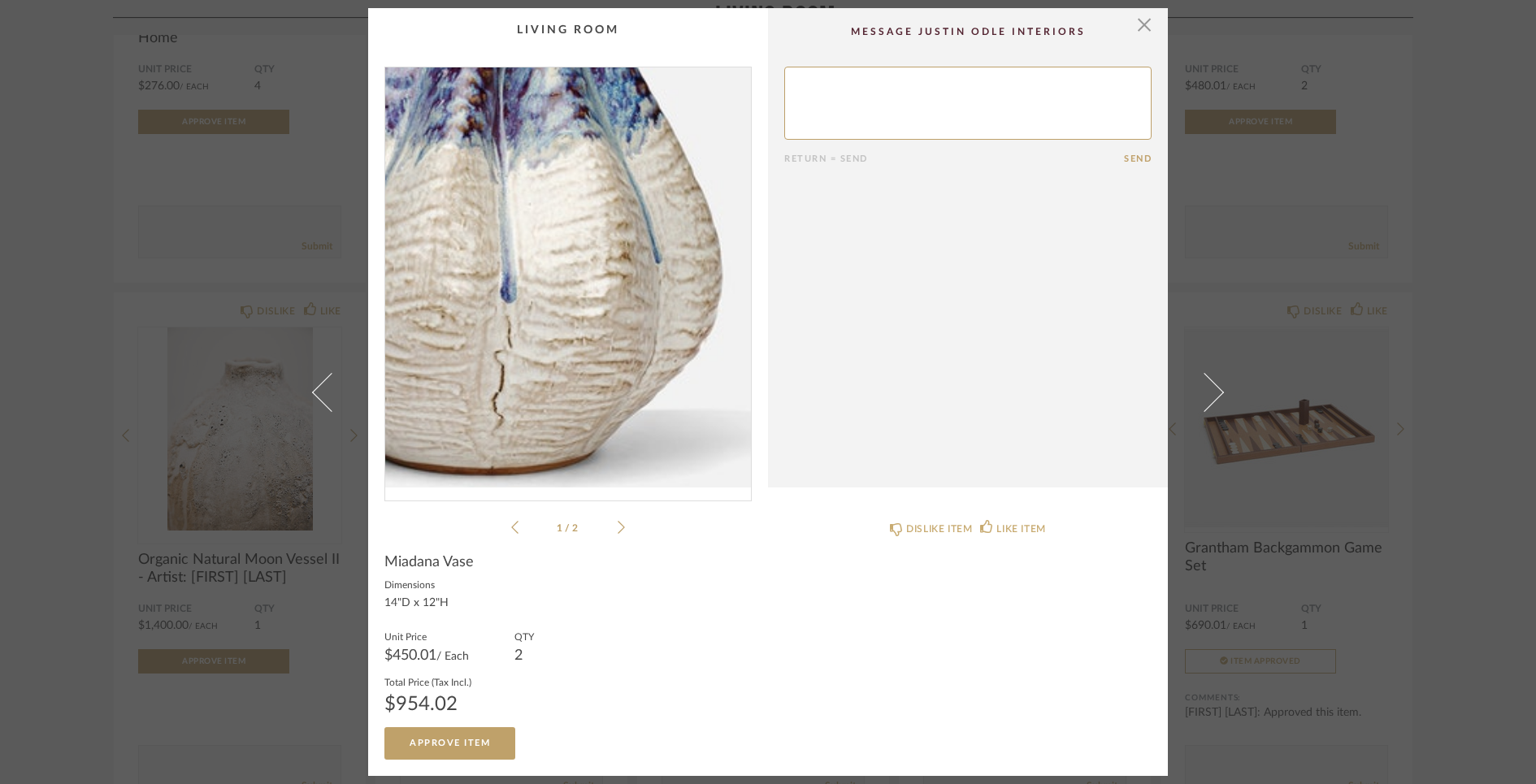 click at bounding box center [568, 277] 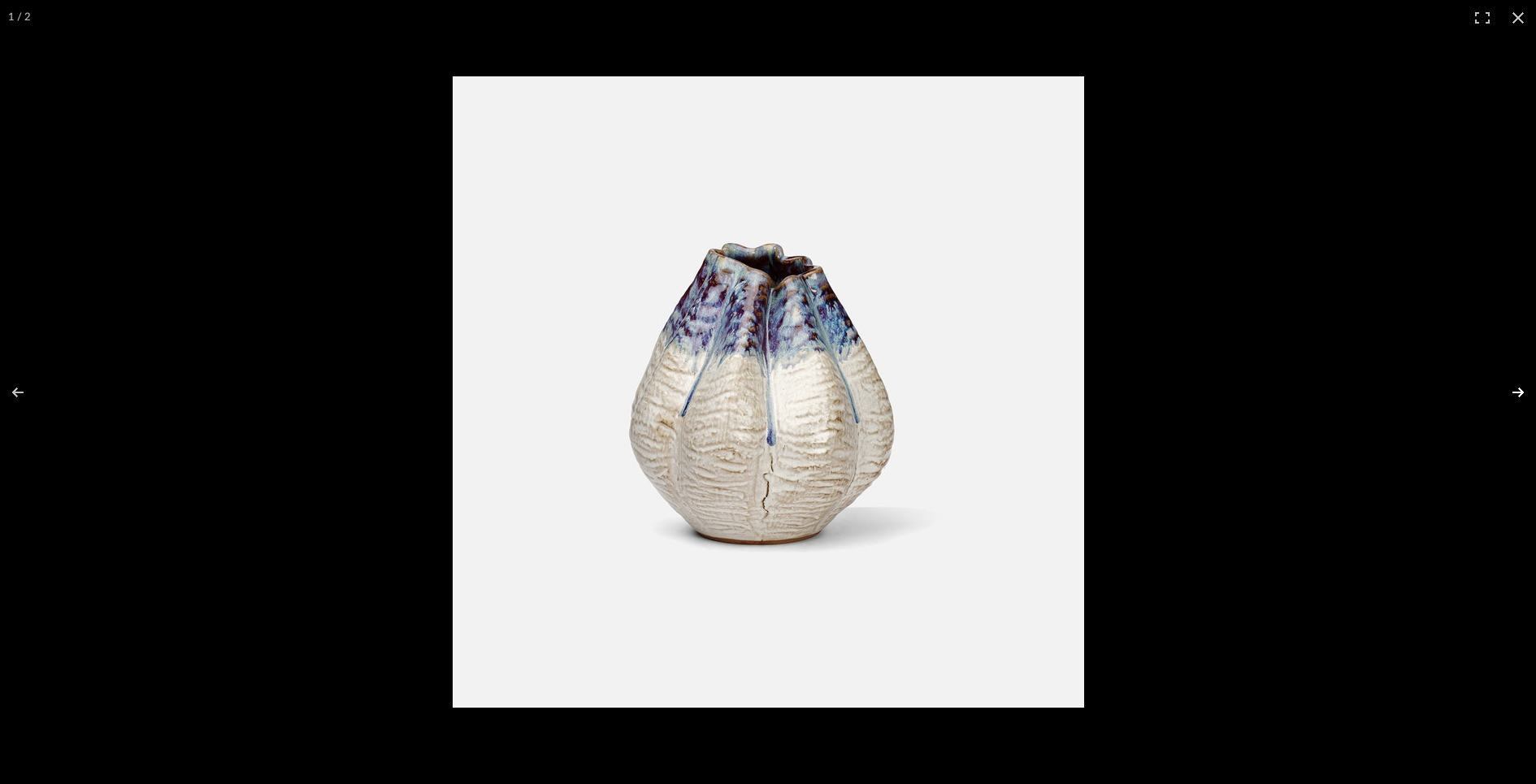 click at bounding box center (1508, 392) 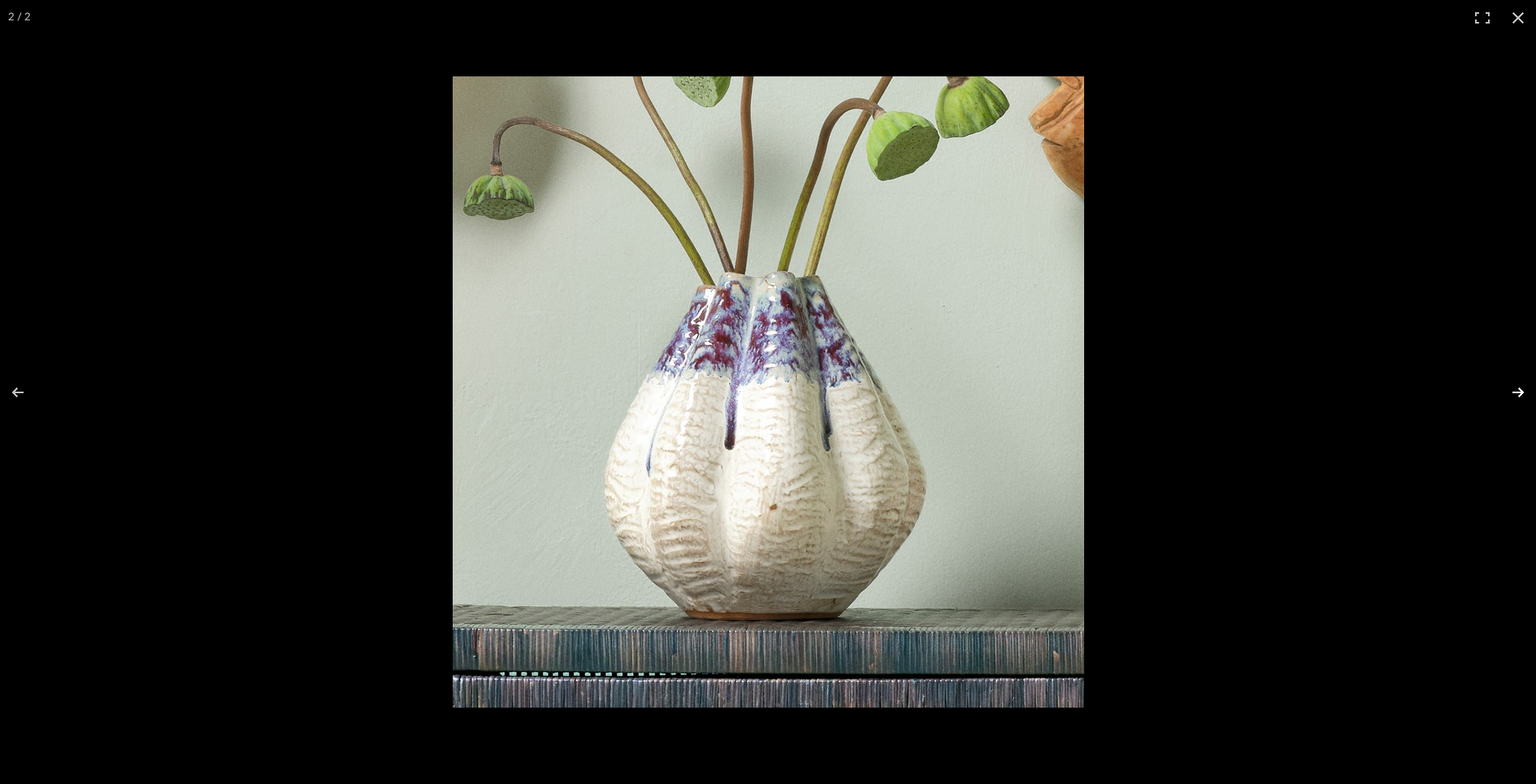click at bounding box center (1508, 392) 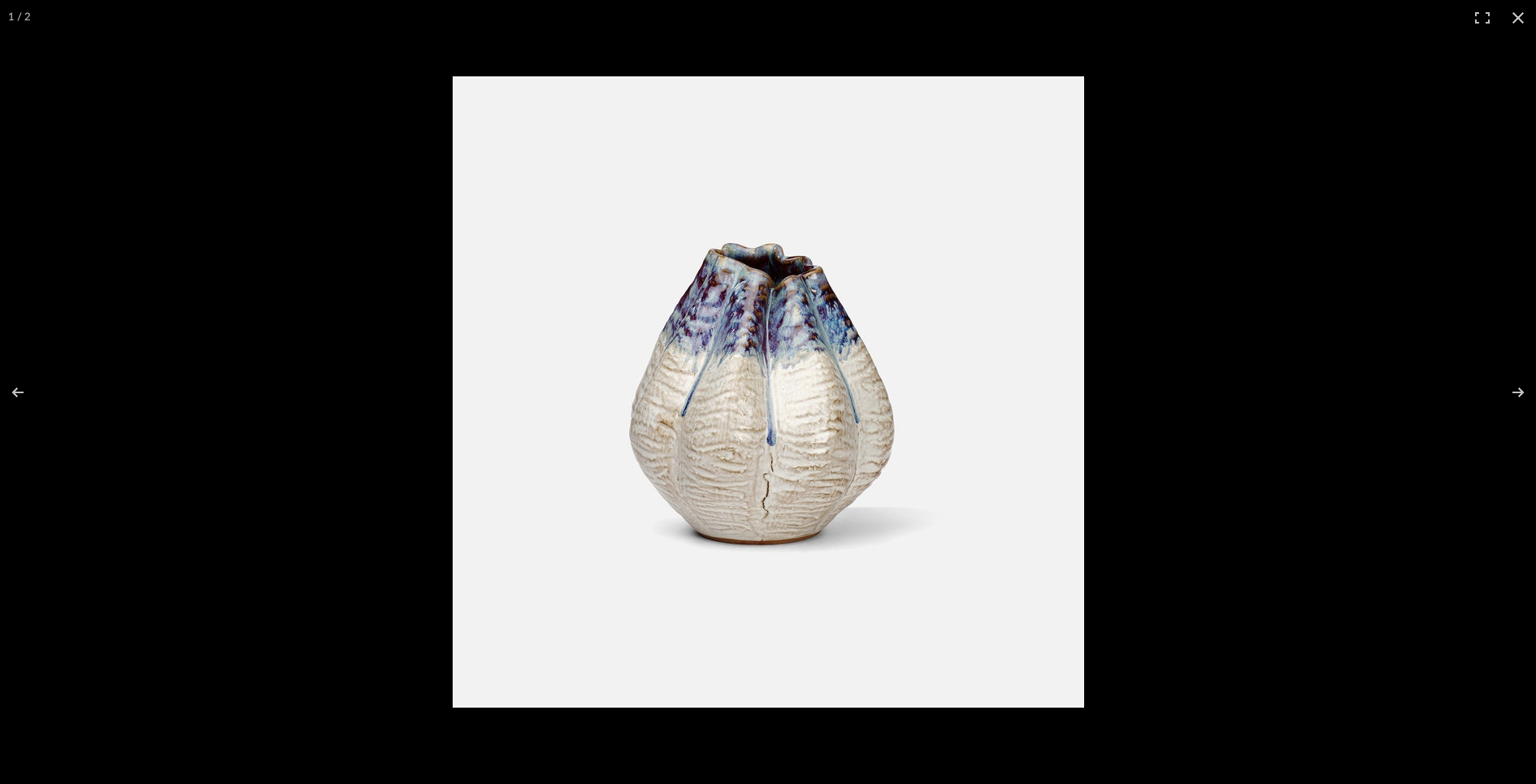 click at bounding box center [1133, 423] 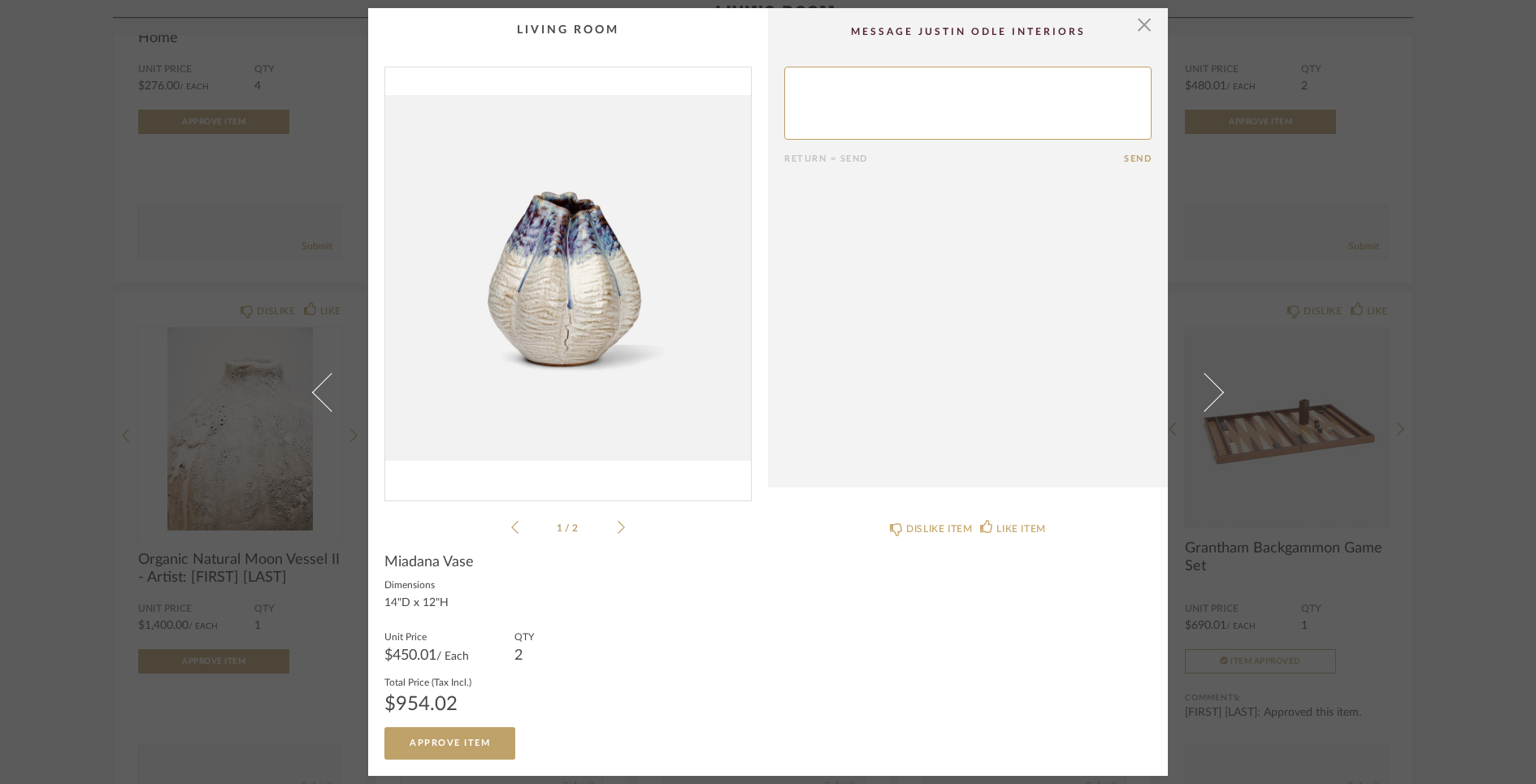 click on "1 / 2" 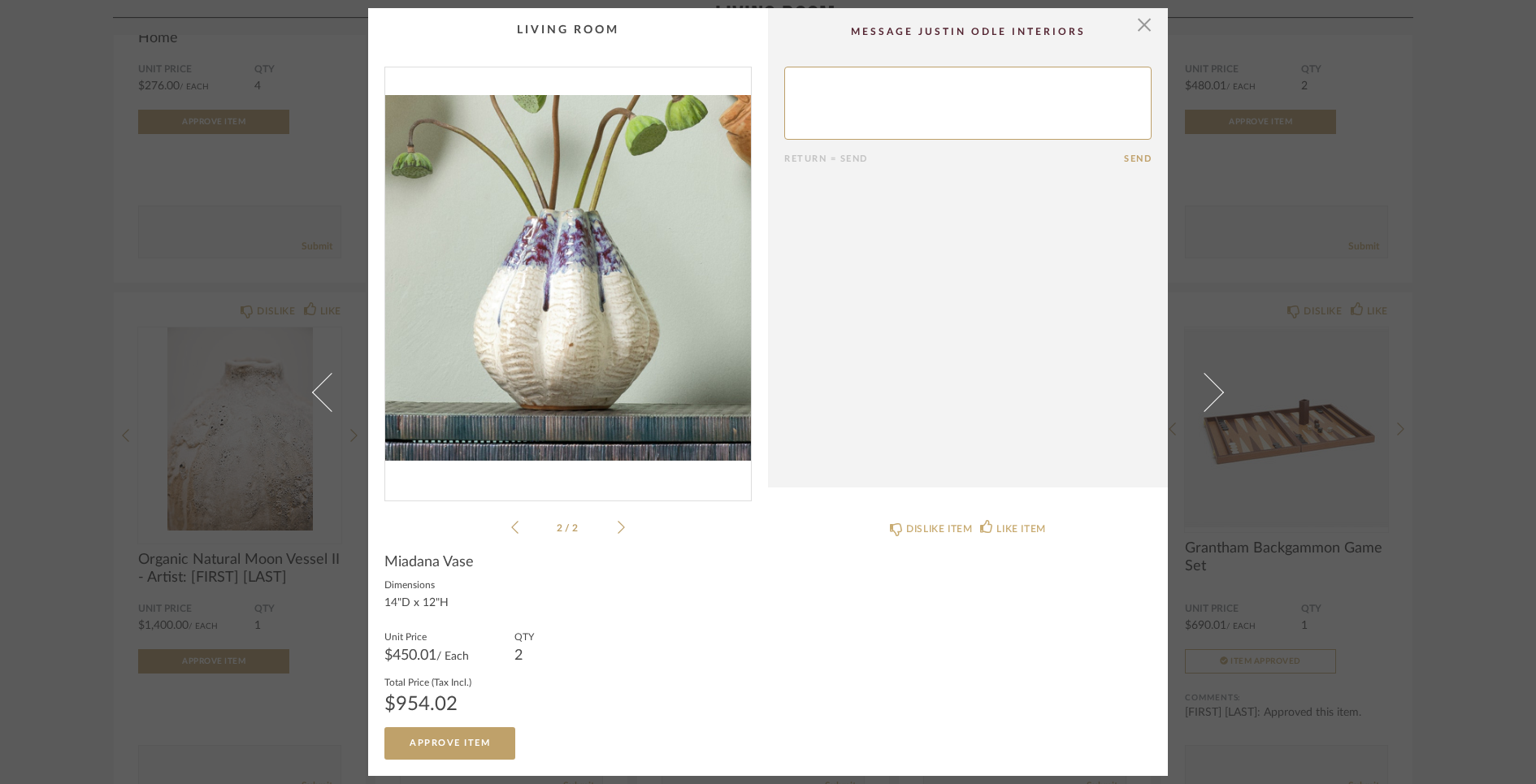 click 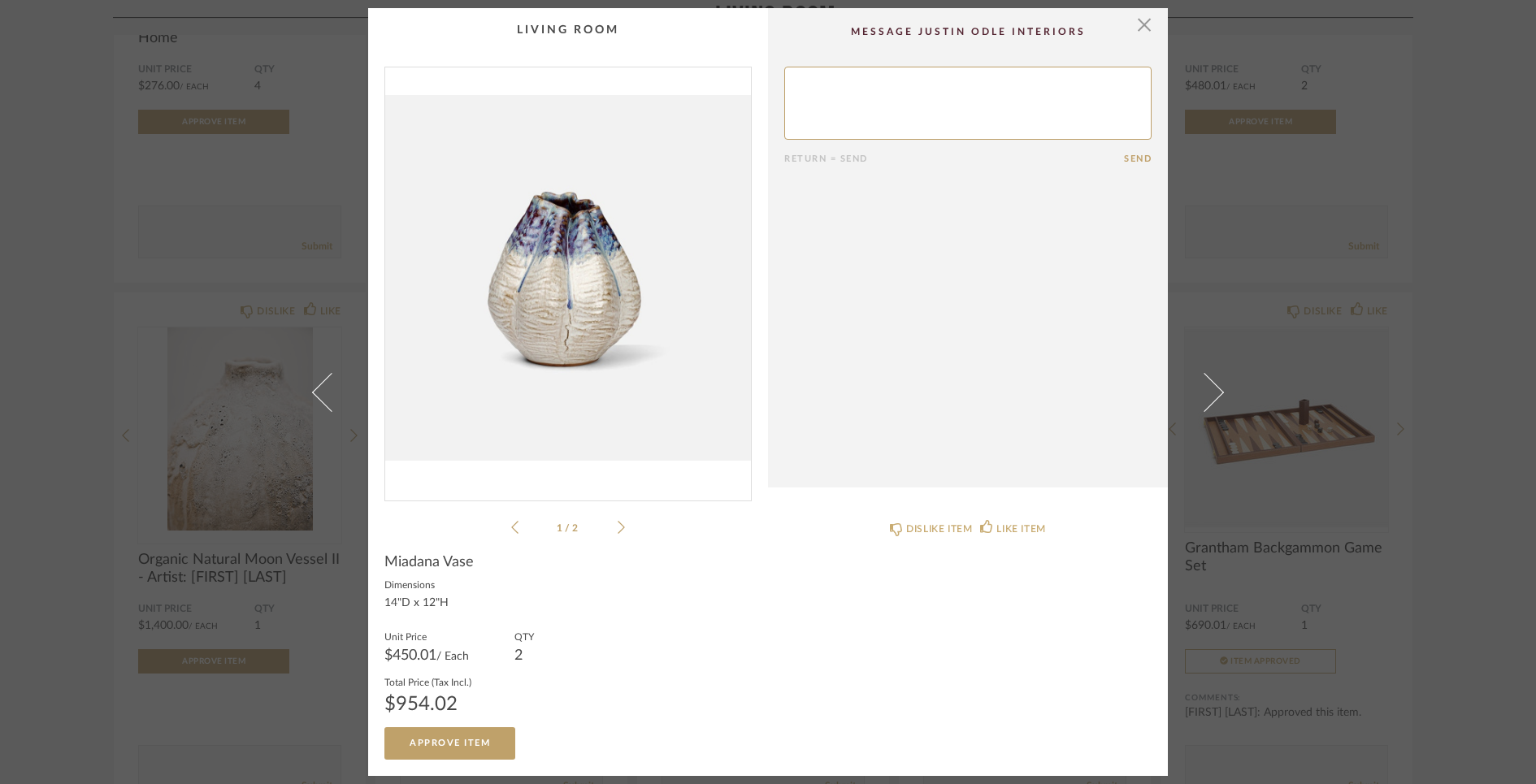 click 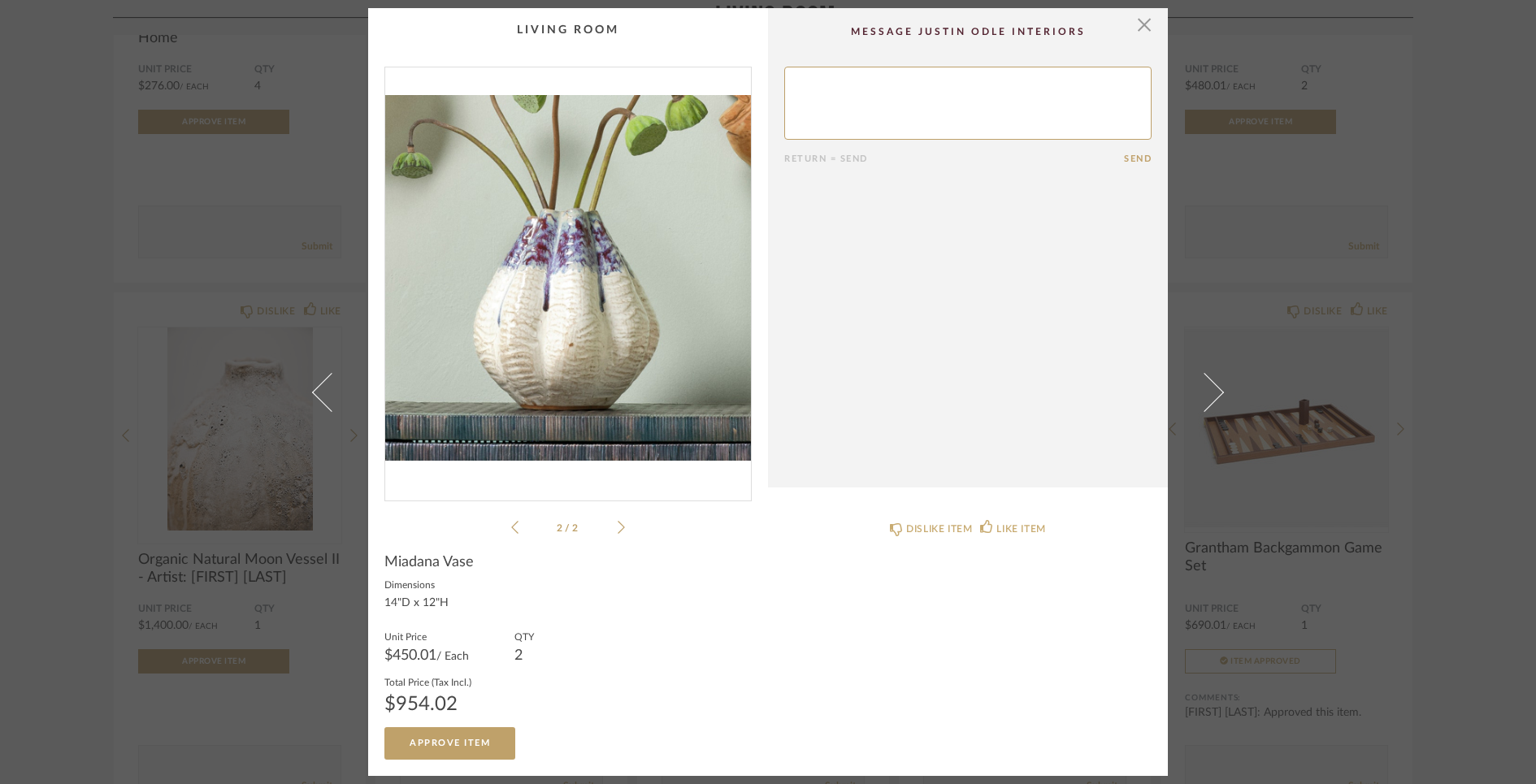 click 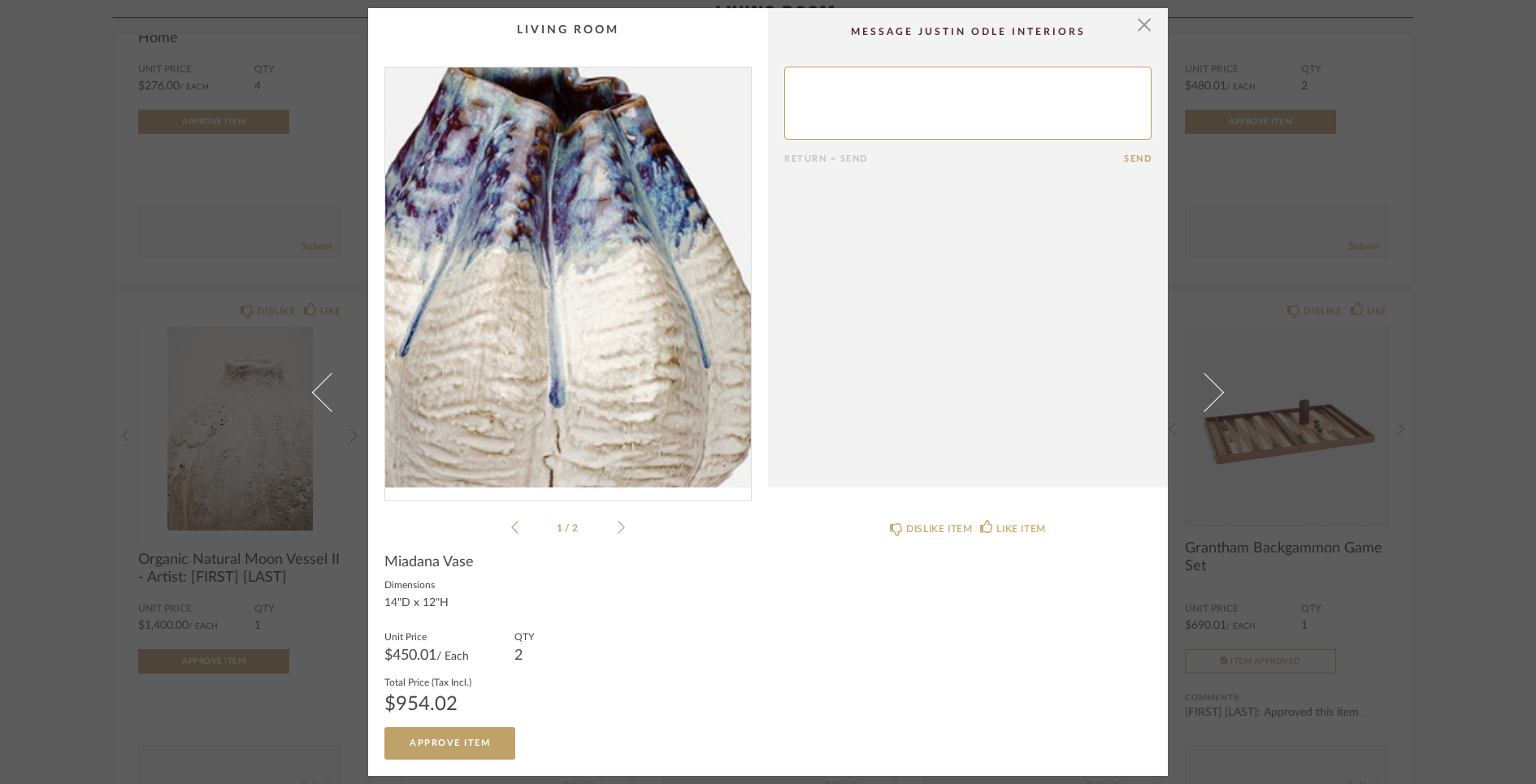click at bounding box center (568, 277) 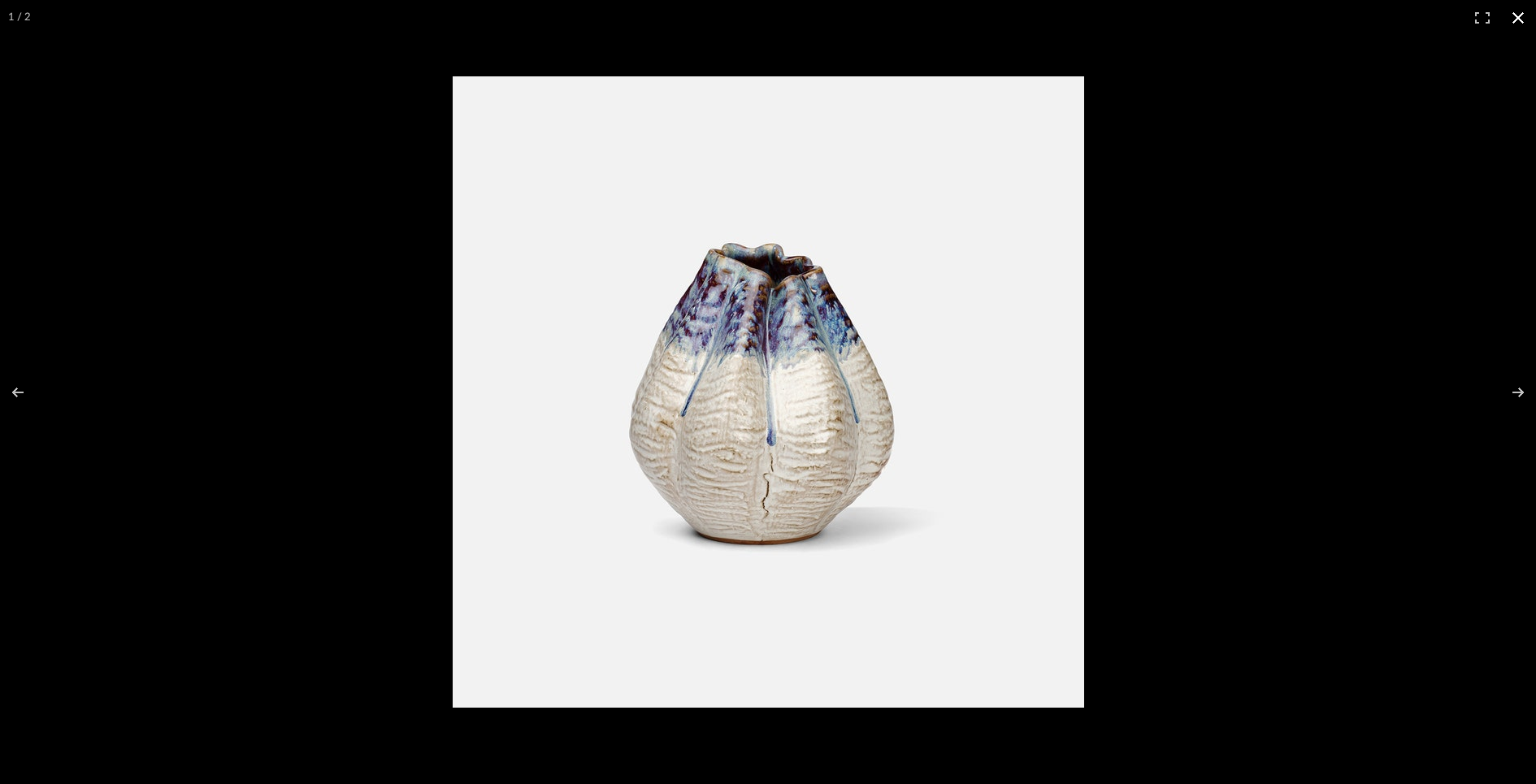 click at bounding box center [1133, 423] 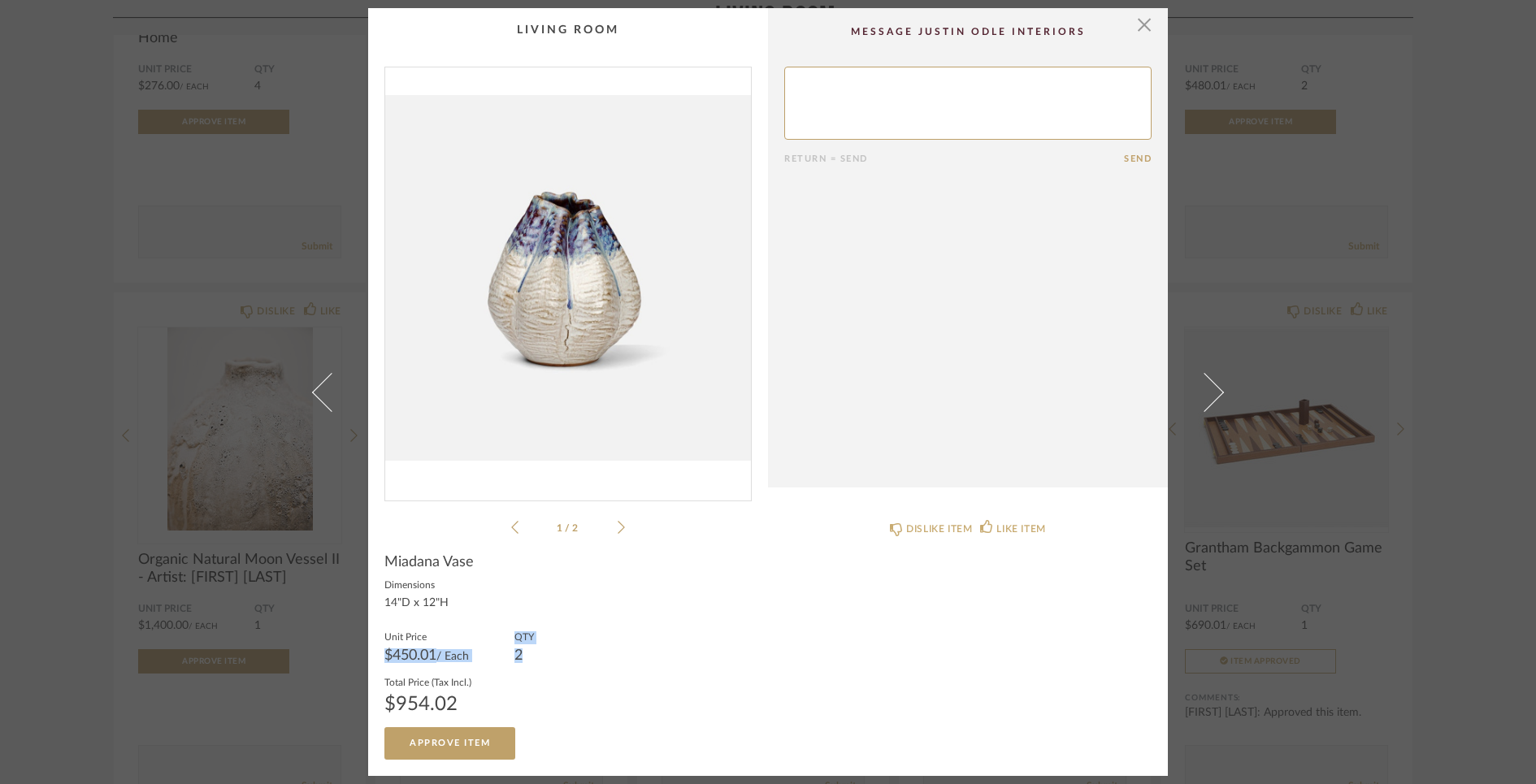 drag, startPoint x: 380, startPoint y: 659, endPoint x: 533, endPoint y: 654, distance: 153.08168 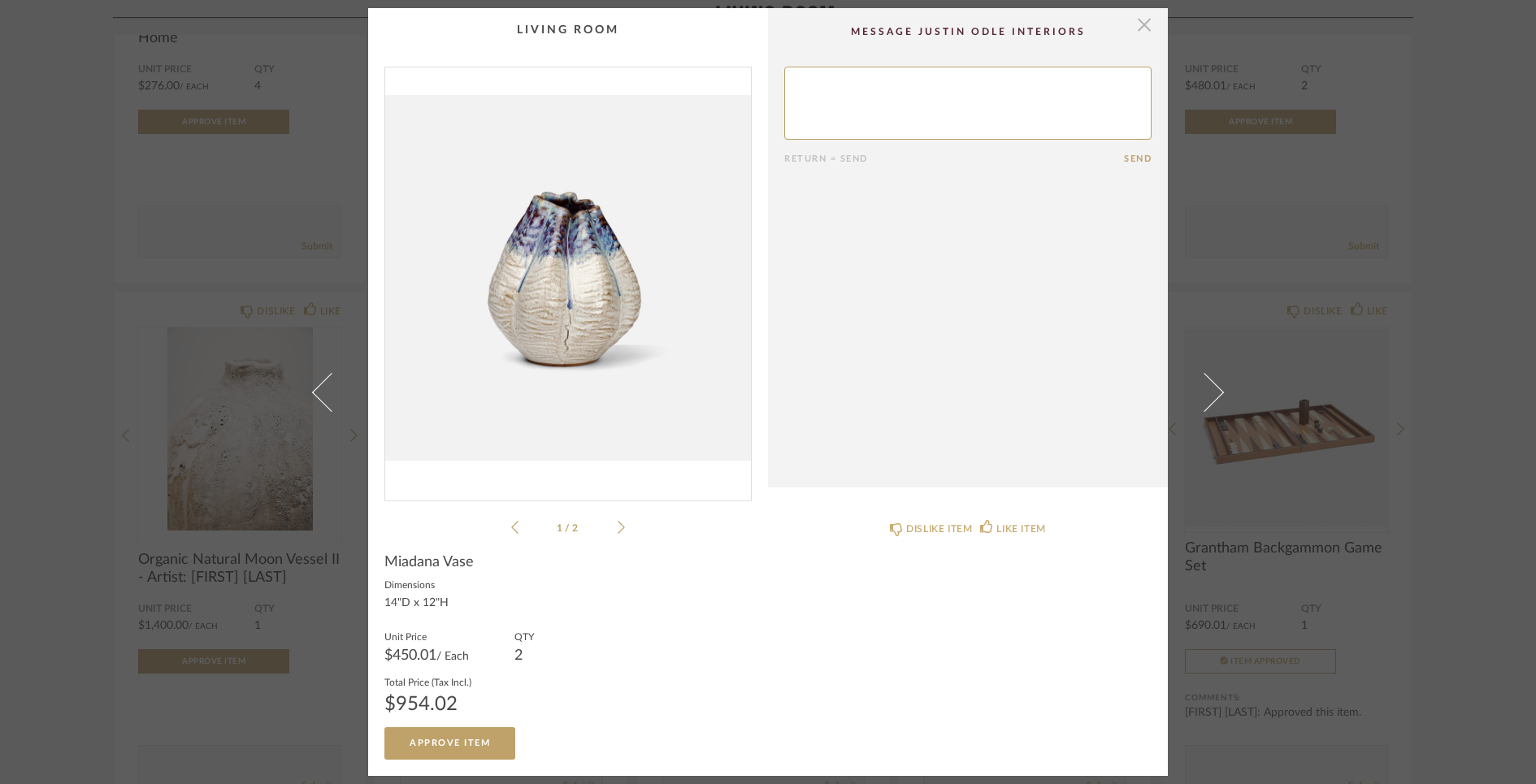 click at bounding box center [1144, 24] 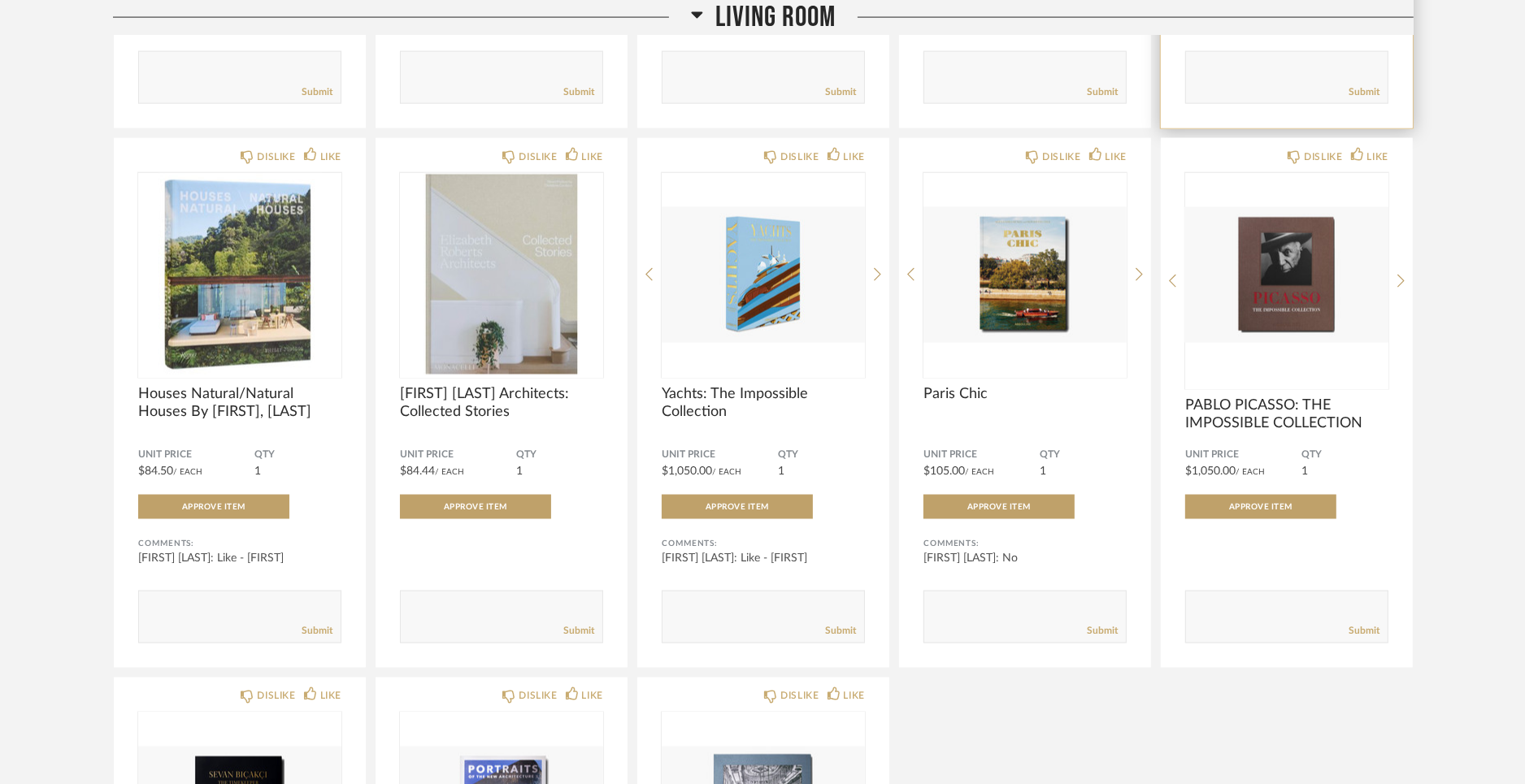 scroll, scrollTop: 2458, scrollLeft: 0, axis: vertical 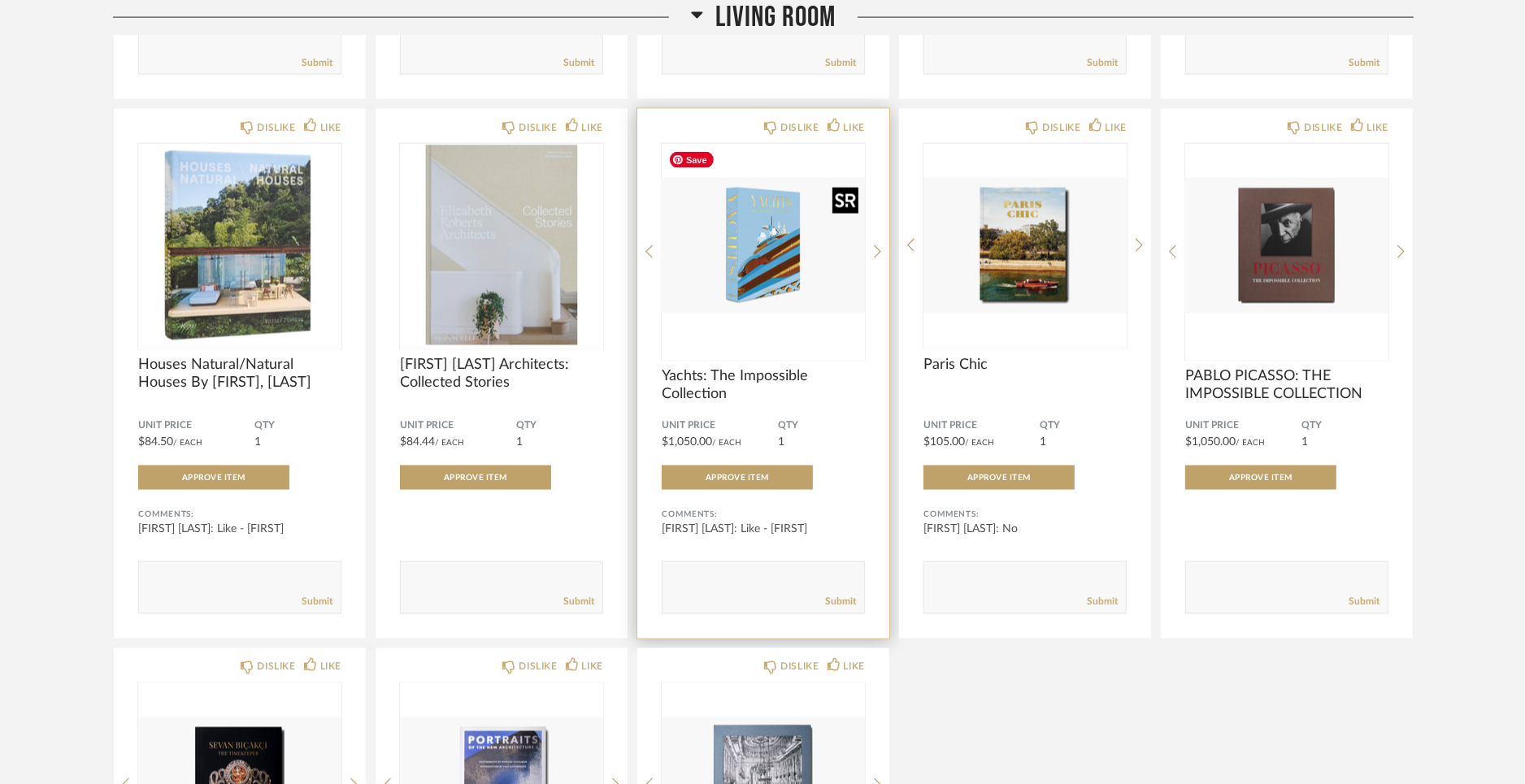 click at bounding box center (763, 245) 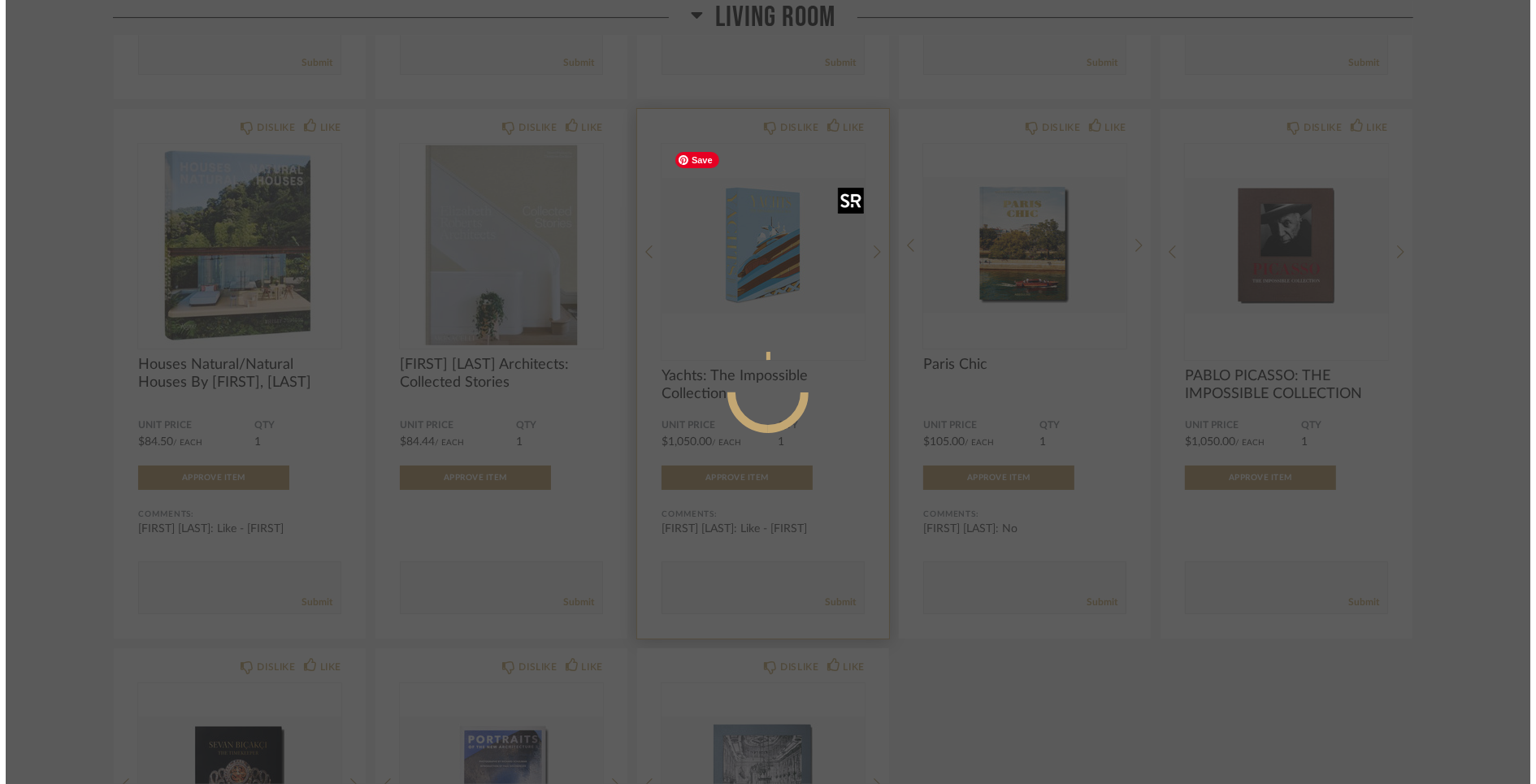 scroll, scrollTop: 0, scrollLeft: 0, axis: both 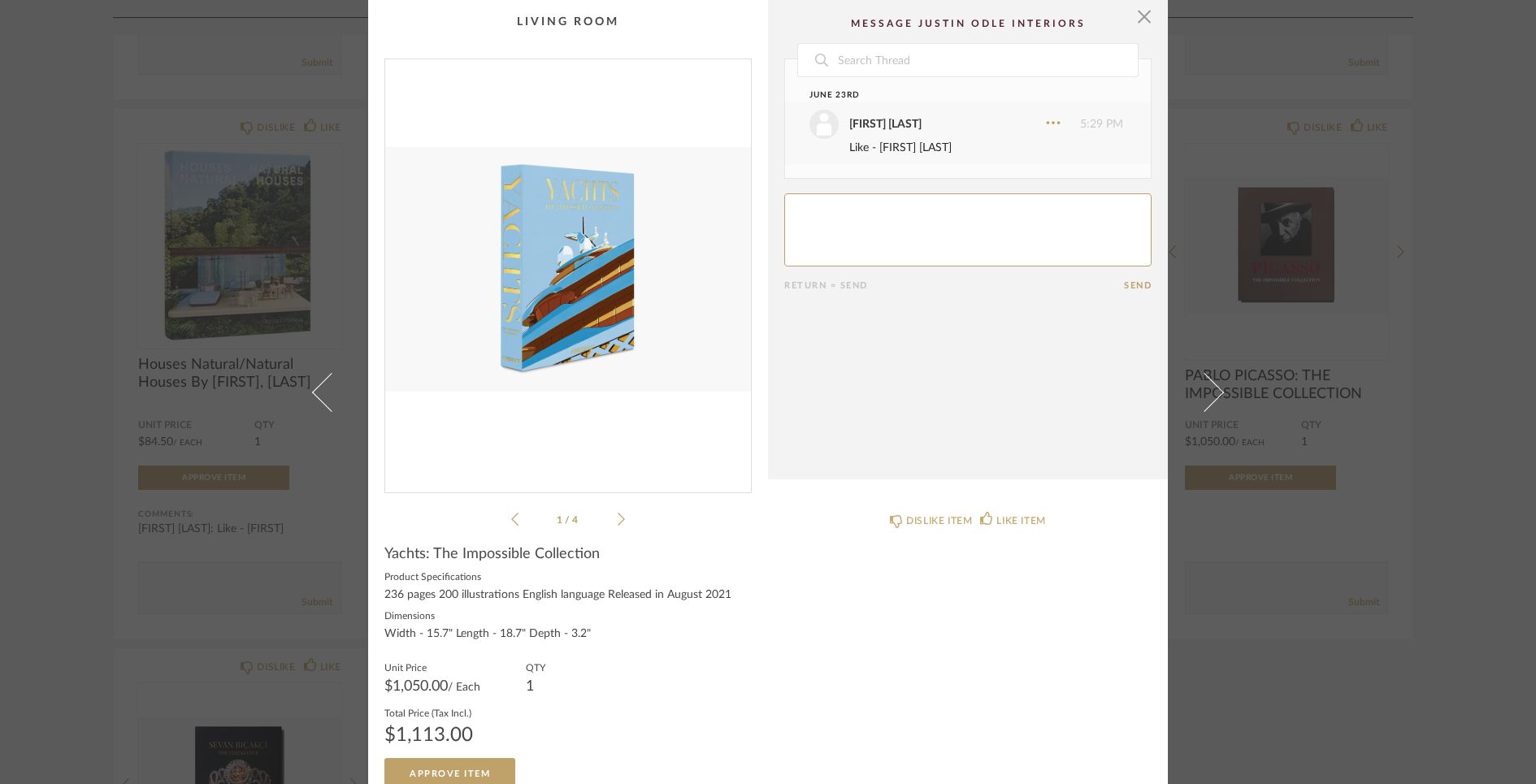 click at bounding box center [568, 269] 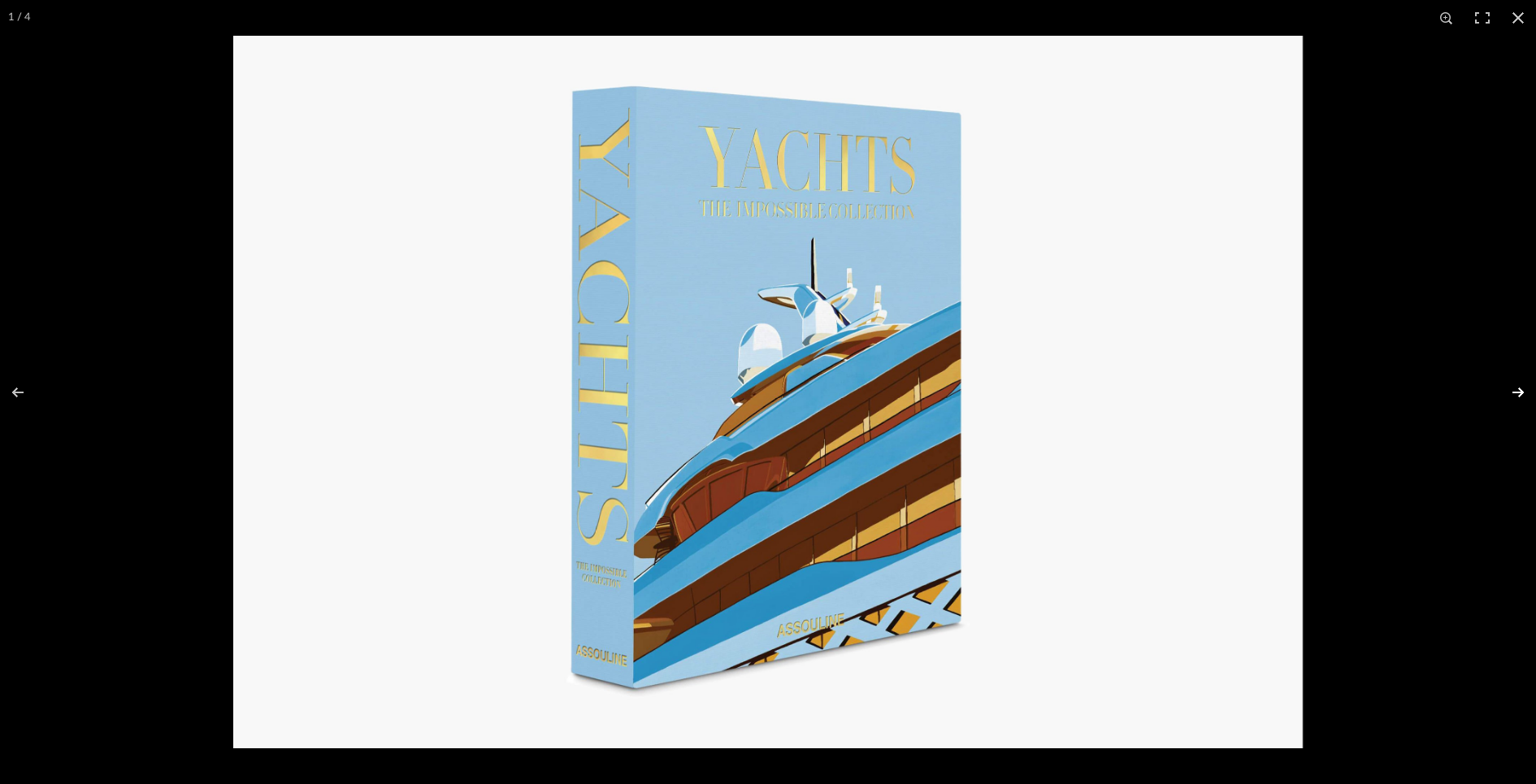 click at bounding box center (1508, 392) 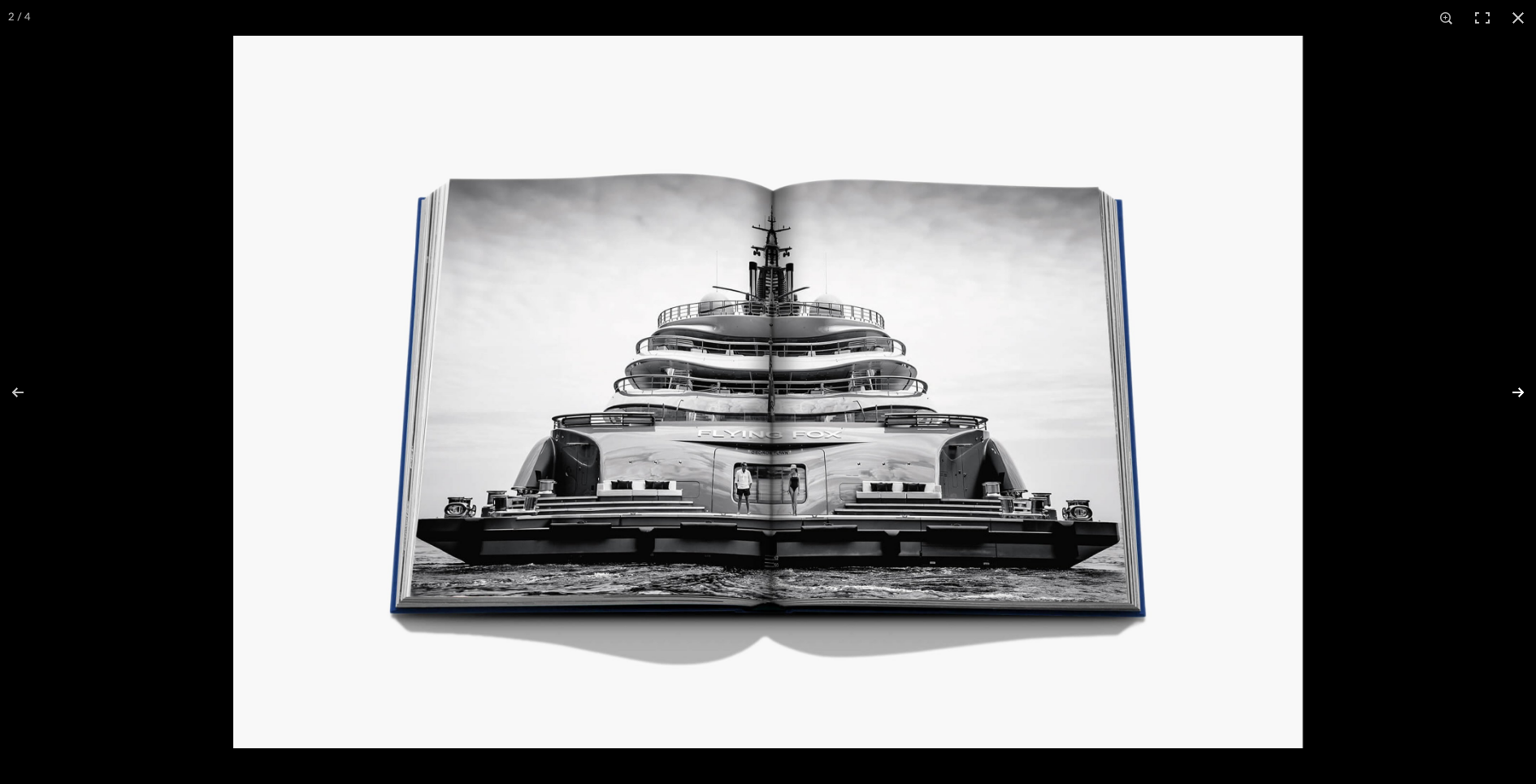 click at bounding box center (1508, 392) 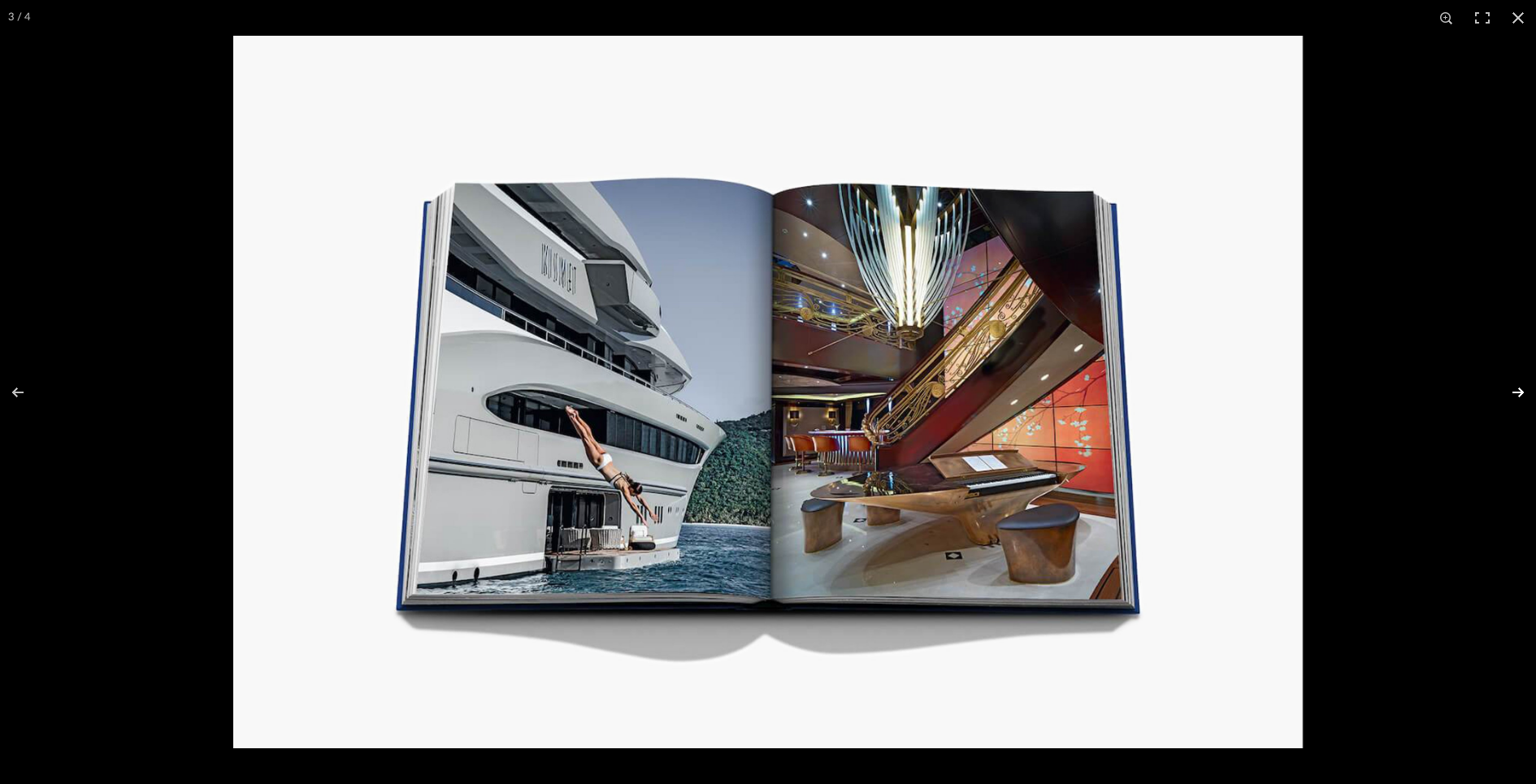 click at bounding box center (1508, 392) 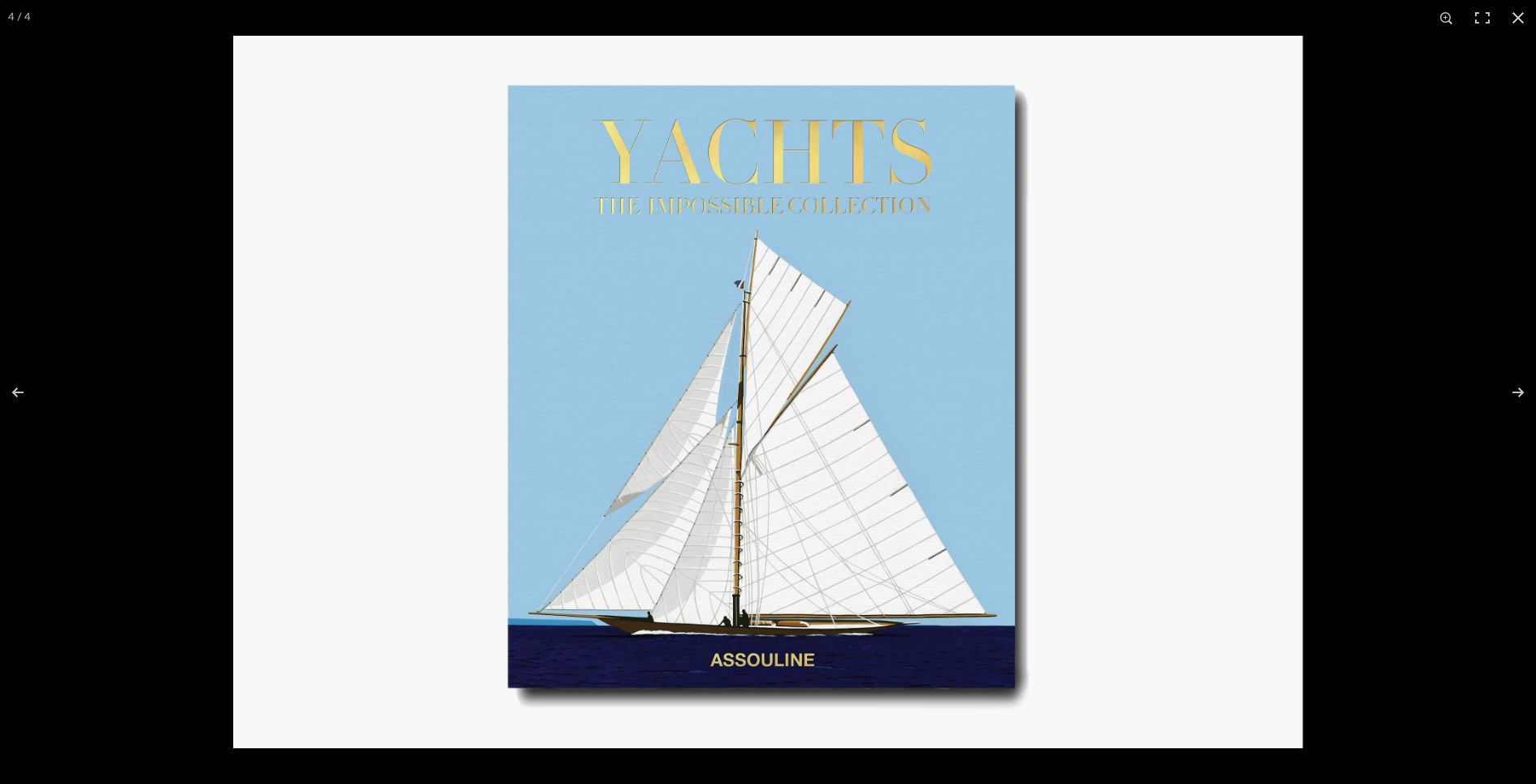 click at bounding box center (1001, 427) 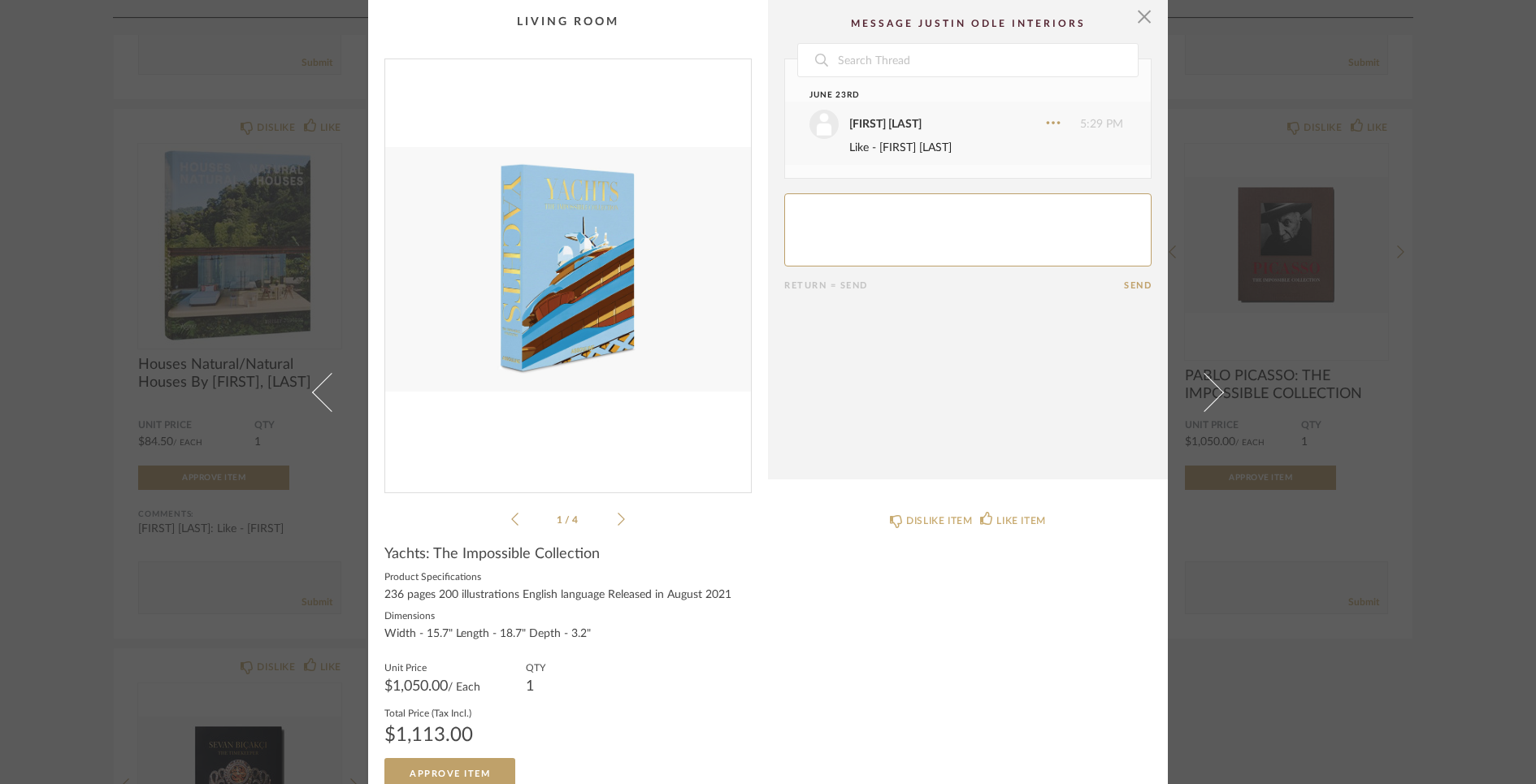 click on "× 1 / 4 Date June 23rd [FIRST] [LAST] 5:29 PM Like - [FIRST] Return = Send Send Yachts: The Impossible Collection Product Specifications 236 pages 200 illustrations English language Released in August 2021 Dimensions Width - 15.7" Length - 18.7" Depth - 3.2" Unit Price $1,050.00 /Each QTY 1 Total Price (Tax Incl.) $1,113.00 Approve Item DISLIKE ITEM LIKE ITEM" at bounding box center [768, 392] 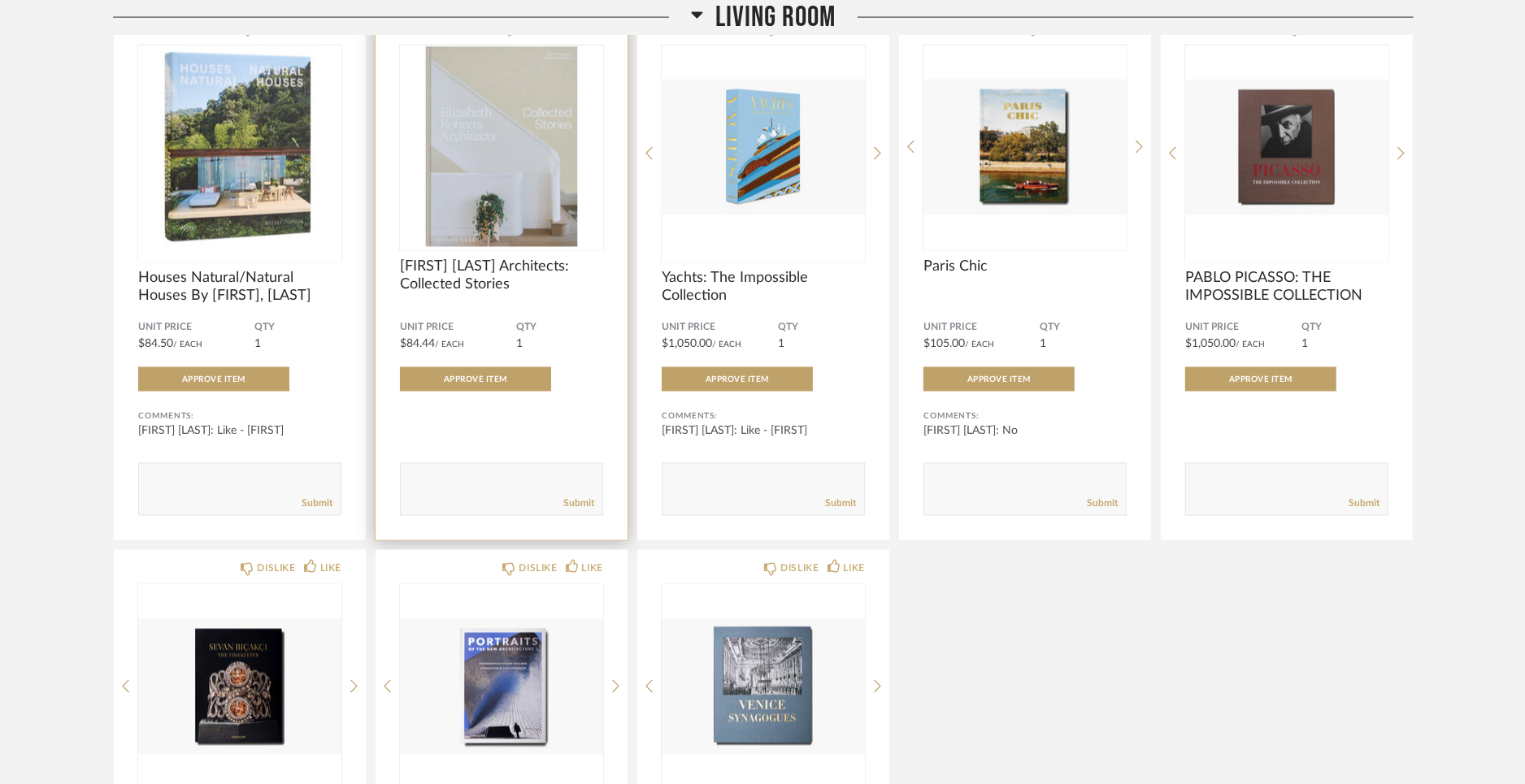 scroll, scrollTop: 2555, scrollLeft: 0, axis: vertical 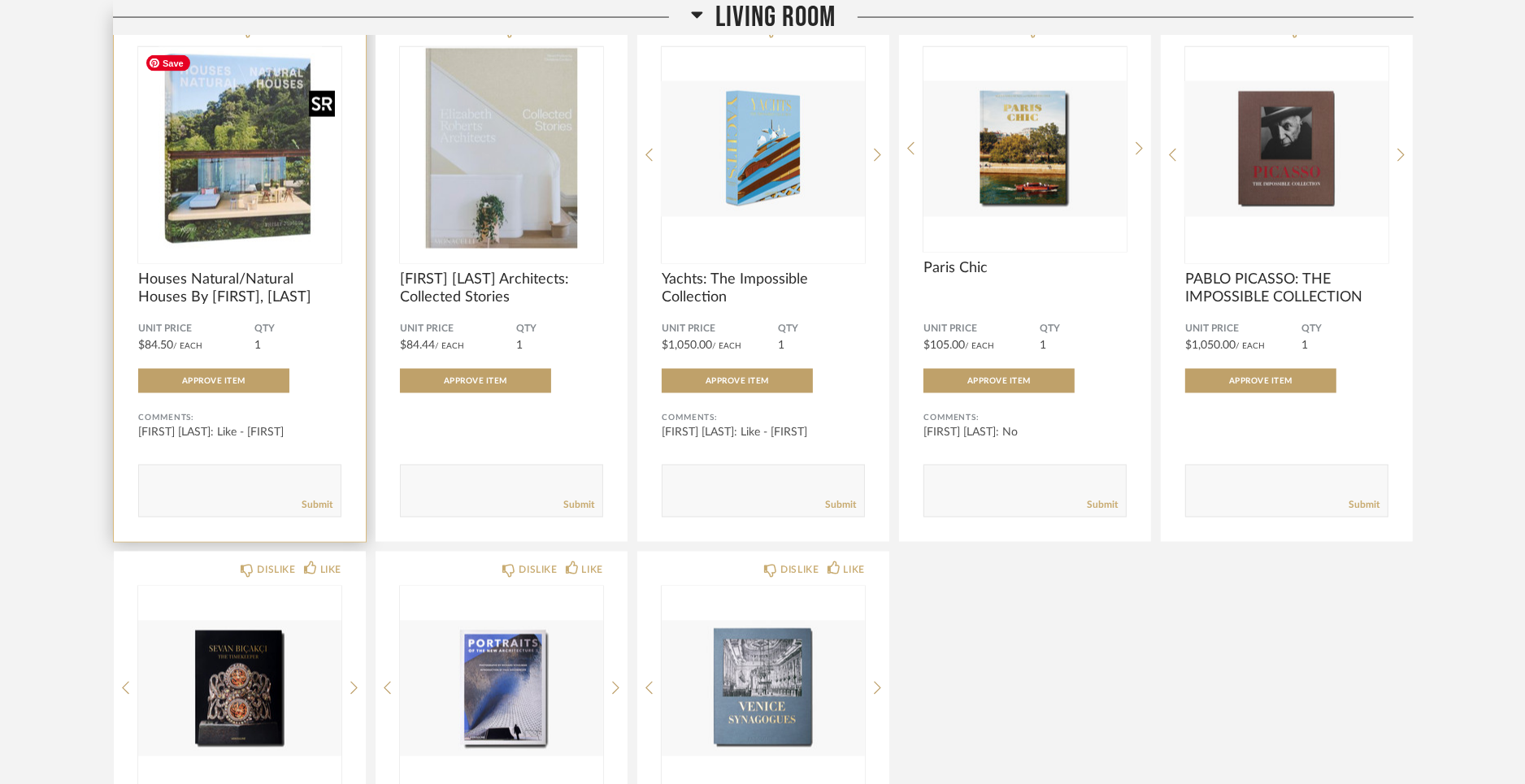 click at bounding box center (240, 149) 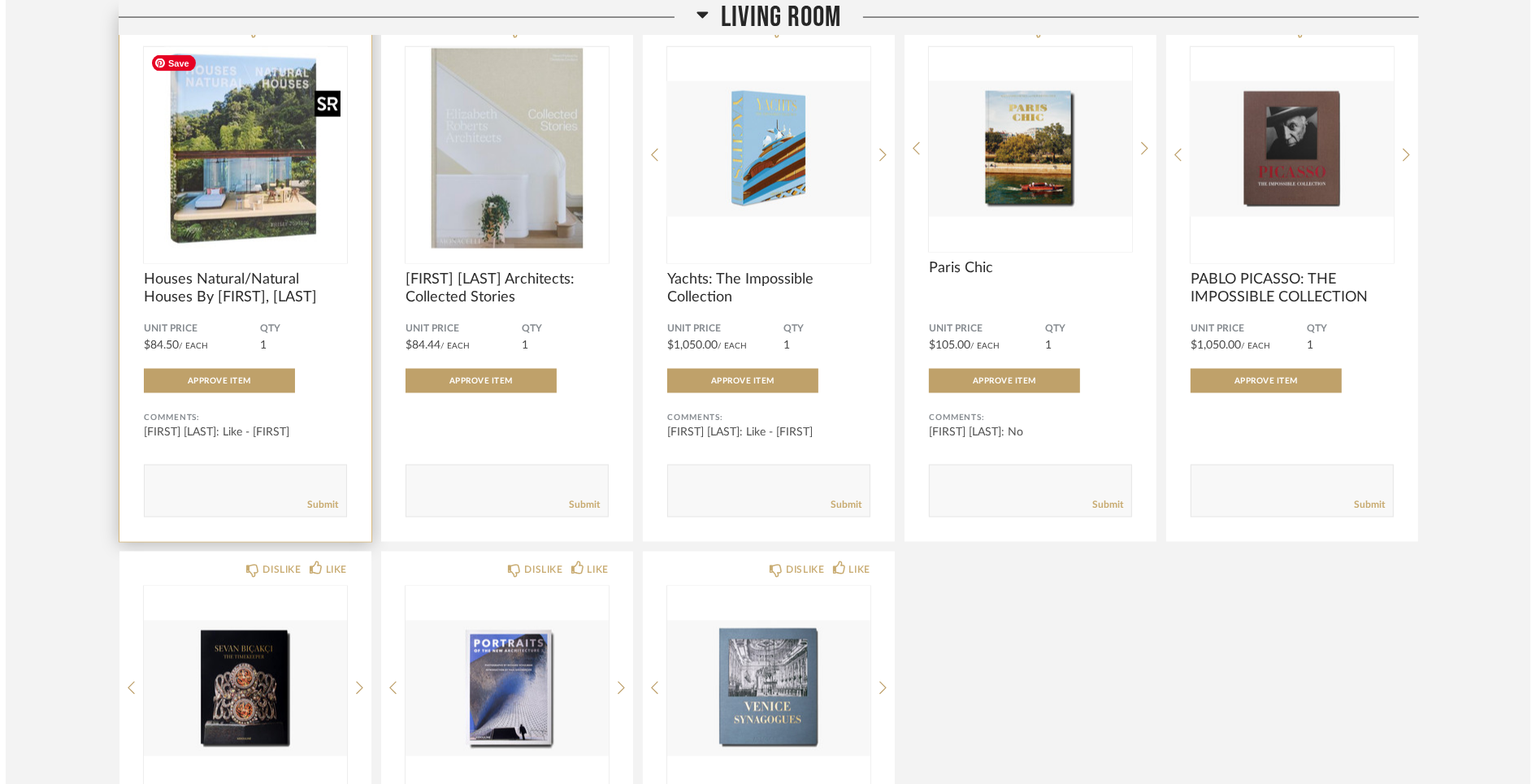 scroll, scrollTop: 0, scrollLeft: 0, axis: both 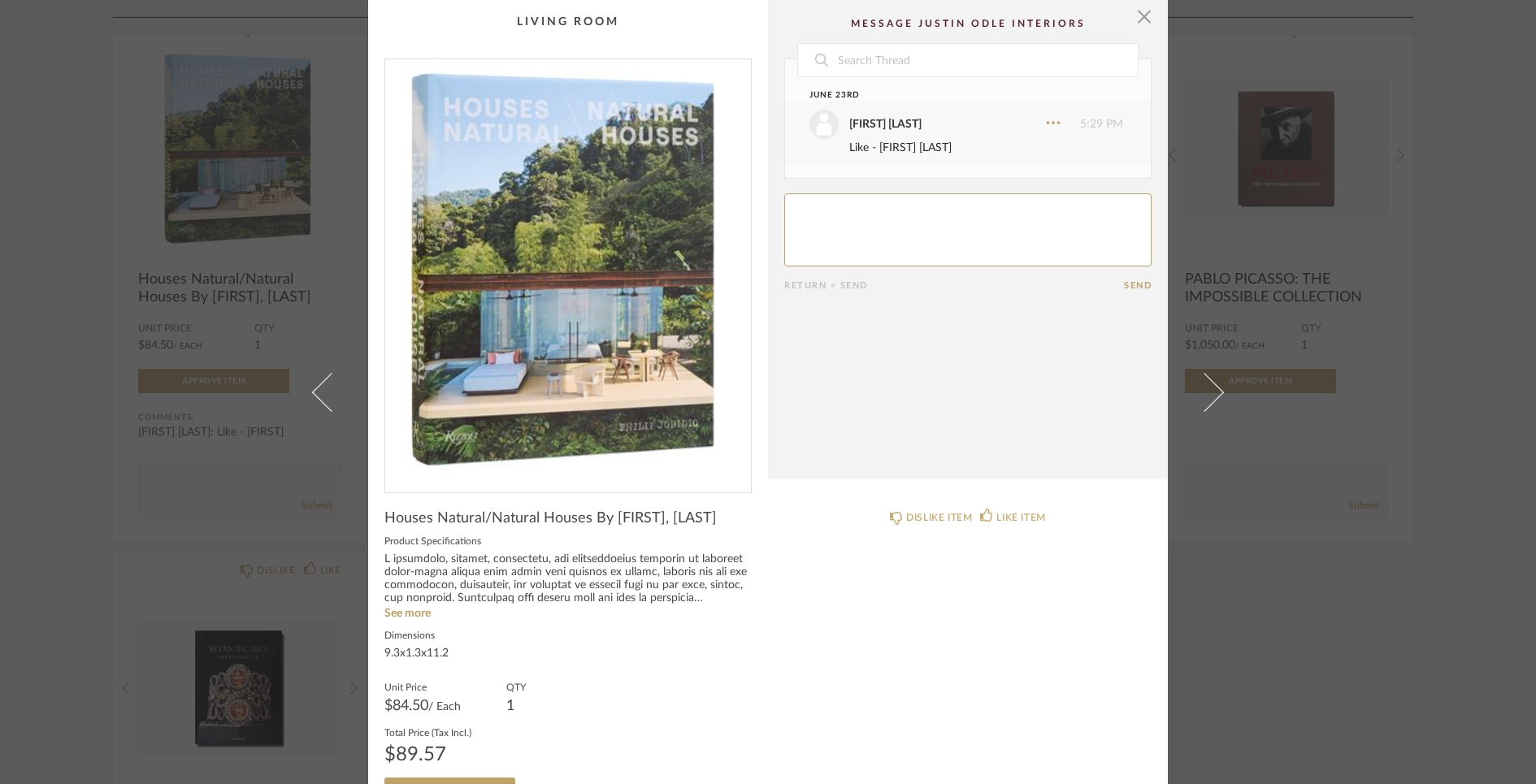 click at bounding box center (568, 269) 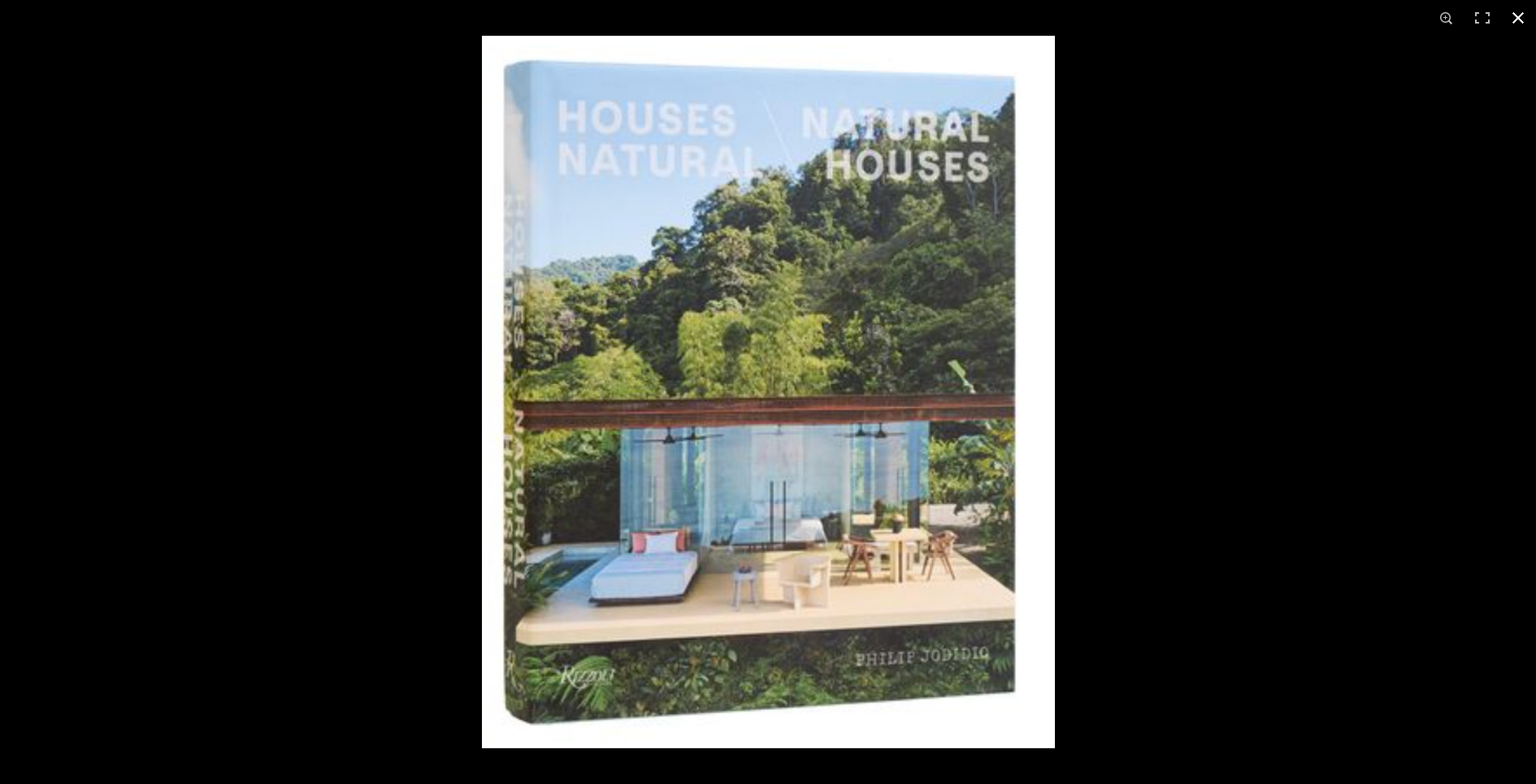 click at bounding box center [1250, 427] 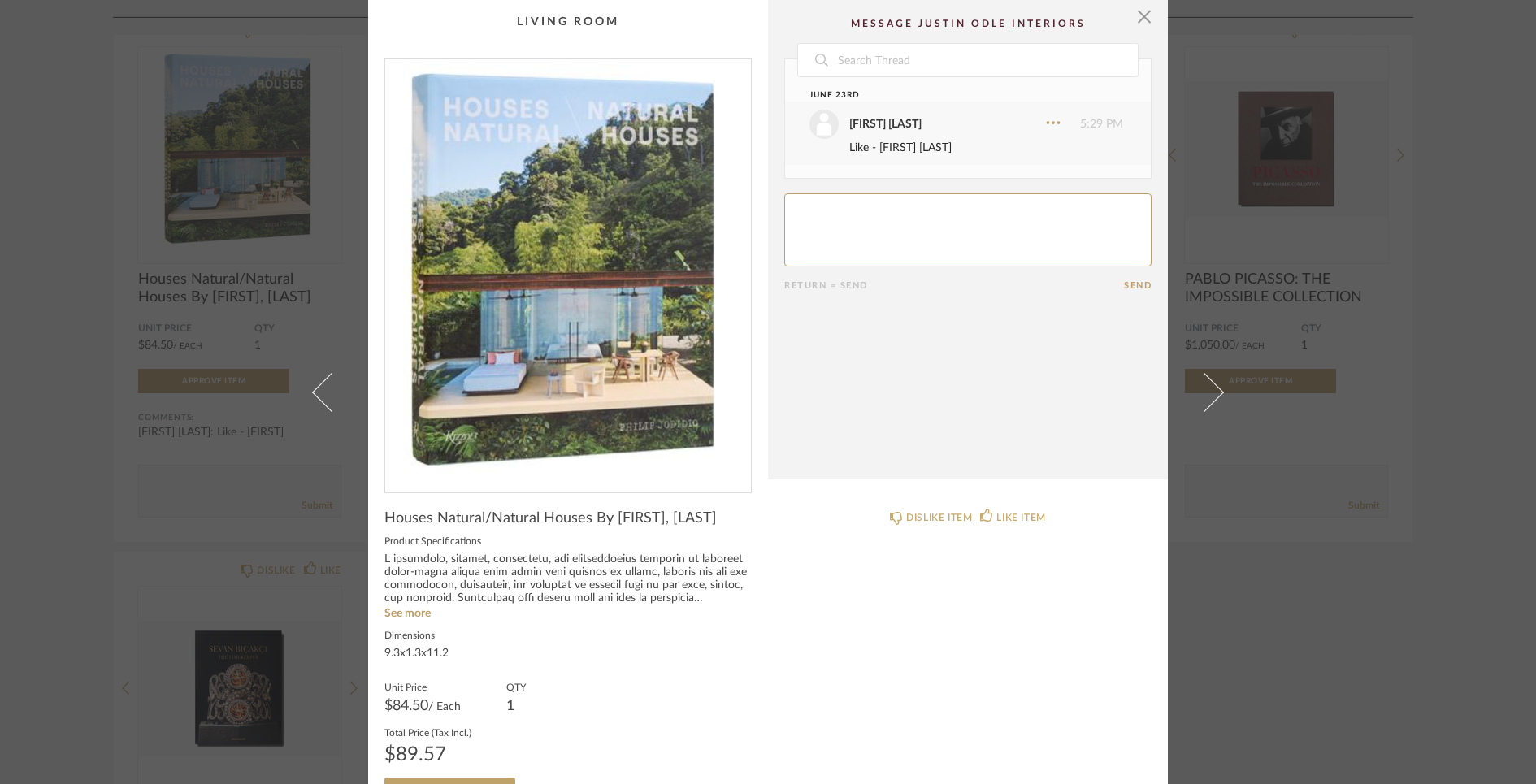 click on "× Date June 23rd [FIRST] [LAST] 5:29 PM Like - [FIRST] Return = Send Send Houses Natural/Natural Houses By [FIRST], [LAST] Product Specifications See more Dimensions 9.3x1.3x11.2 Unit Price $84.50 /Each QTY 1 Total Price (Tax Incl.) $89.57 Approve Item DISLIKE ITEM LIKE ITEM" at bounding box center (768, 392) 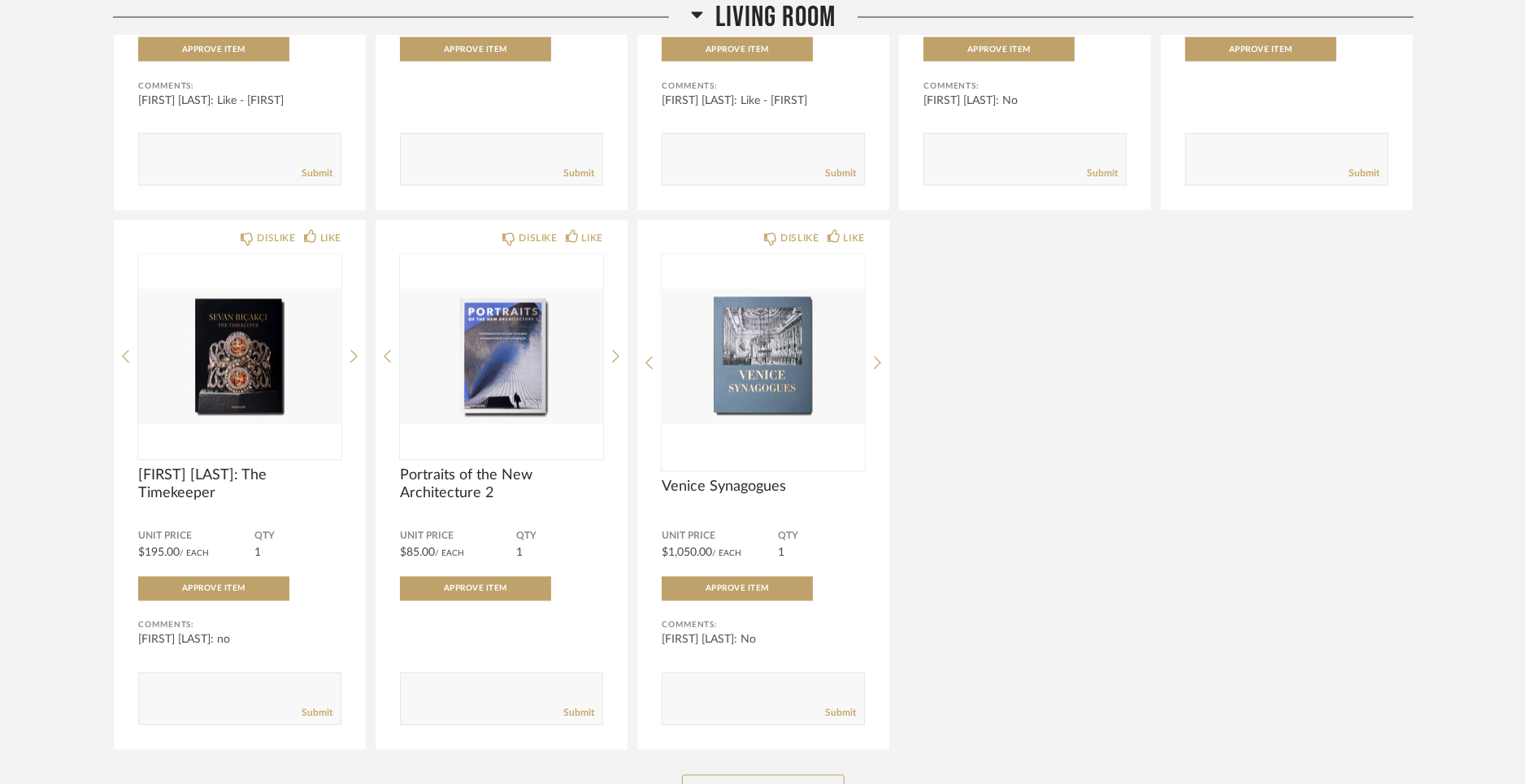 scroll, scrollTop: 2886, scrollLeft: 0, axis: vertical 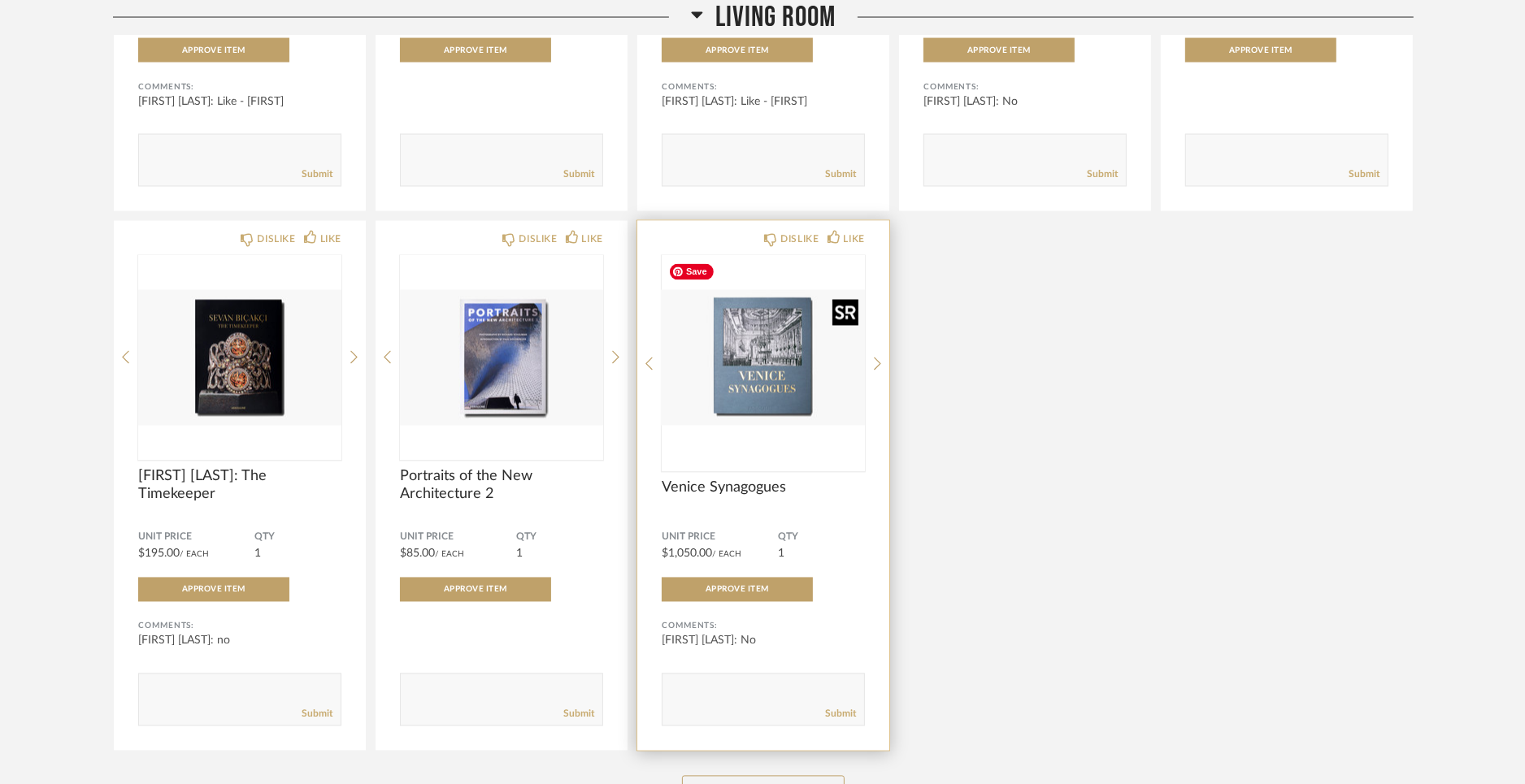 click at bounding box center [763, 357] 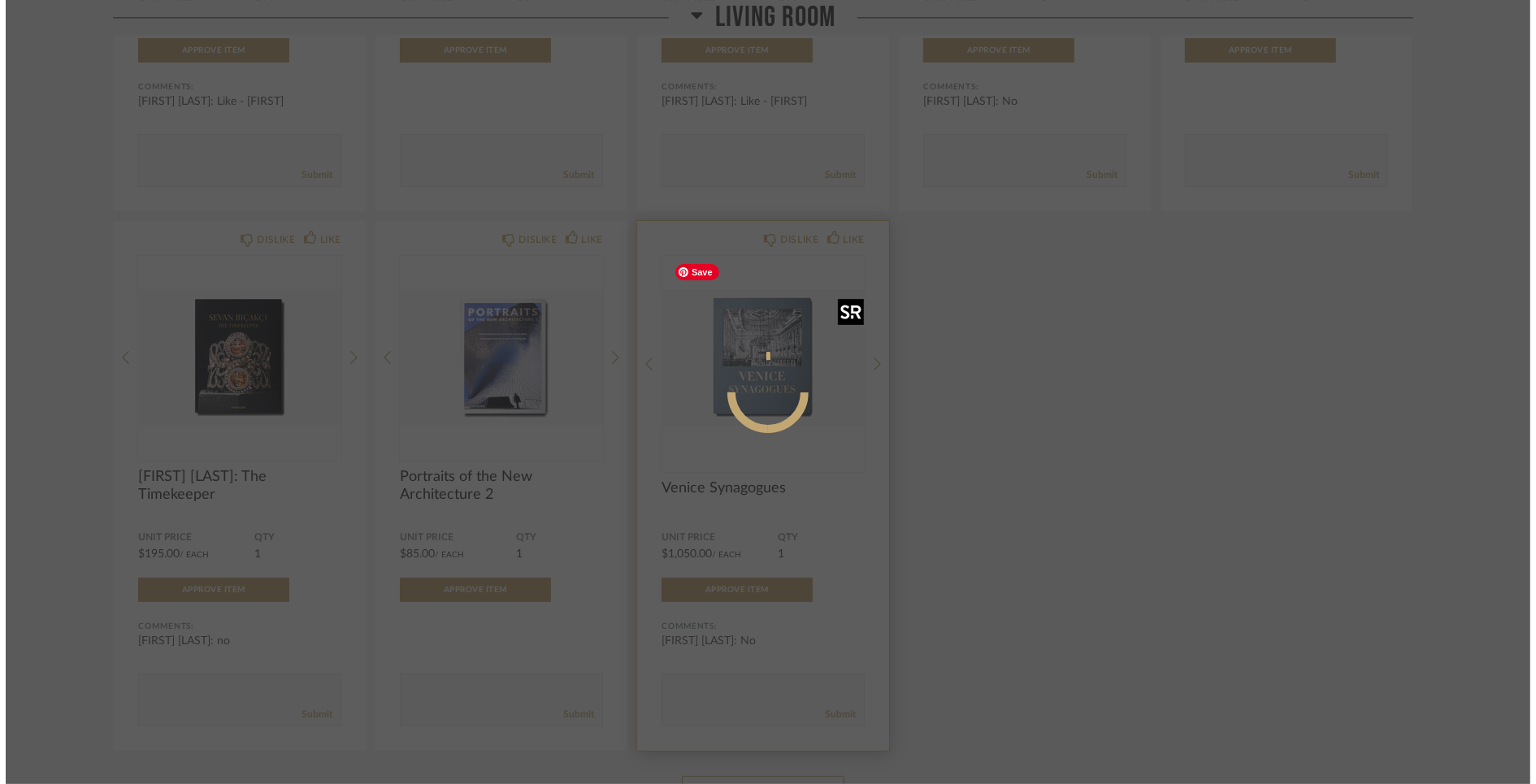scroll, scrollTop: 0, scrollLeft: 0, axis: both 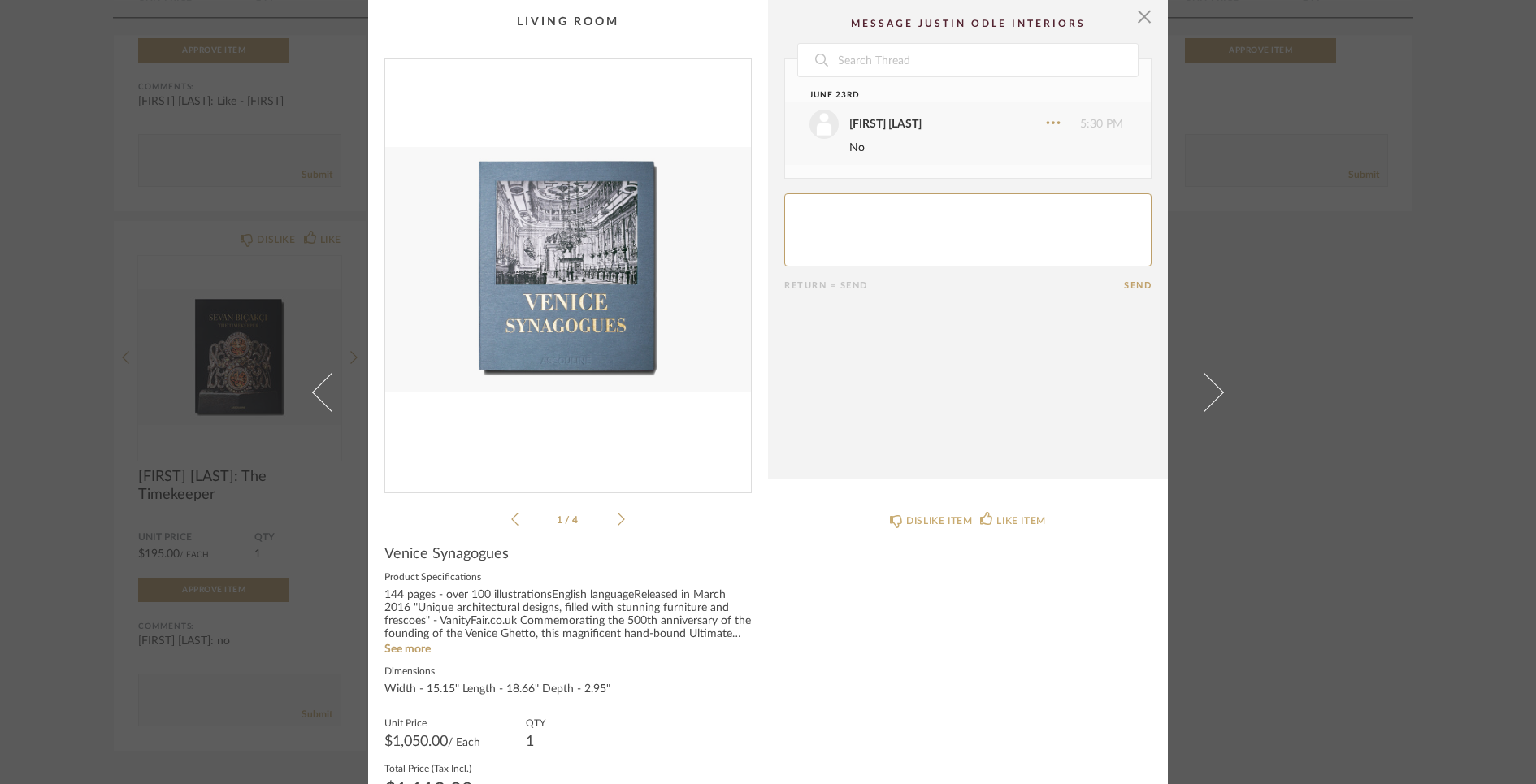 click on "× 1 / 4 Date June 23rd [FIRST] [LAST] 5:30 PM No Return = Send Send Venice Synagogues Product Specifications See more Dimensions Width - 15.15" Length - 18.66" Depth - 2.95" Unit Price $1,050.00 /Each QTY 1 Total Price (Tax Incl.) $1,113.00 Approve Item DISLIKE ITEM LIKE ITEM" at bounding box center (768, 392) 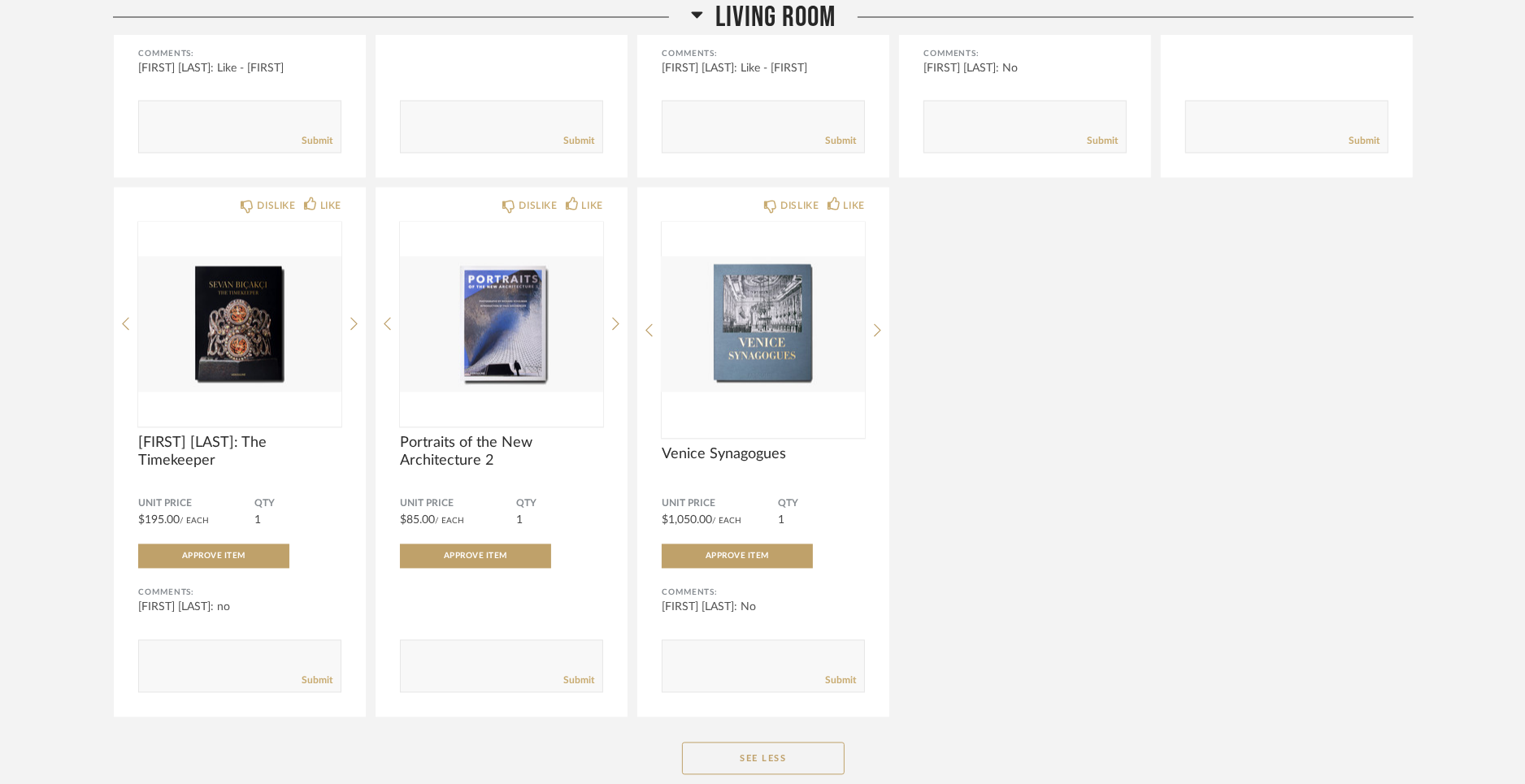 scroll, scrollTop: 2917, scrollLeft: 0, axis: vertical 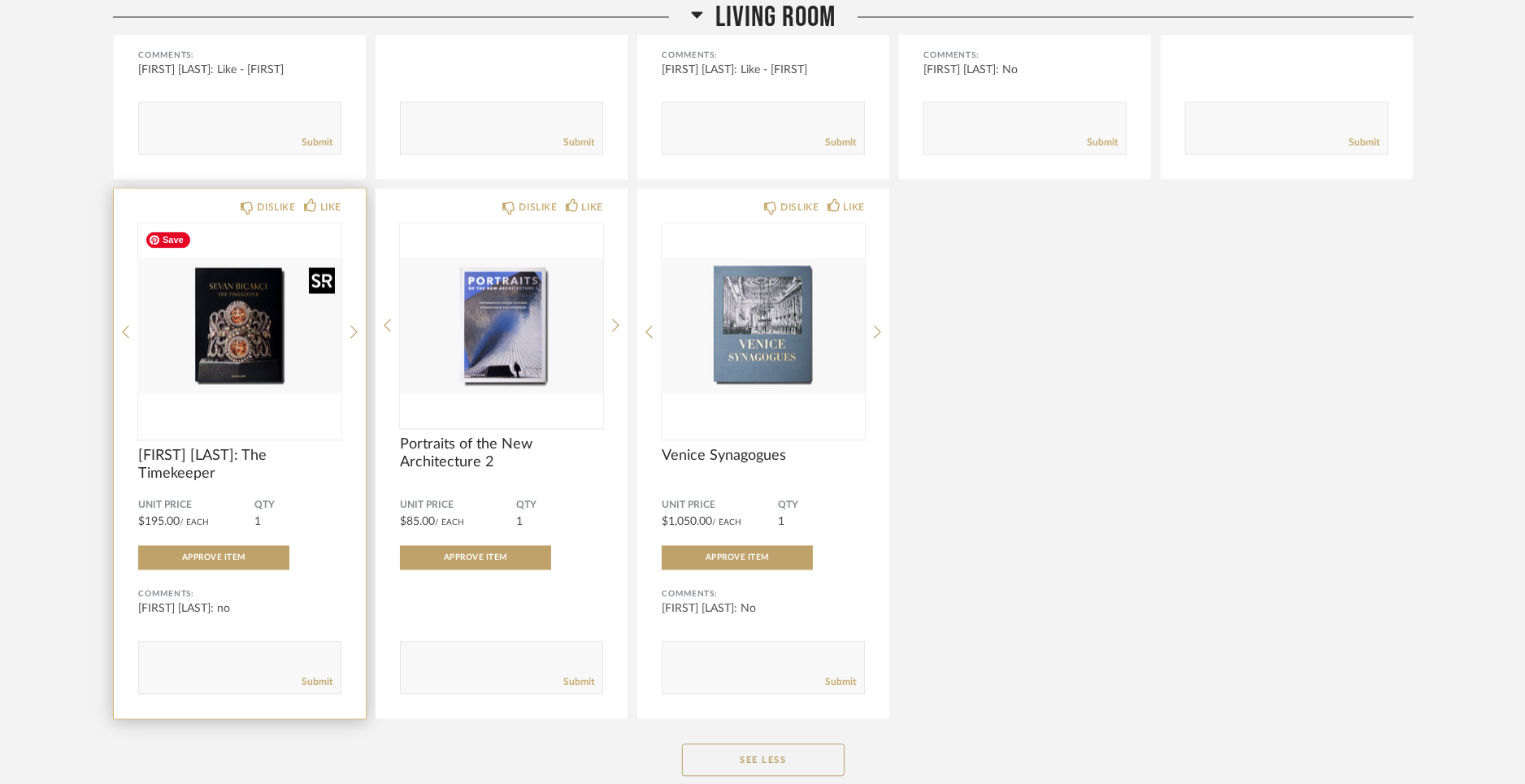 click 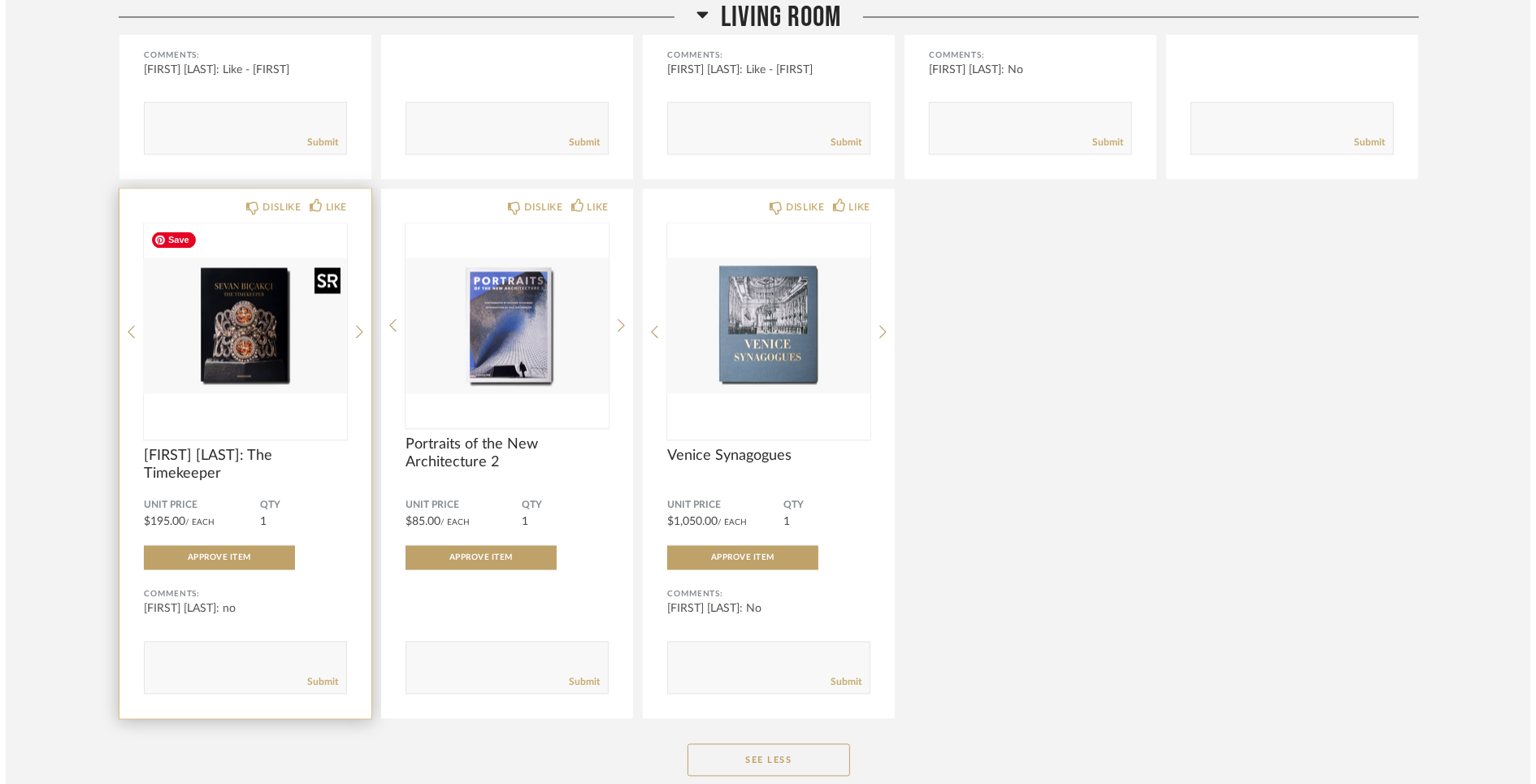 scroll, scrollTop: 0, scrollLeft: 0, axis: both 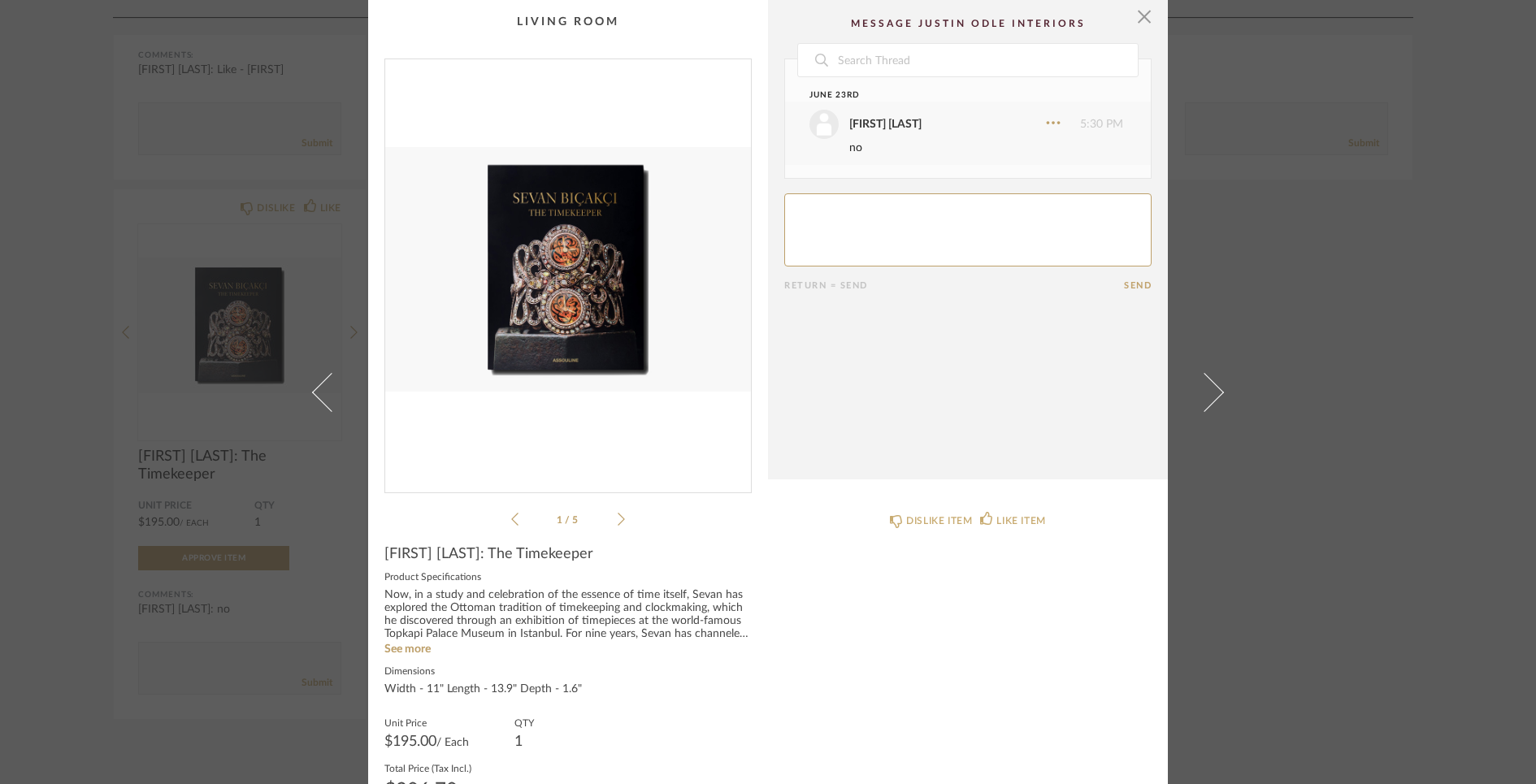 click 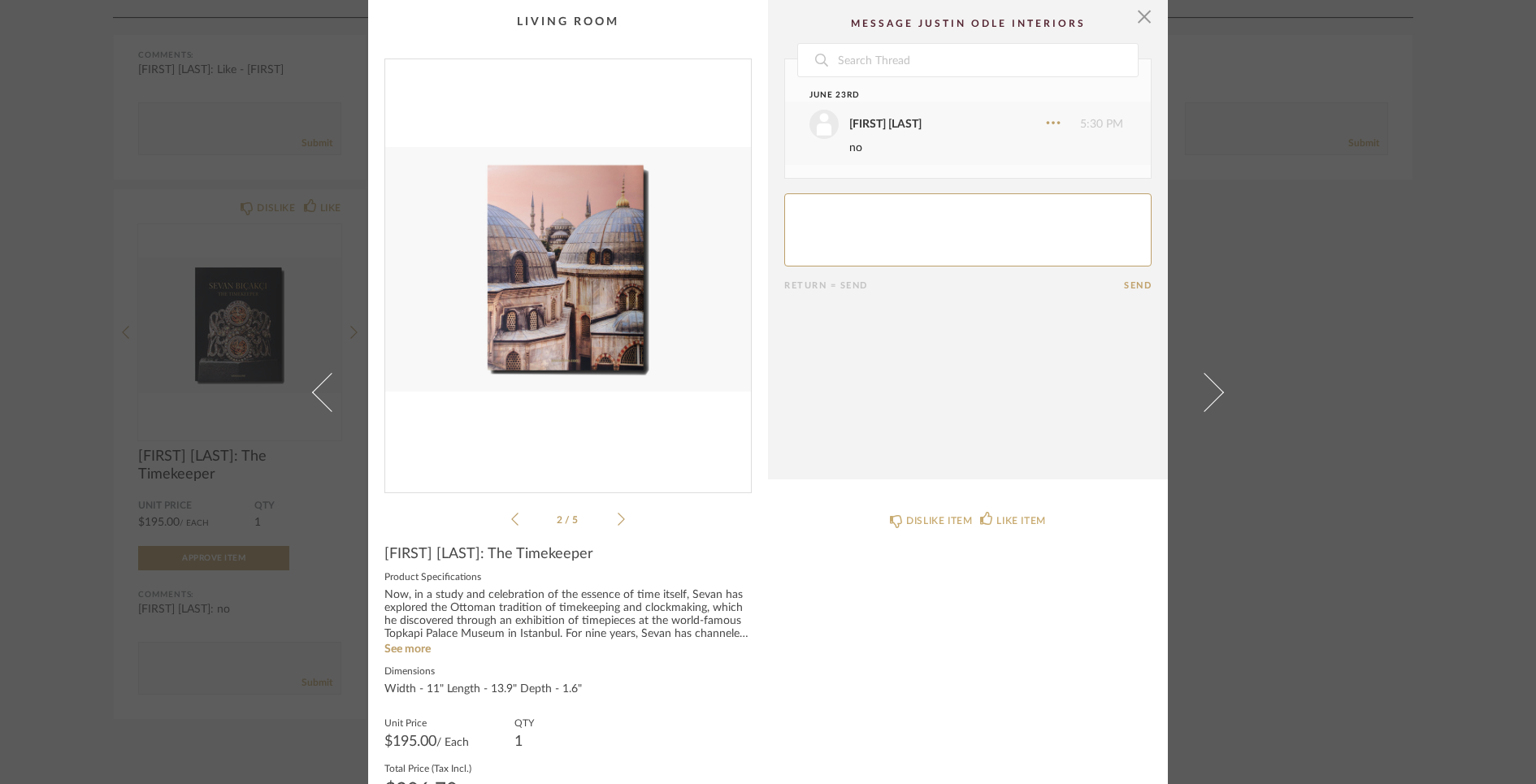 click 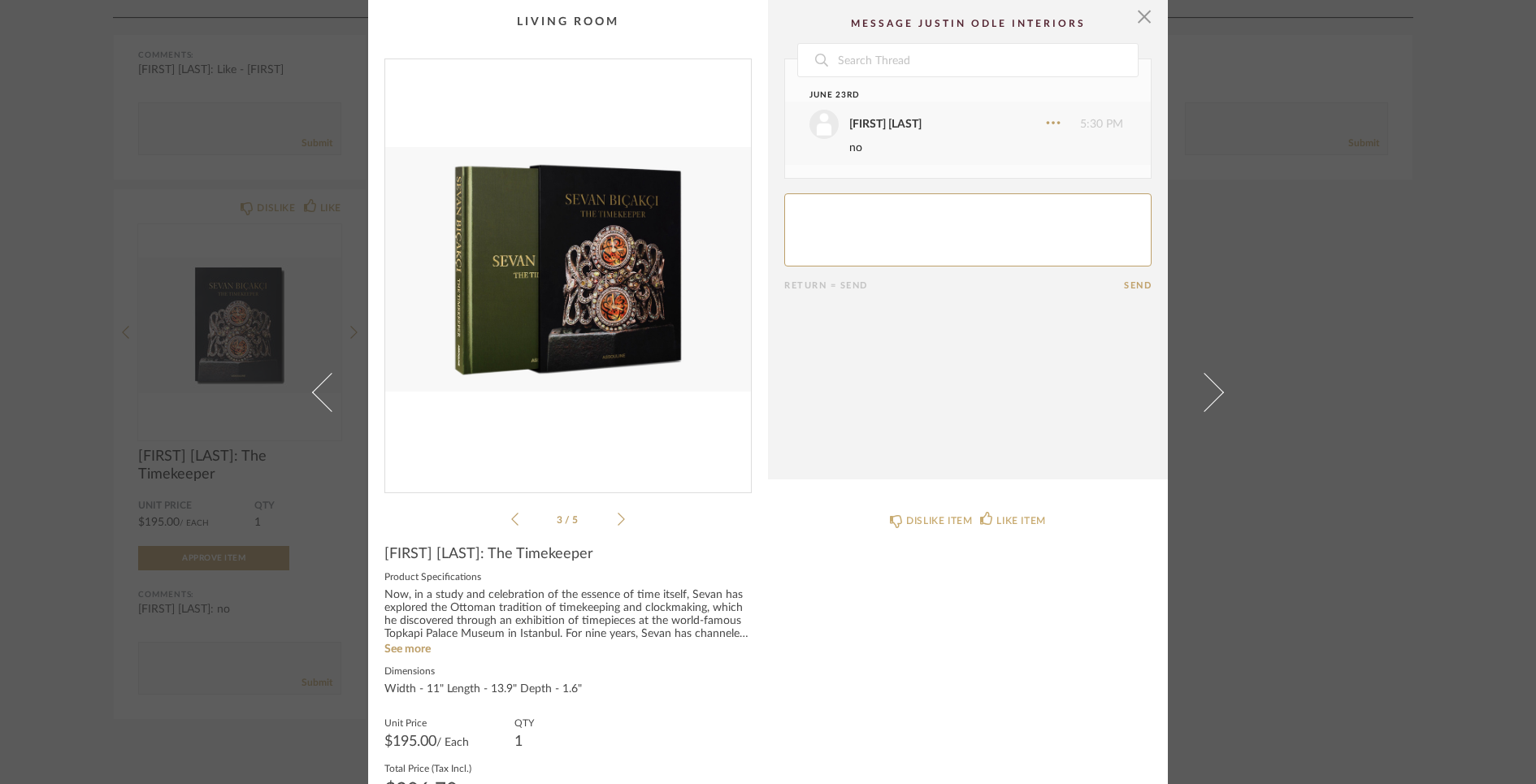 click 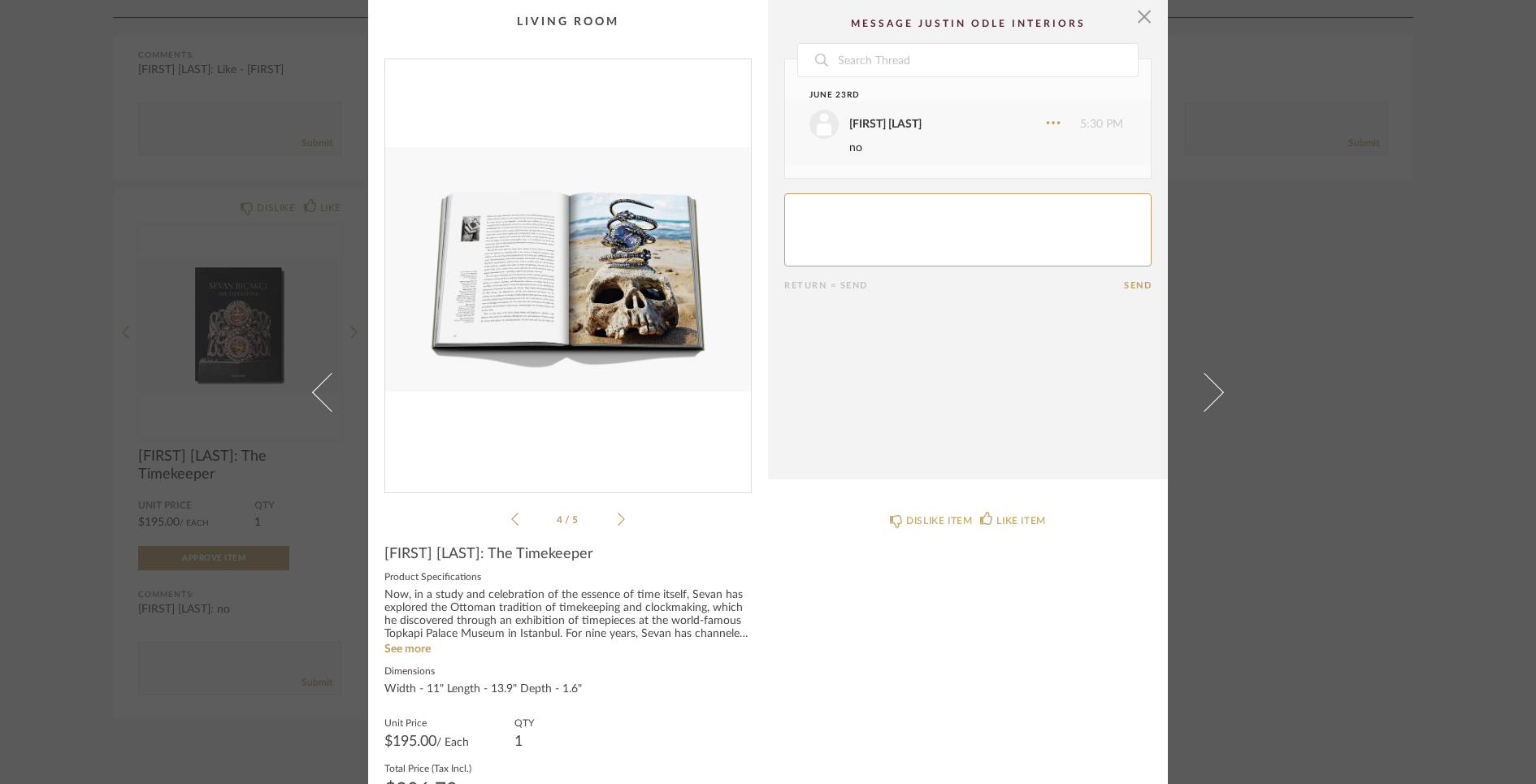 click 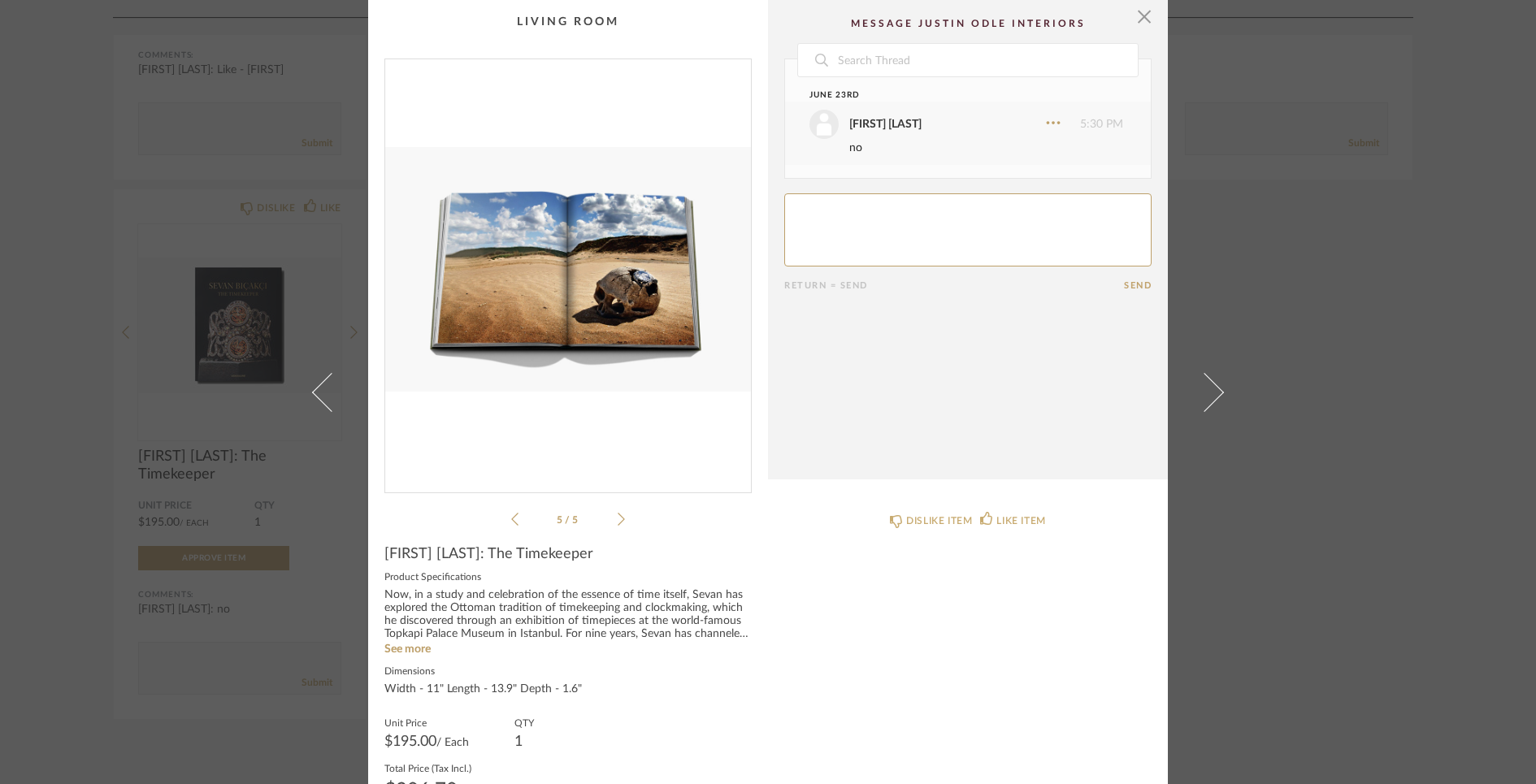 click 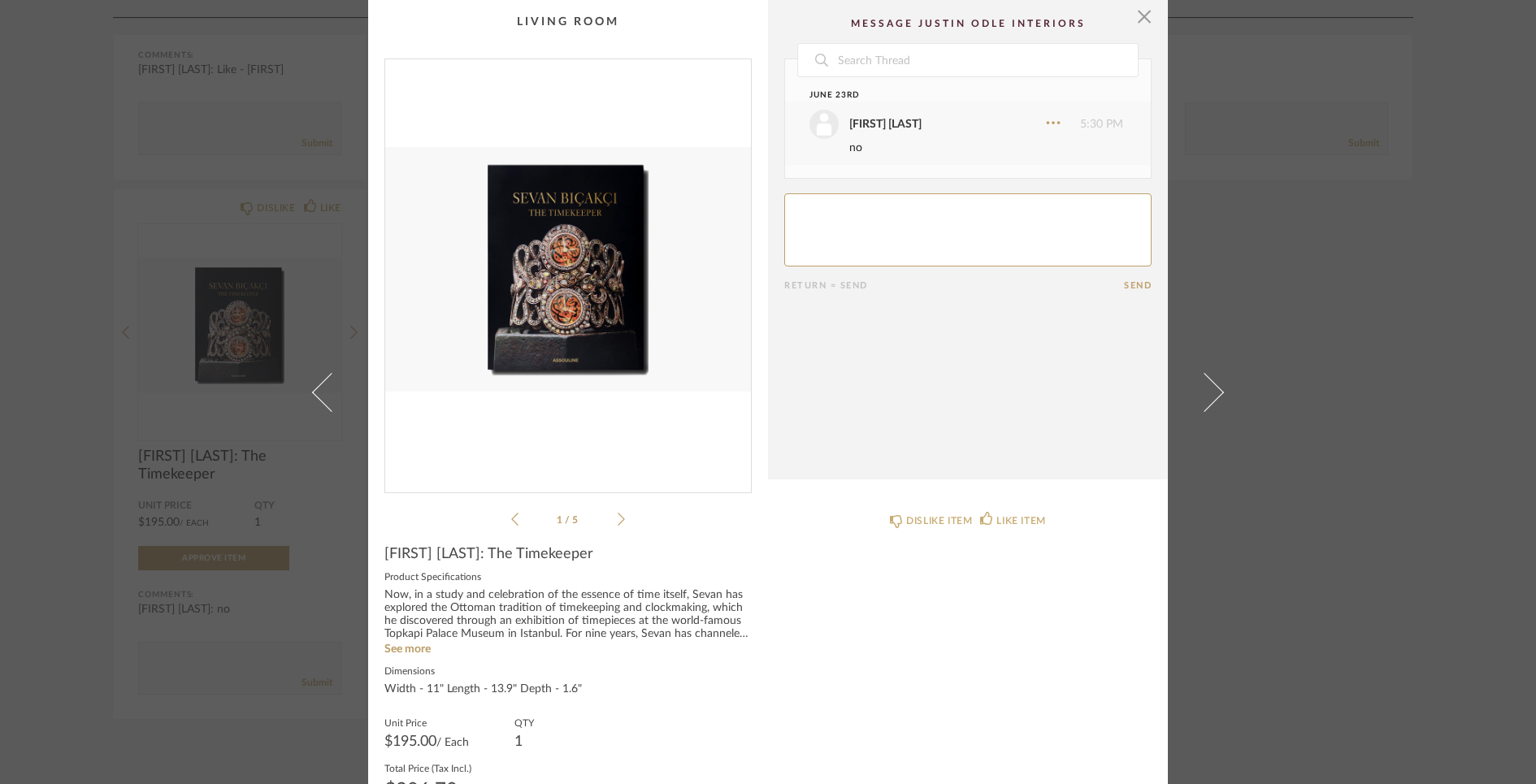 click 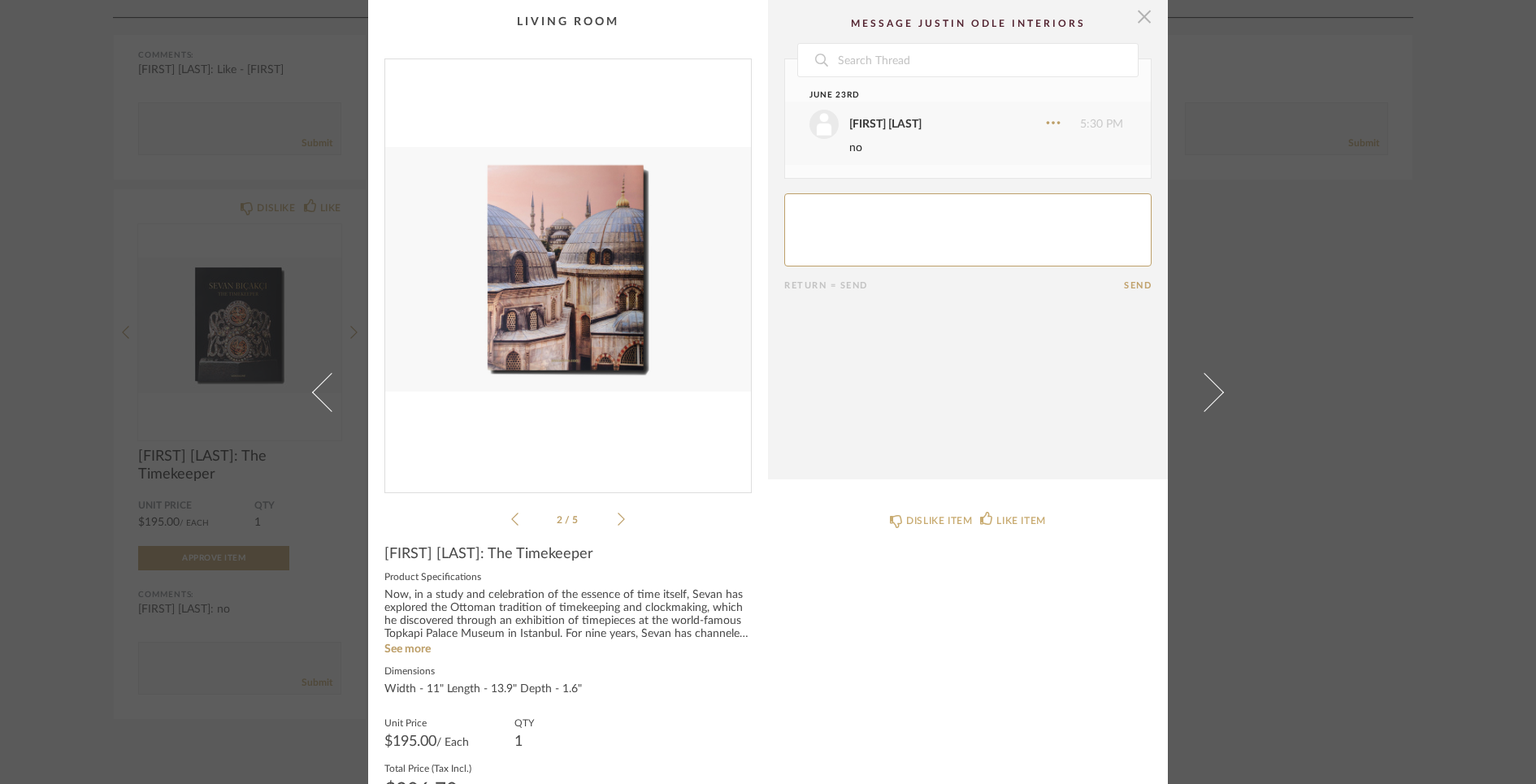 click at bounding box center (1144, 16) 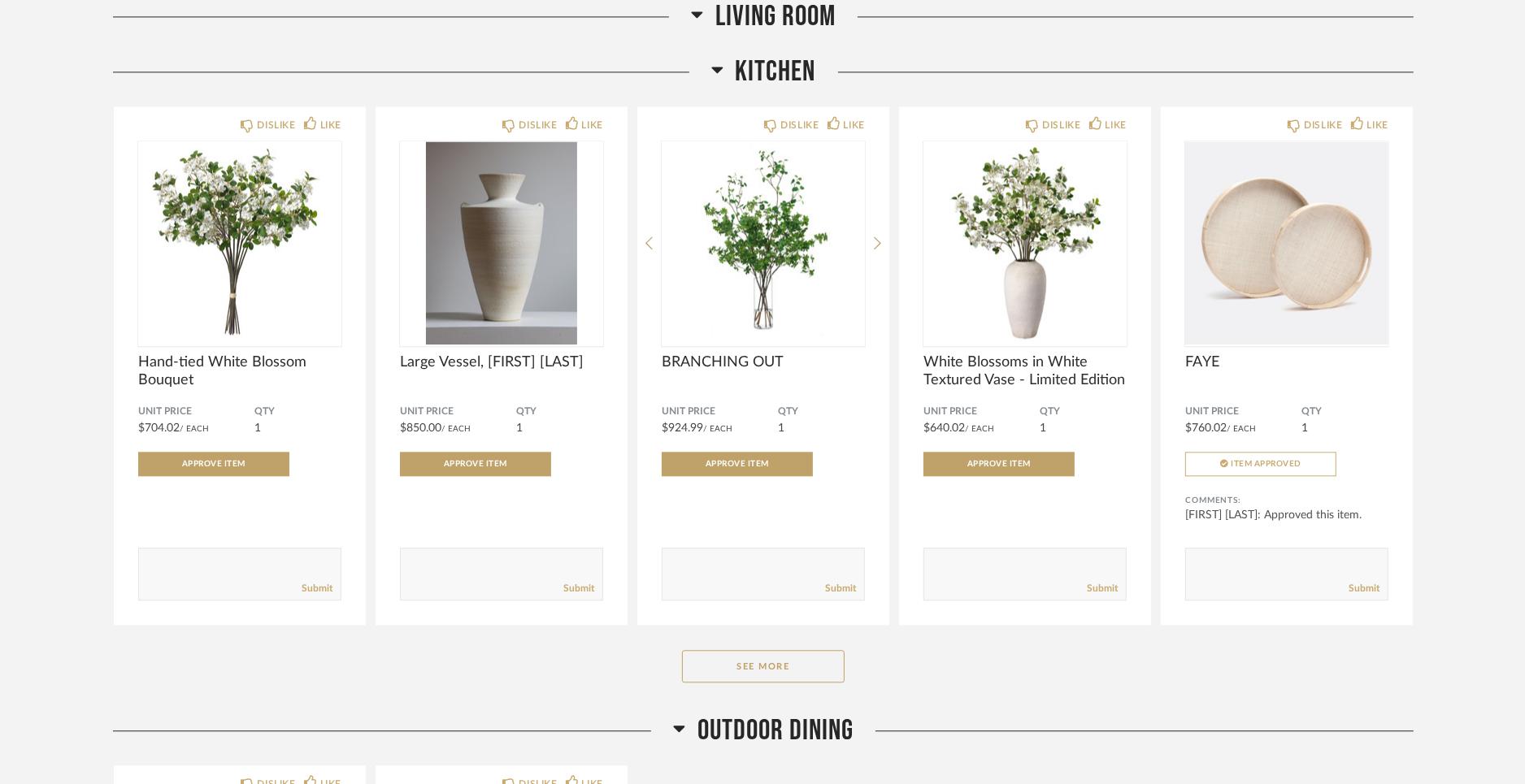 scroll, scrollTop: 3678, scrollLeft: 0, axis: vertical 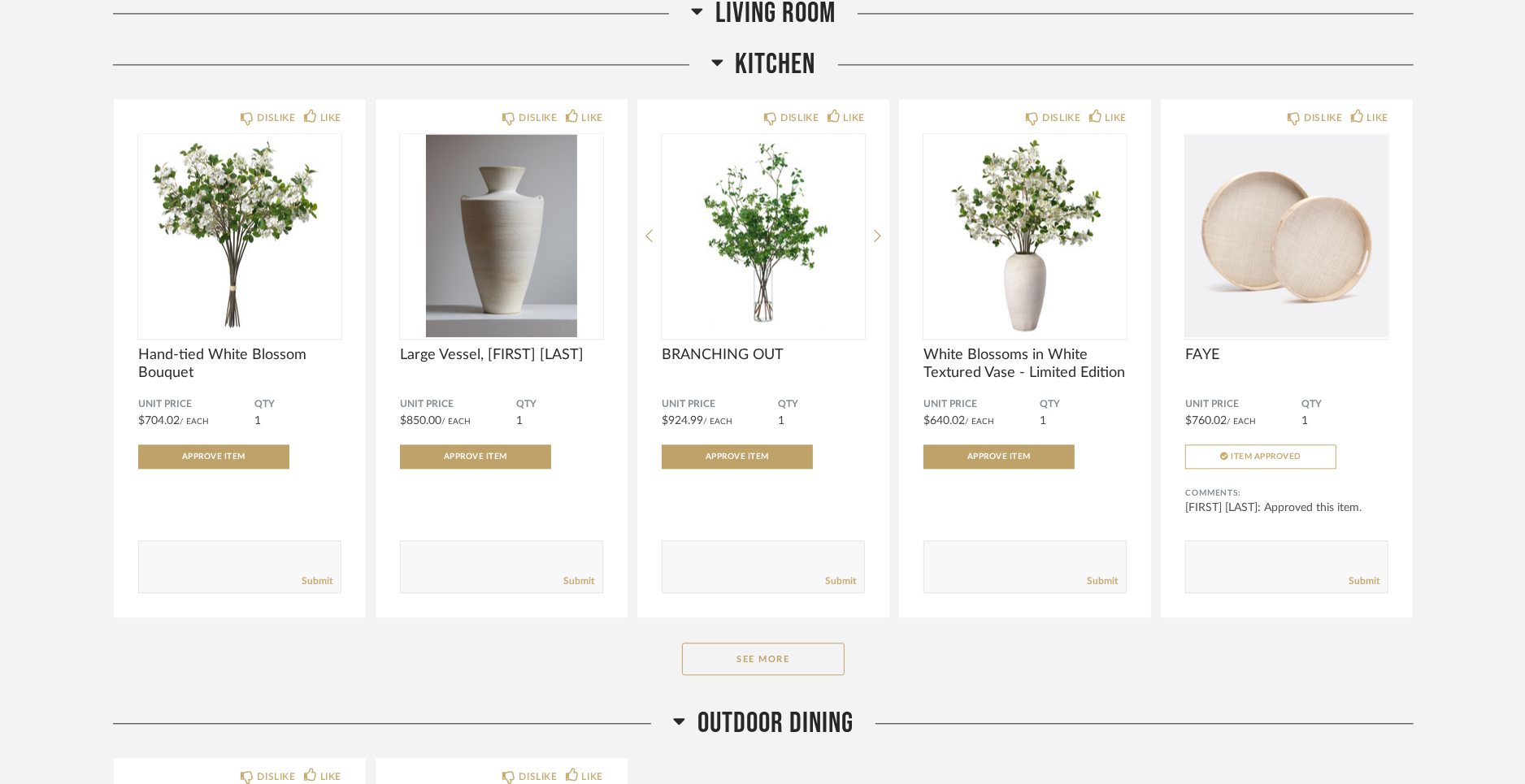 click on "Kitchen DISLIKE LIKE Hand-tied White Blossom Bouquet Unit Price $704.02 /Each QTY 1 Approve Item Comments: Submit DISLIKE LIKE Large Vessel, [FIRST] [LAST] Unit Price $850.00 /Each QTY 1 Approve Item Comments: Submit DISLIKE LIKE BRANCHING OUT Unit Price $924.99 /Each QTY 1 Approve Item Comments: Submit DISLIKE LIKE White Blossoms in White Textured Vase - Limited Edition Unit Price $640.02 /Each QTY 1 Approve Item Comments: Submit DISLIKE LIKE FAYE Unit Price $760.02 /Each QTY 1 Item Approved Comments: [FIRST] [LAST]: Approved this item. Submit See More" 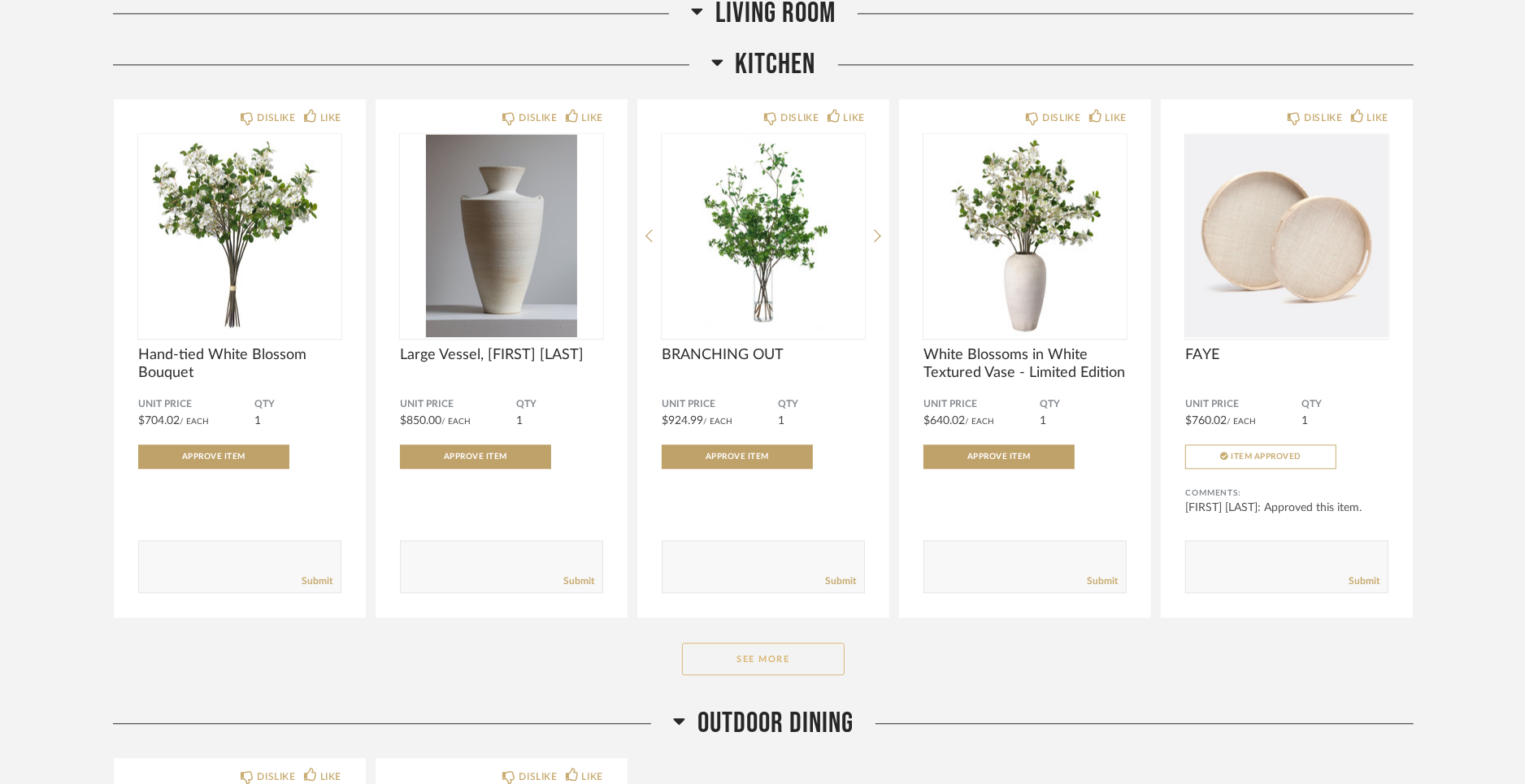 click on "See More" 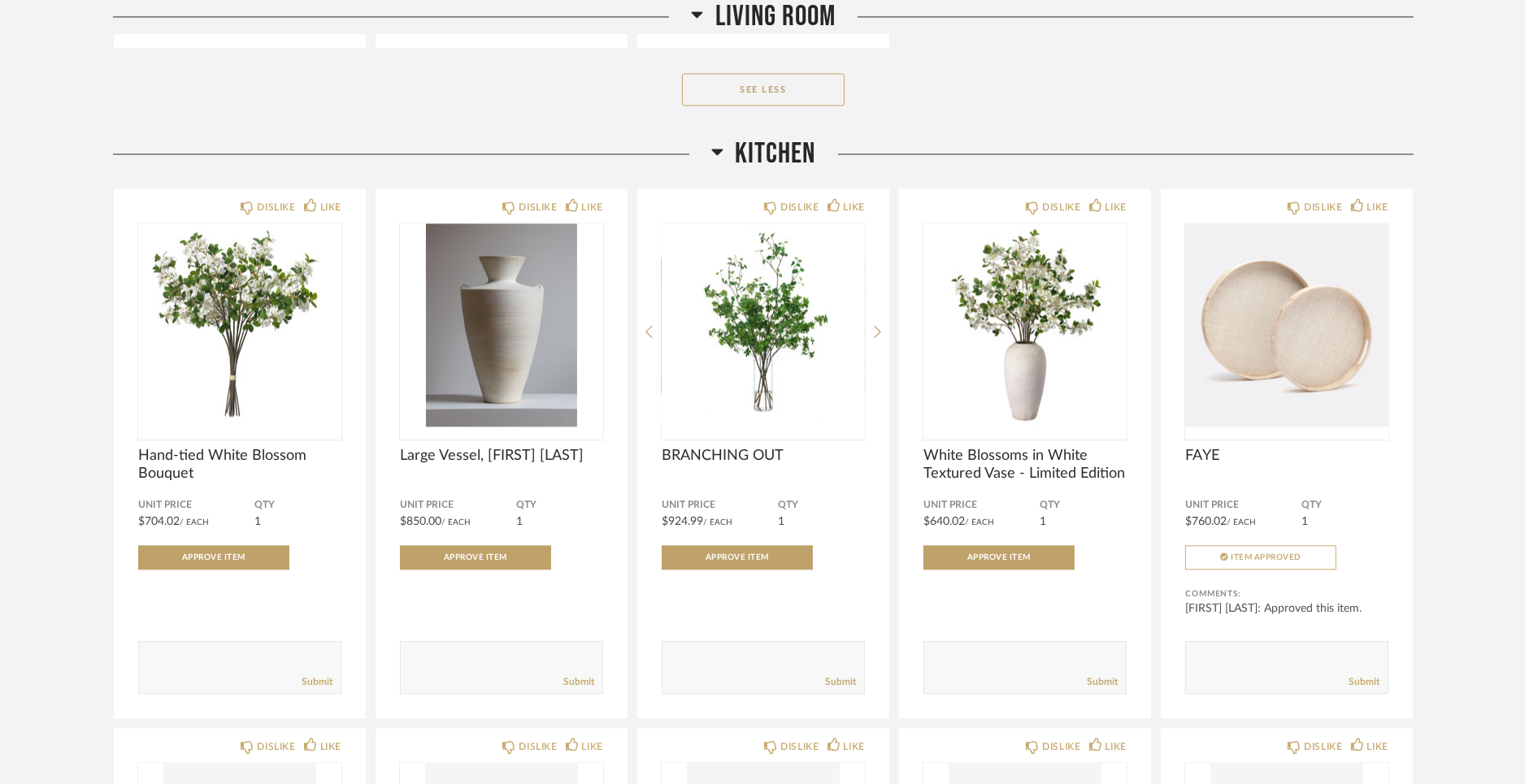 scroll, scrollTop: 3607, scrollLeft: 0, axis: vertical 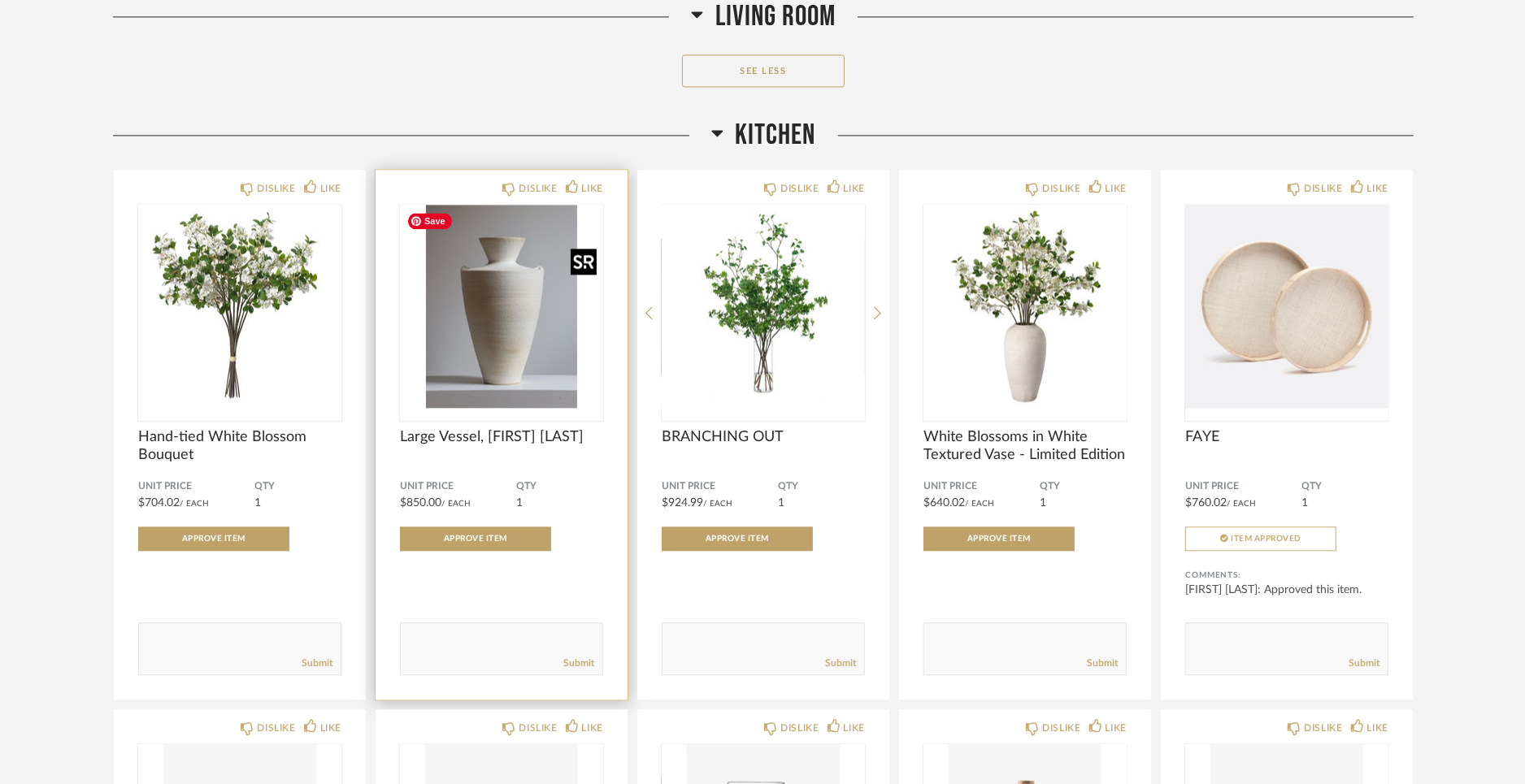 click at bounding box center [502, 306] 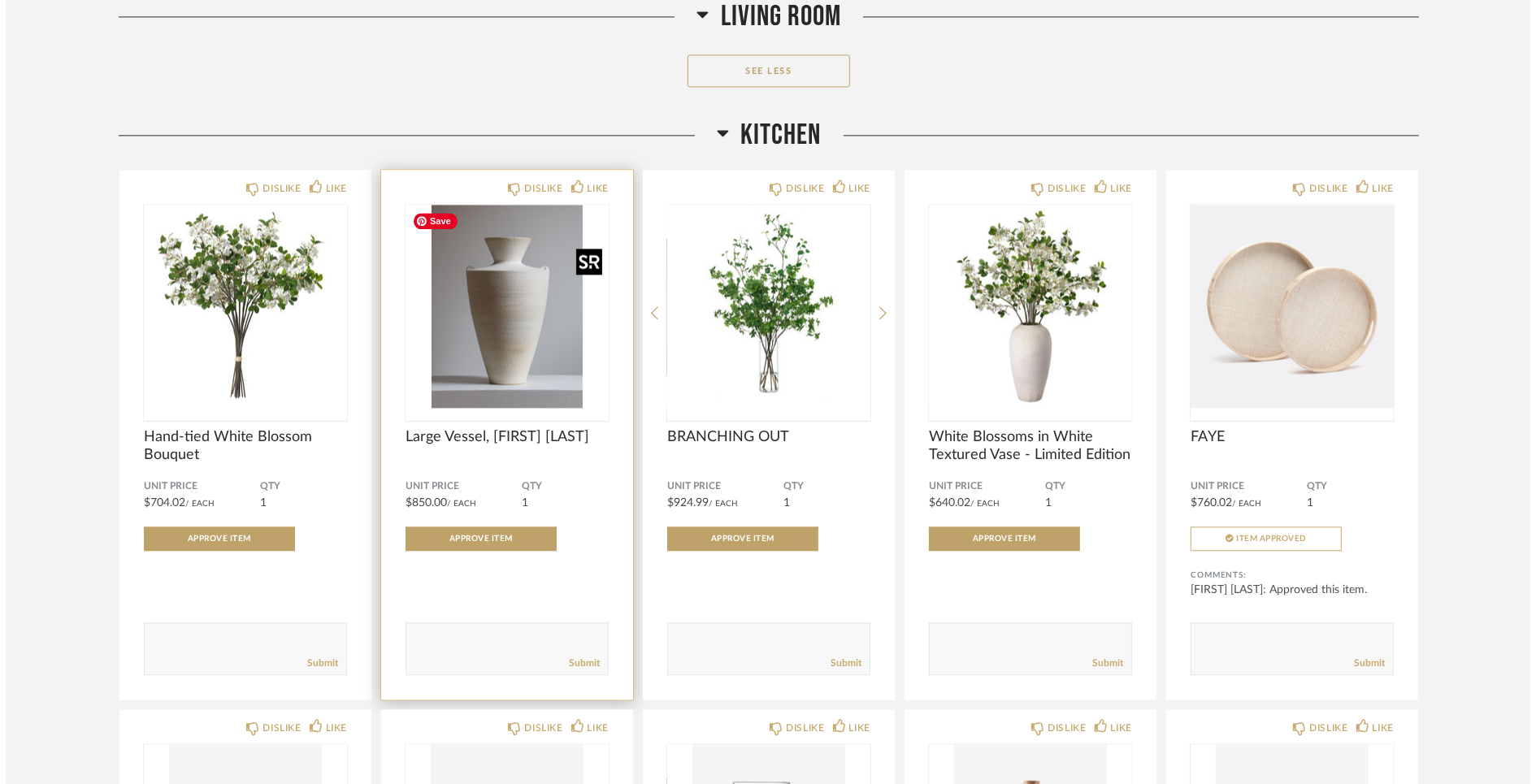 scroll, scrollTop: 0, scrollLeft: 0, axis: both 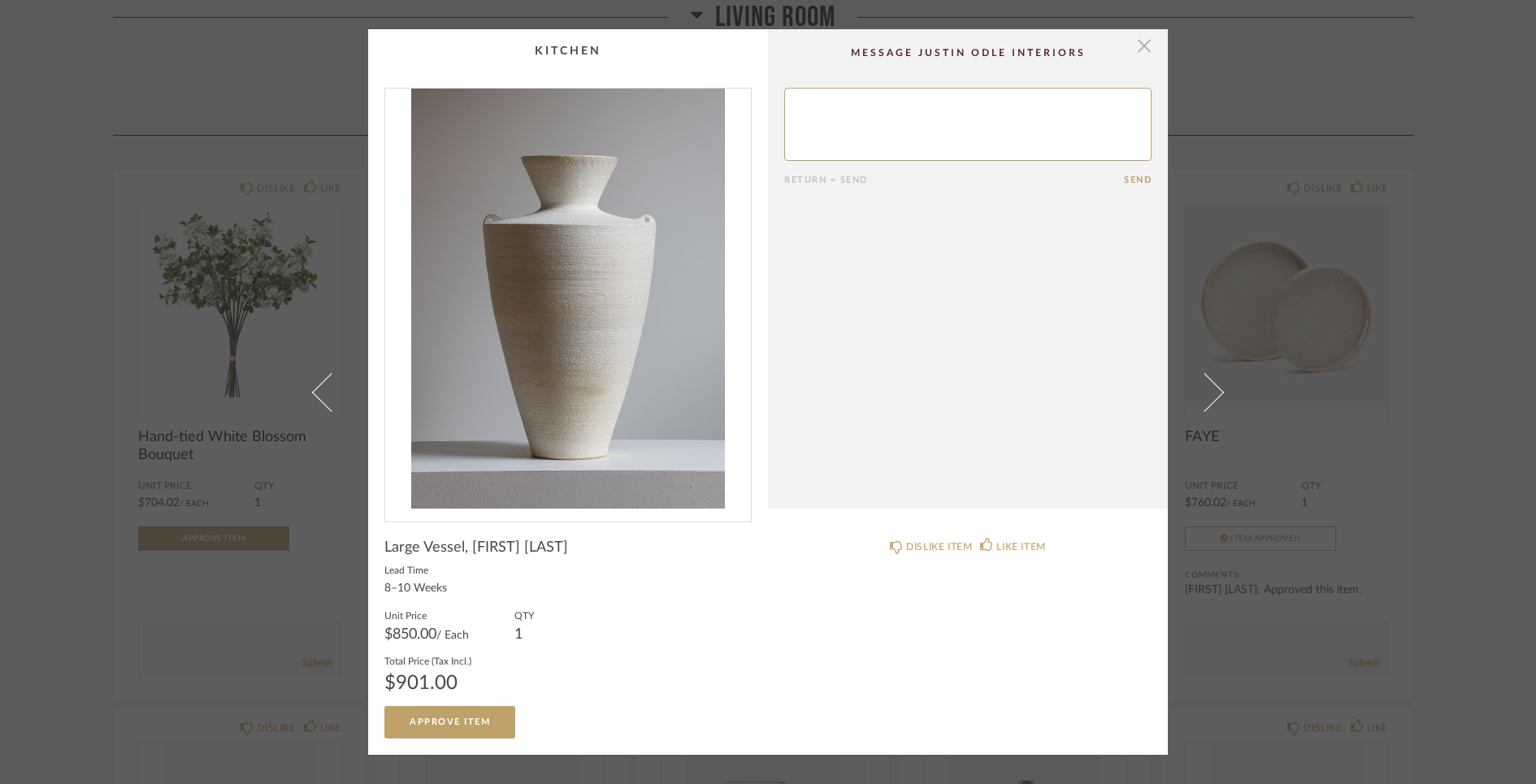 click at bounding box center [1144, 45] 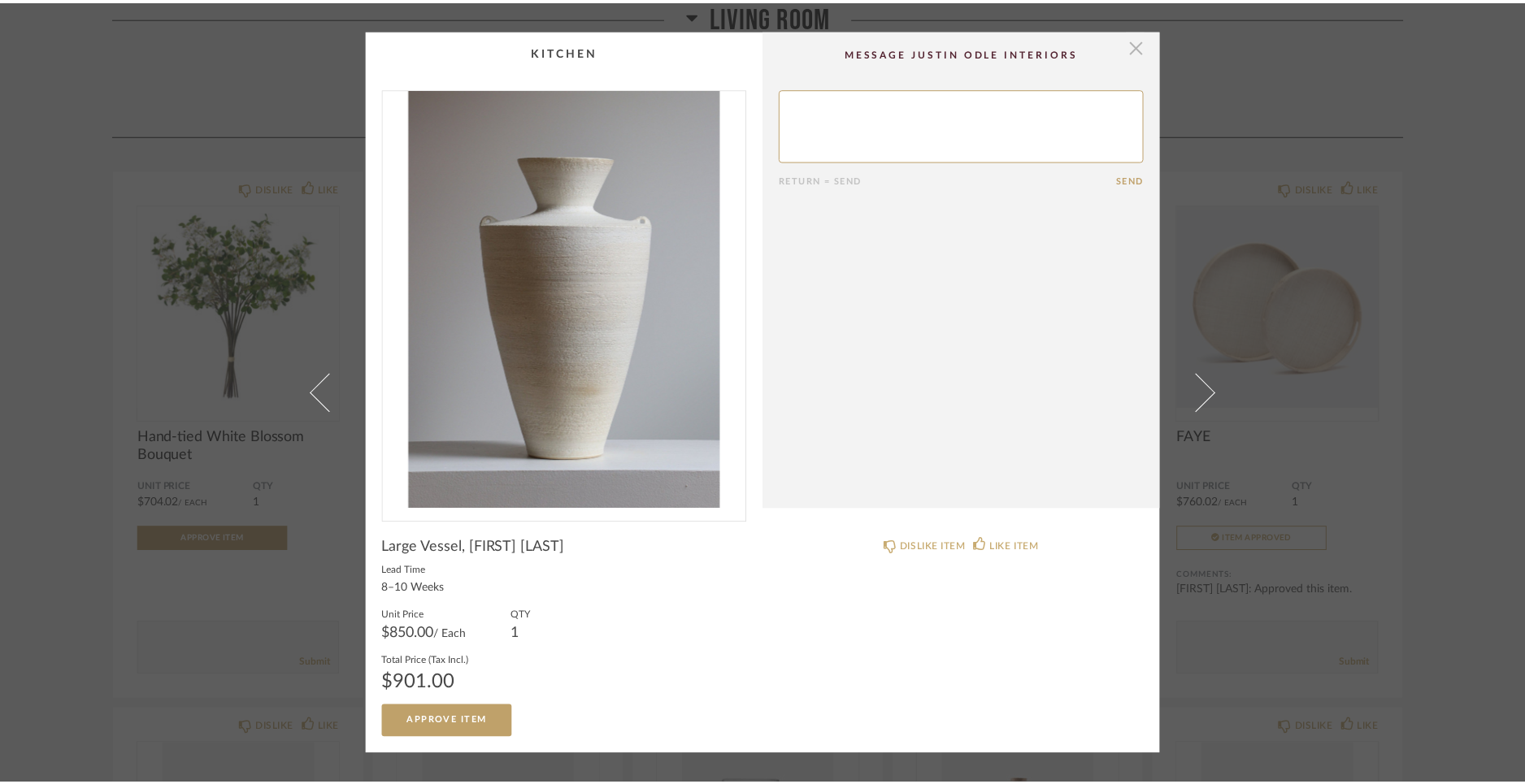 scroll, scrollTop: 3607, scrollLeft: 0, axis: vertical 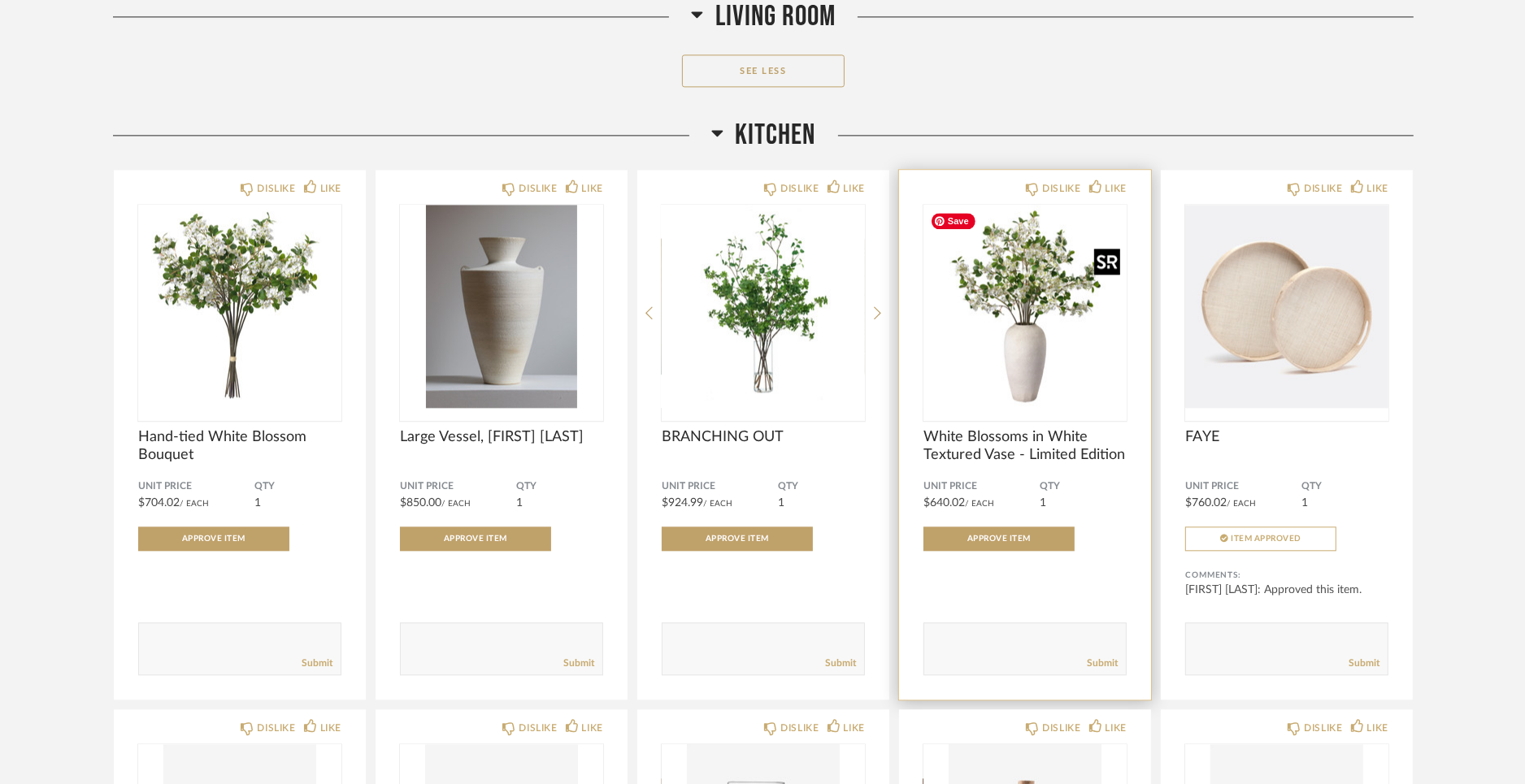 click at bounding box center (1025, 306) 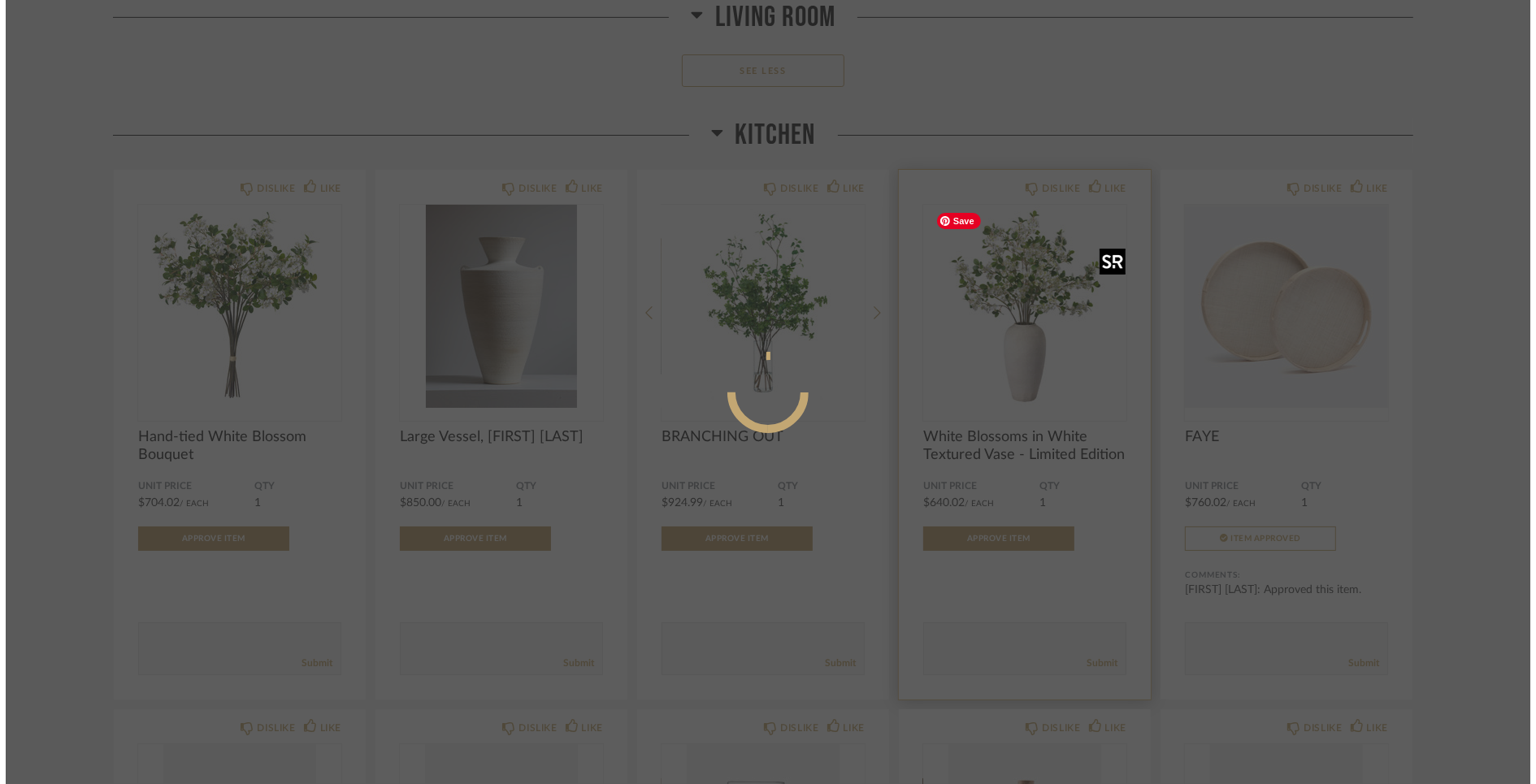 scroll, scrollTop: 0, scrollLeft: 0, axis: both 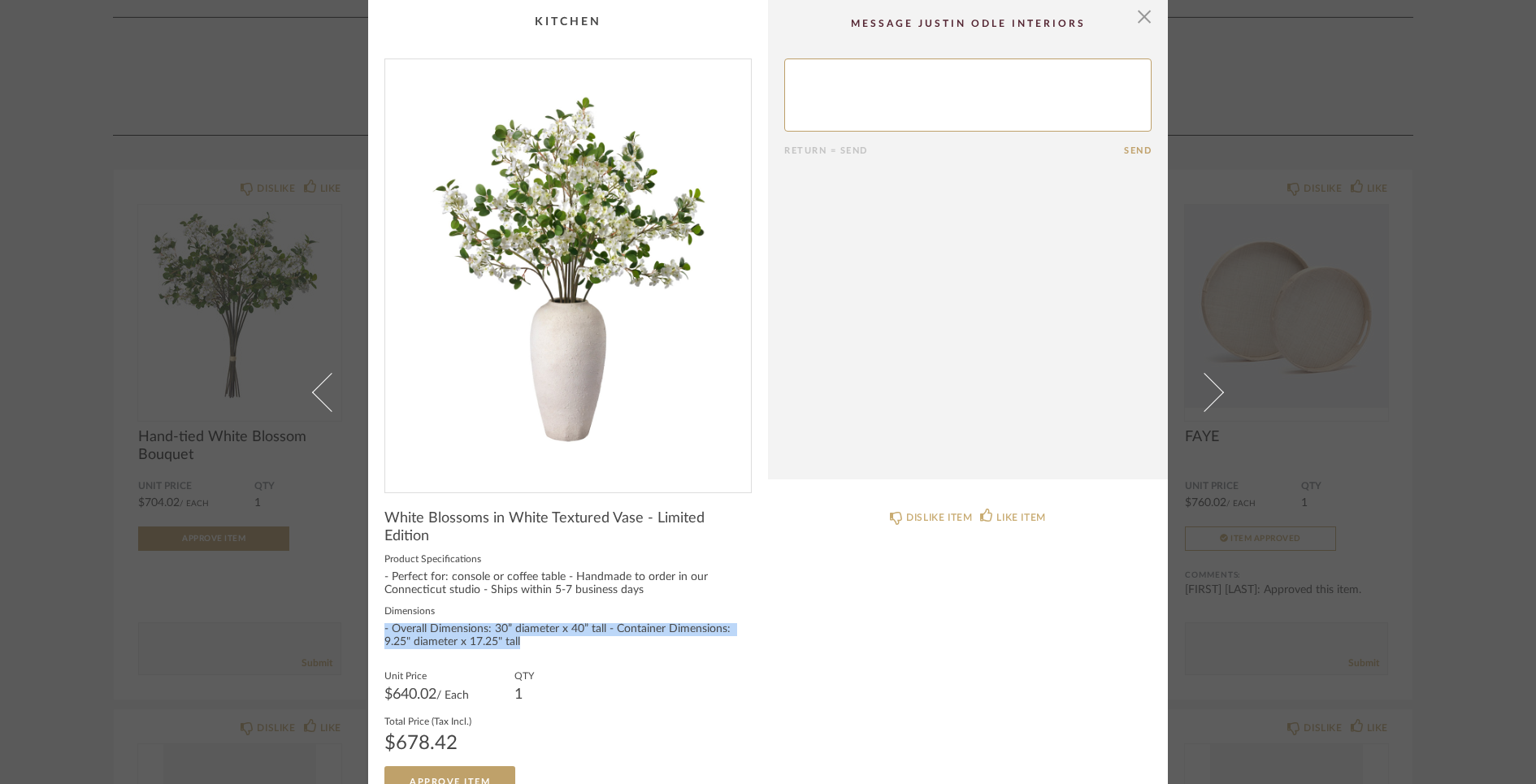 drag, startPoint x: 527, startPoint y: 622, endPoint x: 375, endPoint y: 605, distance: 152.9477 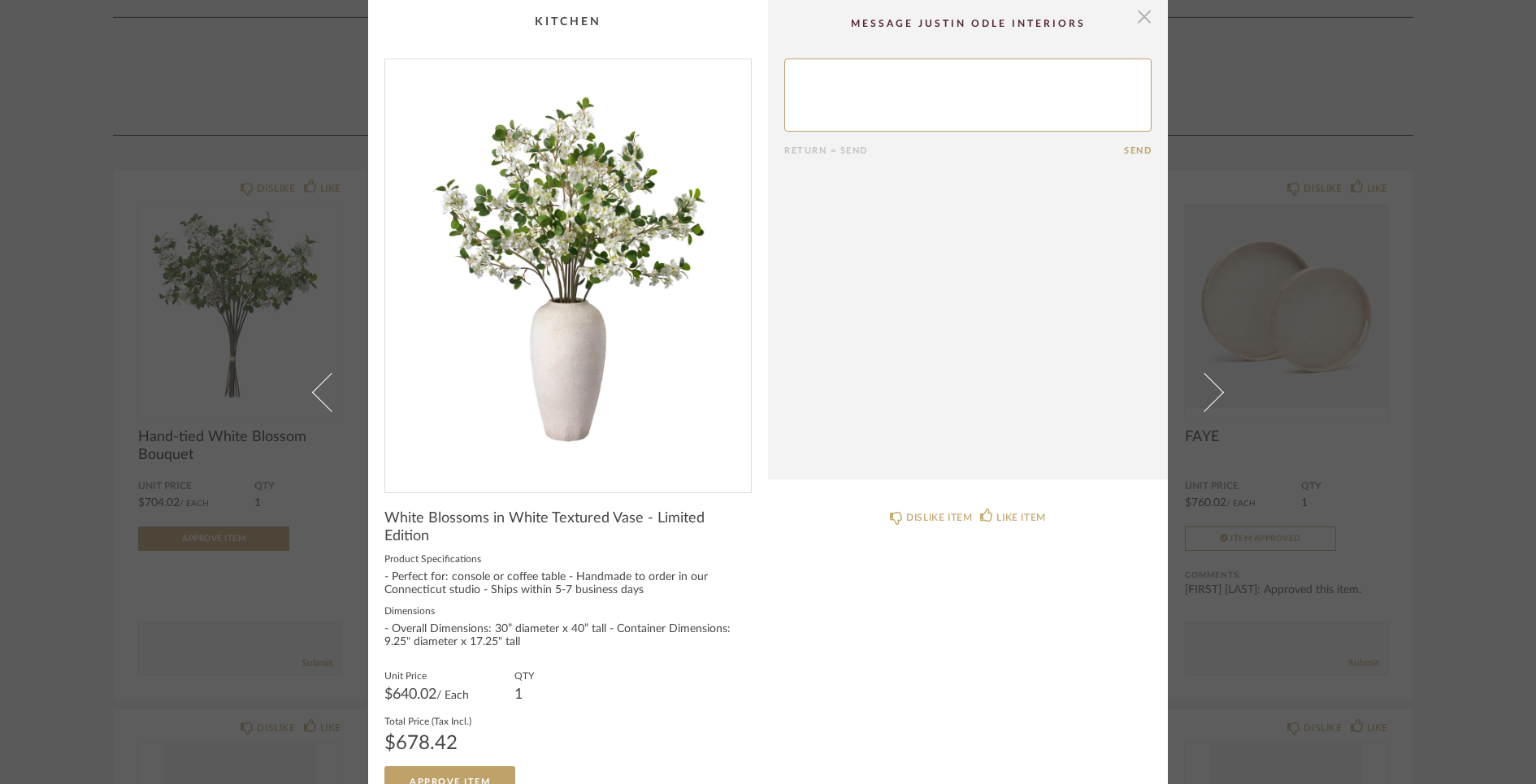 click at bounding box center (1144, 16) 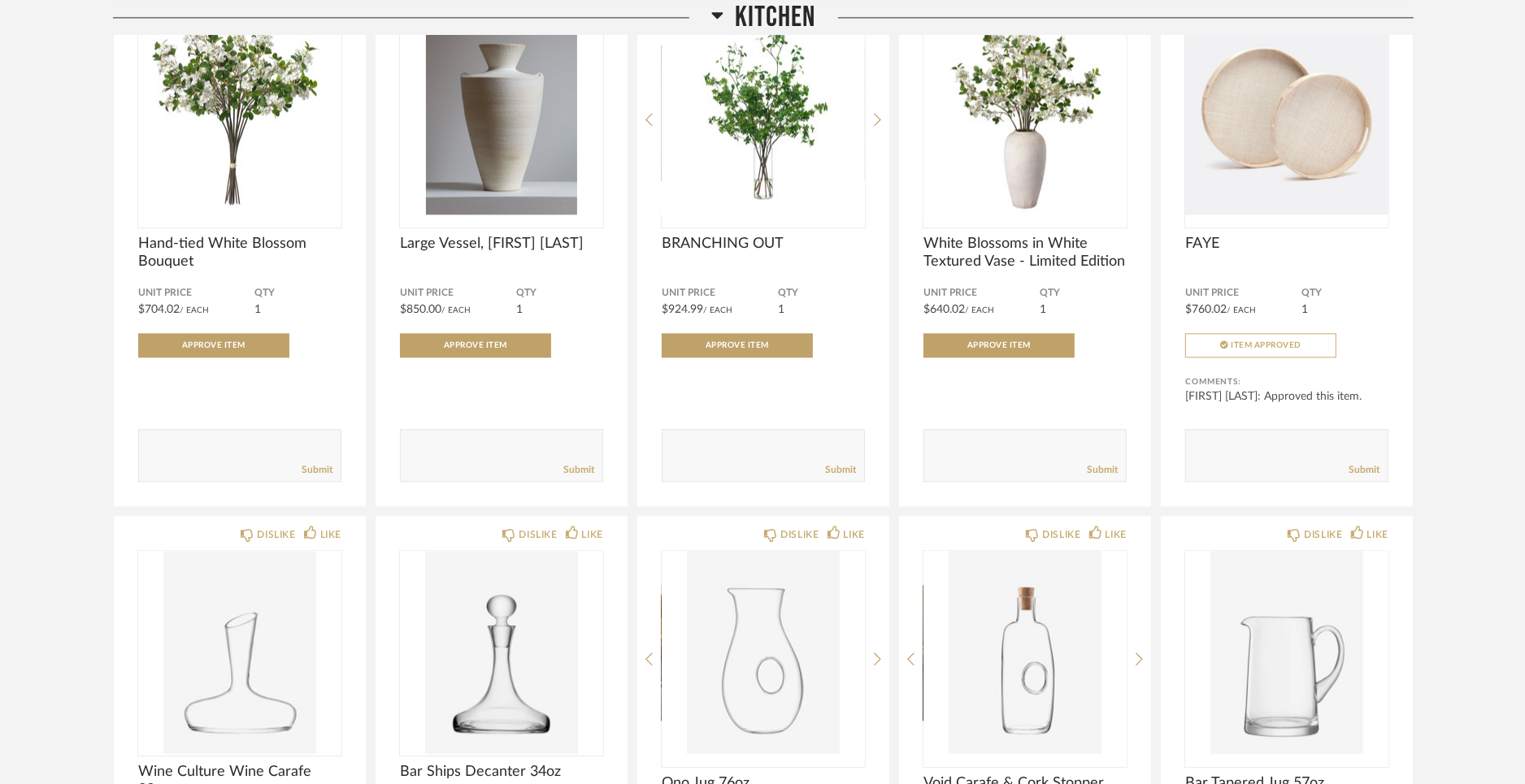 scroll, scrollTop: 3799, scrollLeft: 0, axis: vertical 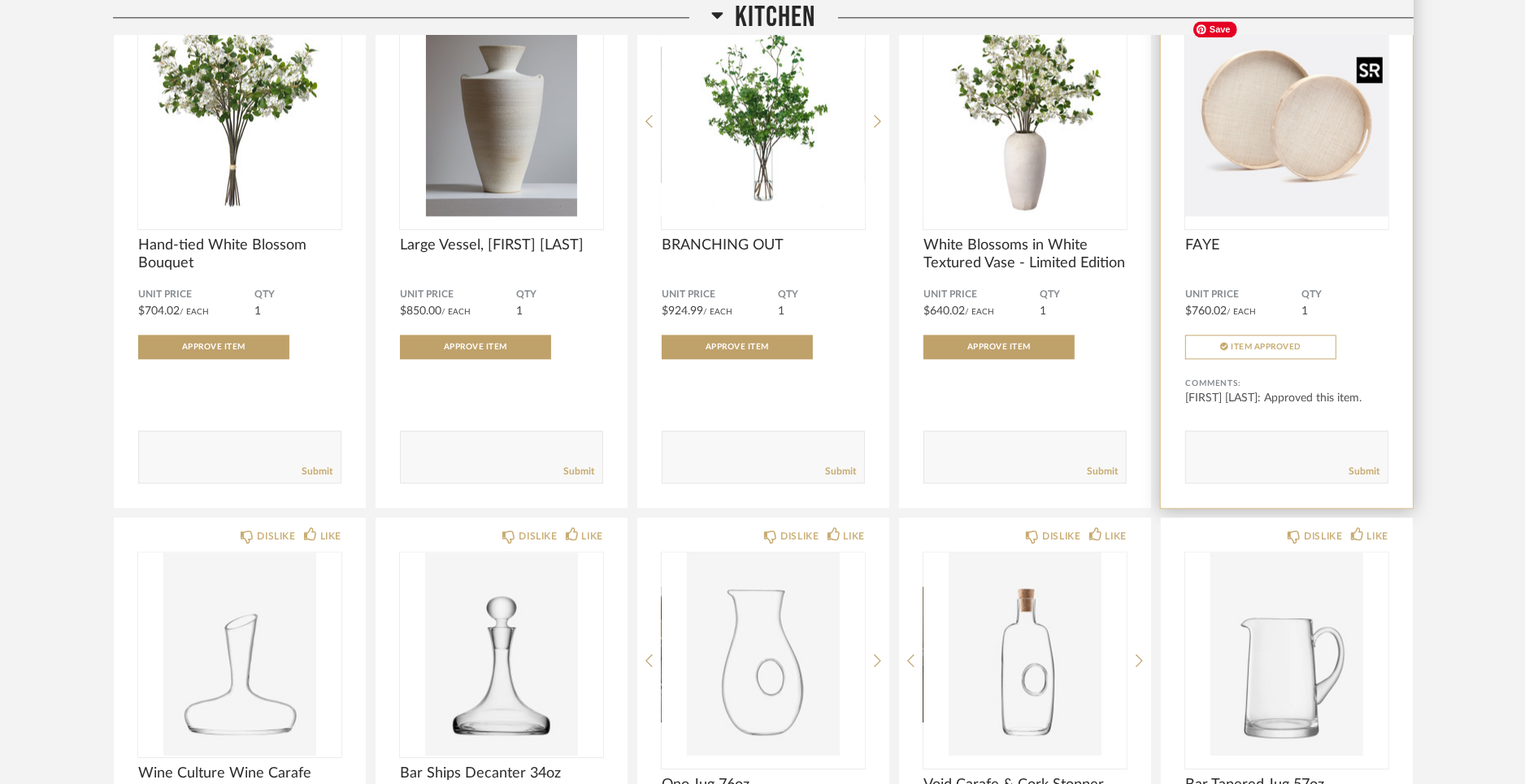 click at bounding box center [1287, 115] 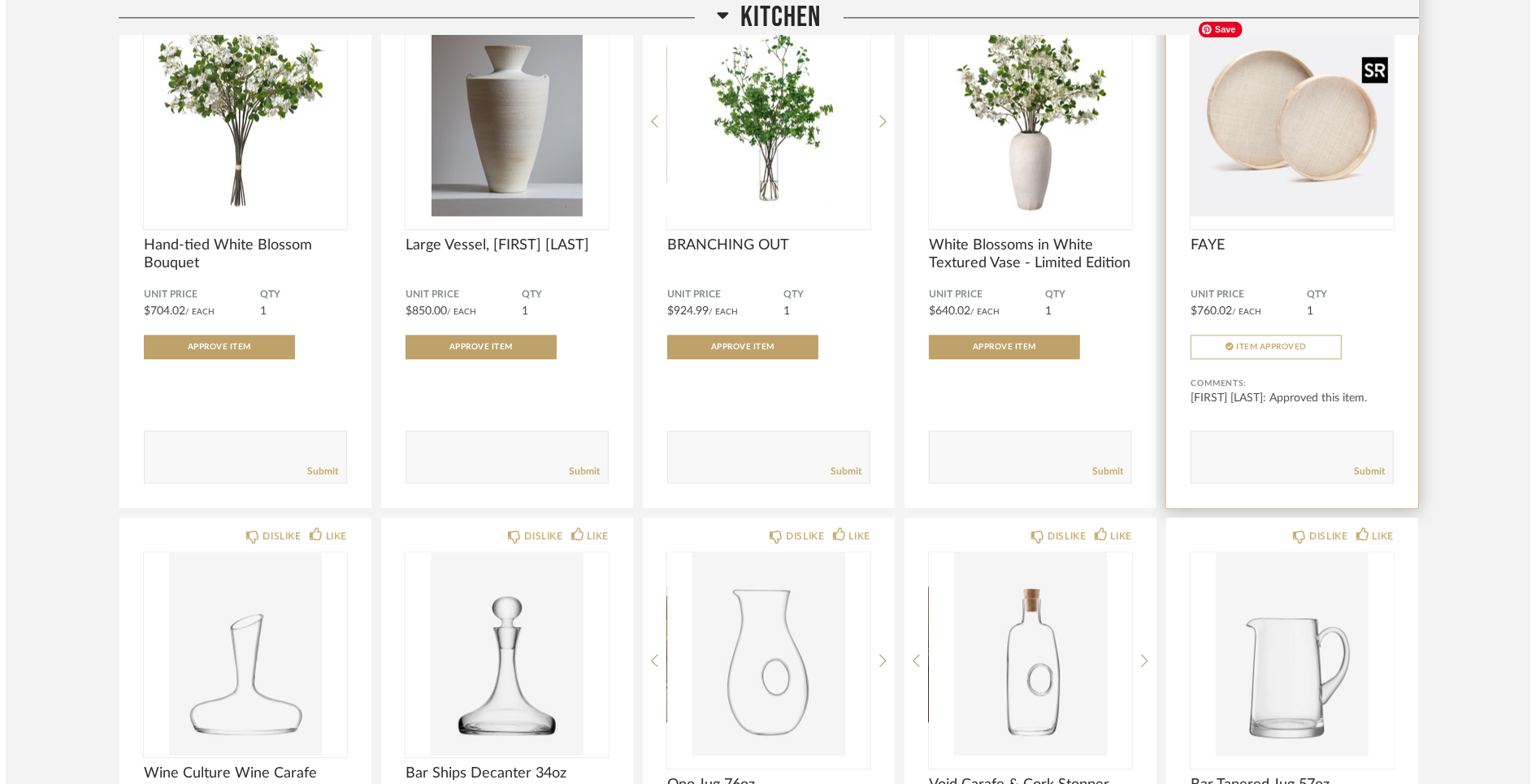 scroll, scrollTop: 0, scrollLeft: 0, axis: both 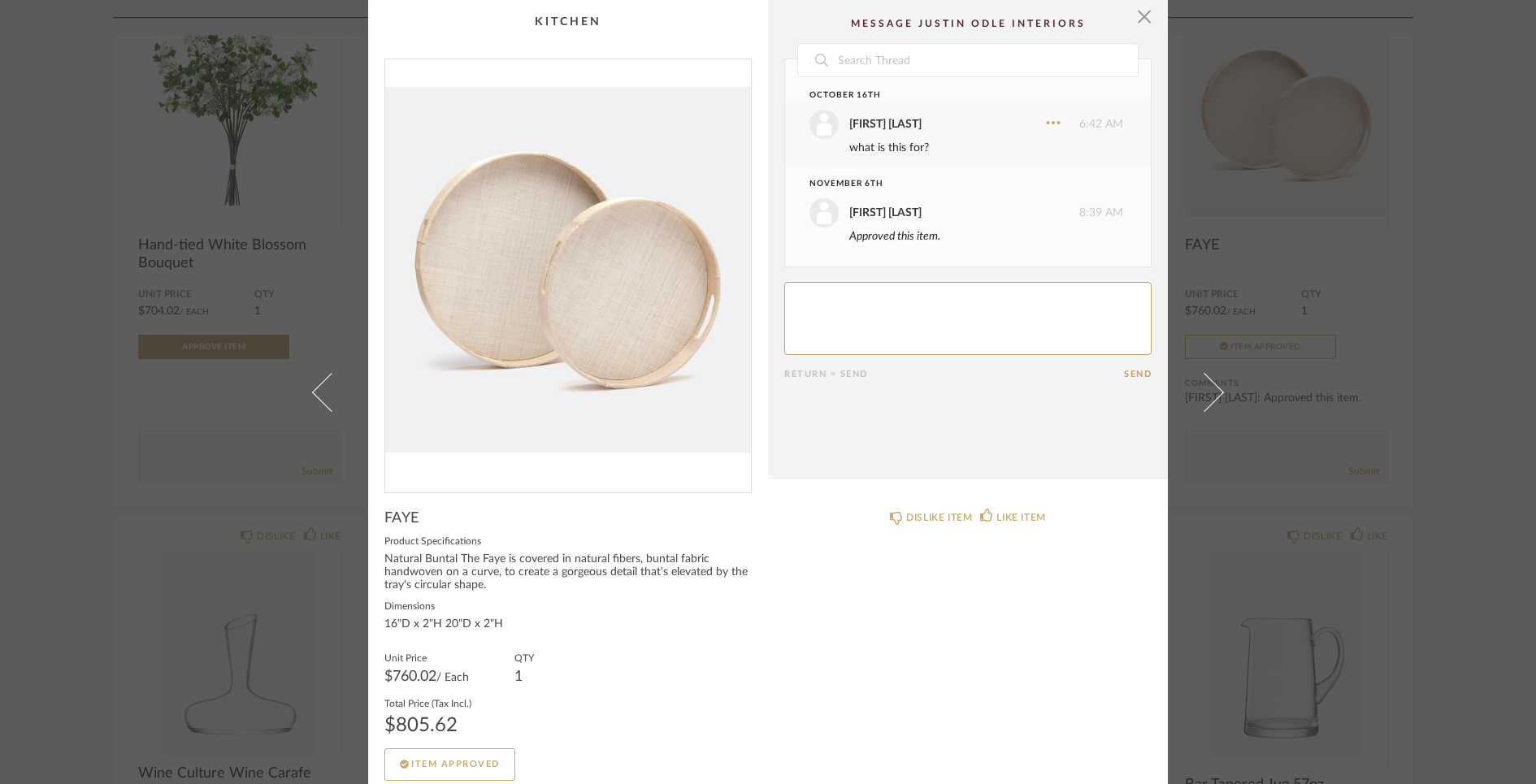 click on "× Date October 16th [FIRST] [LAST] 6:42 AM what is this for? November 6th [FIRST] [LAST] 8:39 AM Approved this item. Return = Send Send FAYE Product Specifications Natural Buntal The Faye is covered in natural fibers, buntal fabric handwoven on a curve, to create a gorgeous detail that's elevated by the tray's circular shape. Dimensions 16"D x 2"H 20"D x 2"H Unit Price $760.02 /Each QTY 1 Total Price (Tax Incl.) $805.62 Item Approved DISLIKE ITEM LIKE ITEM" at bounding box center (768, 392) 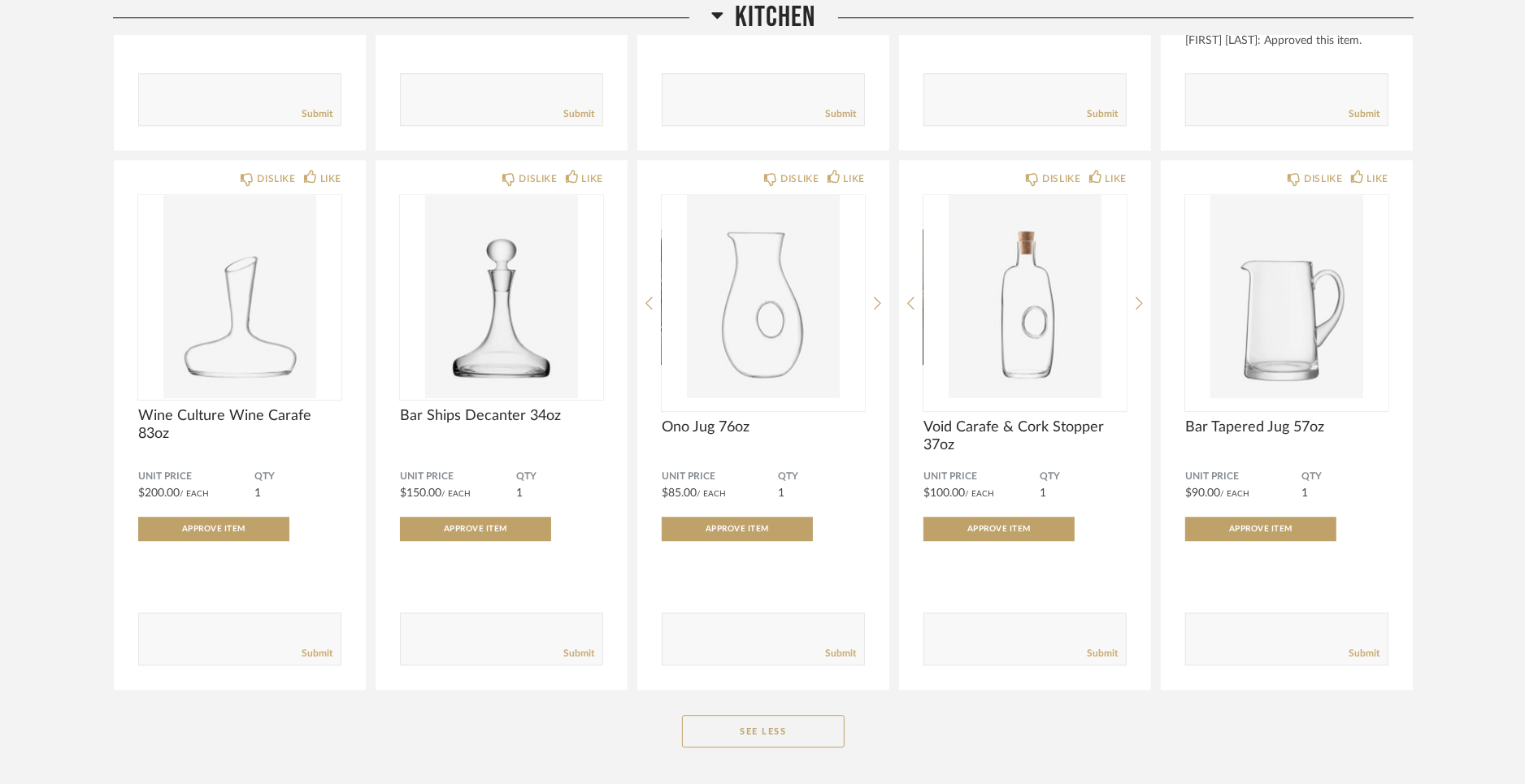 scroll, scrollTop: 4186, scrollLeft: 0, axis: vertical 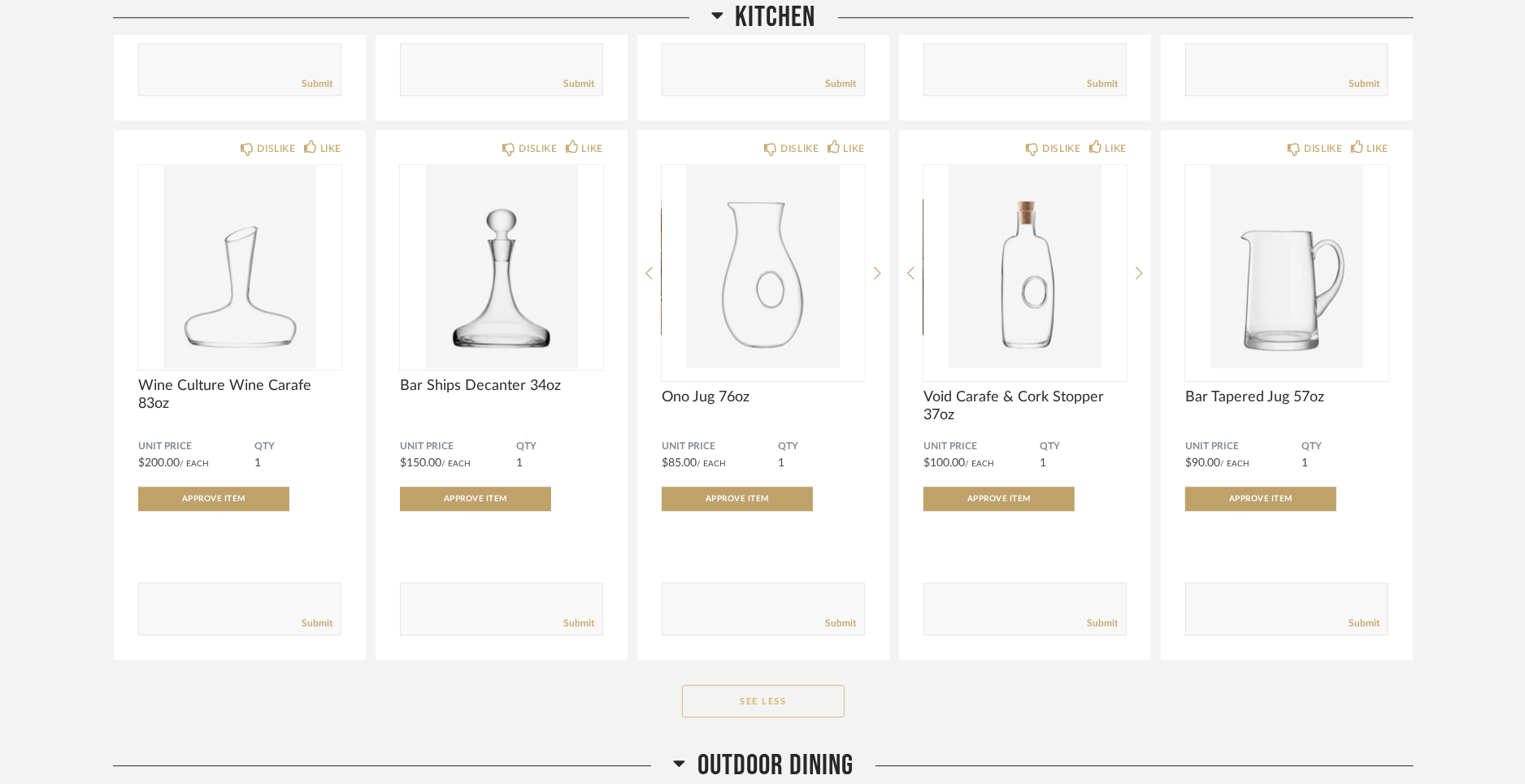 click on "See Less" 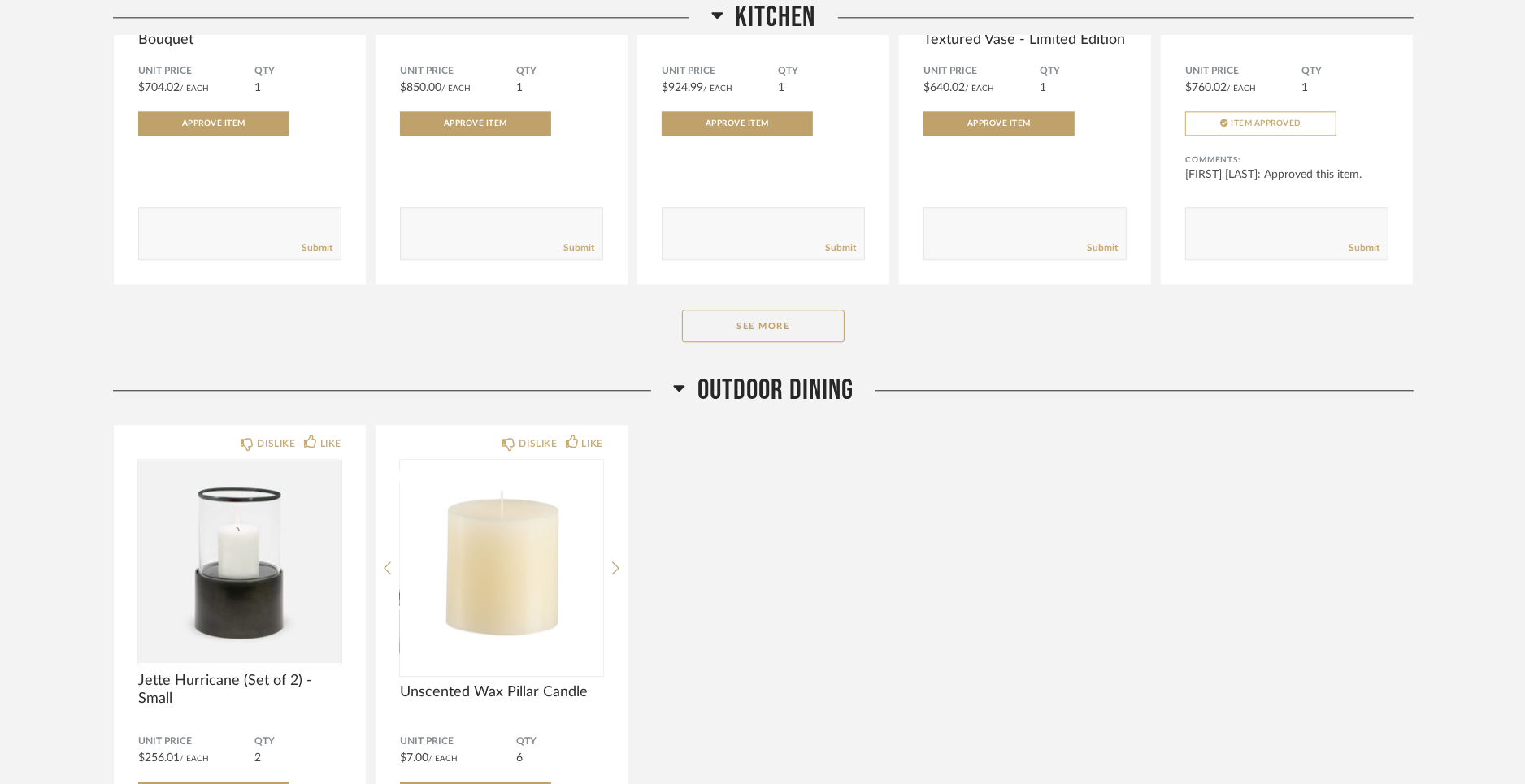 scroll, scrollTop: 3925, scrollLeft: 0, axis: vertical 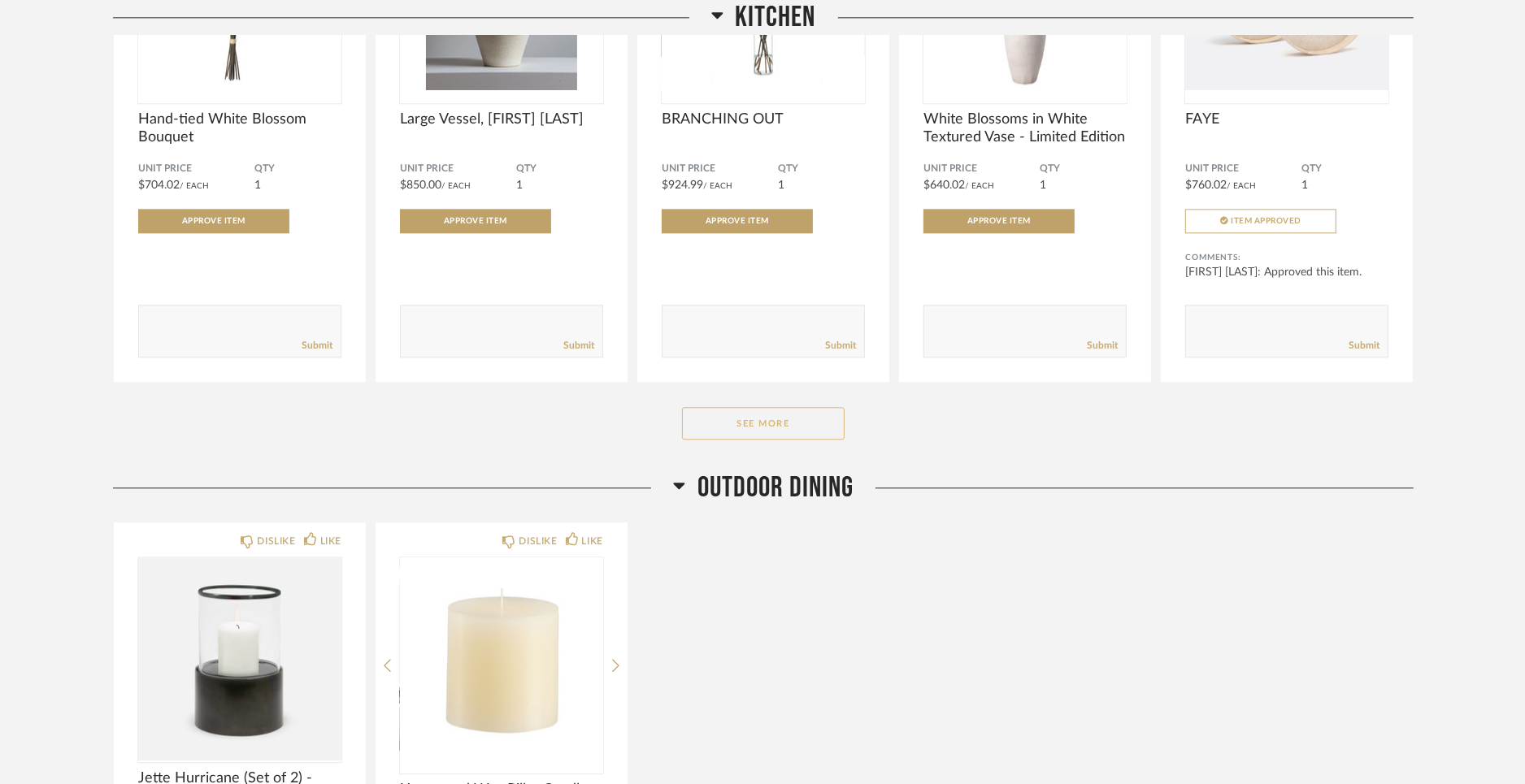 click on "See More" 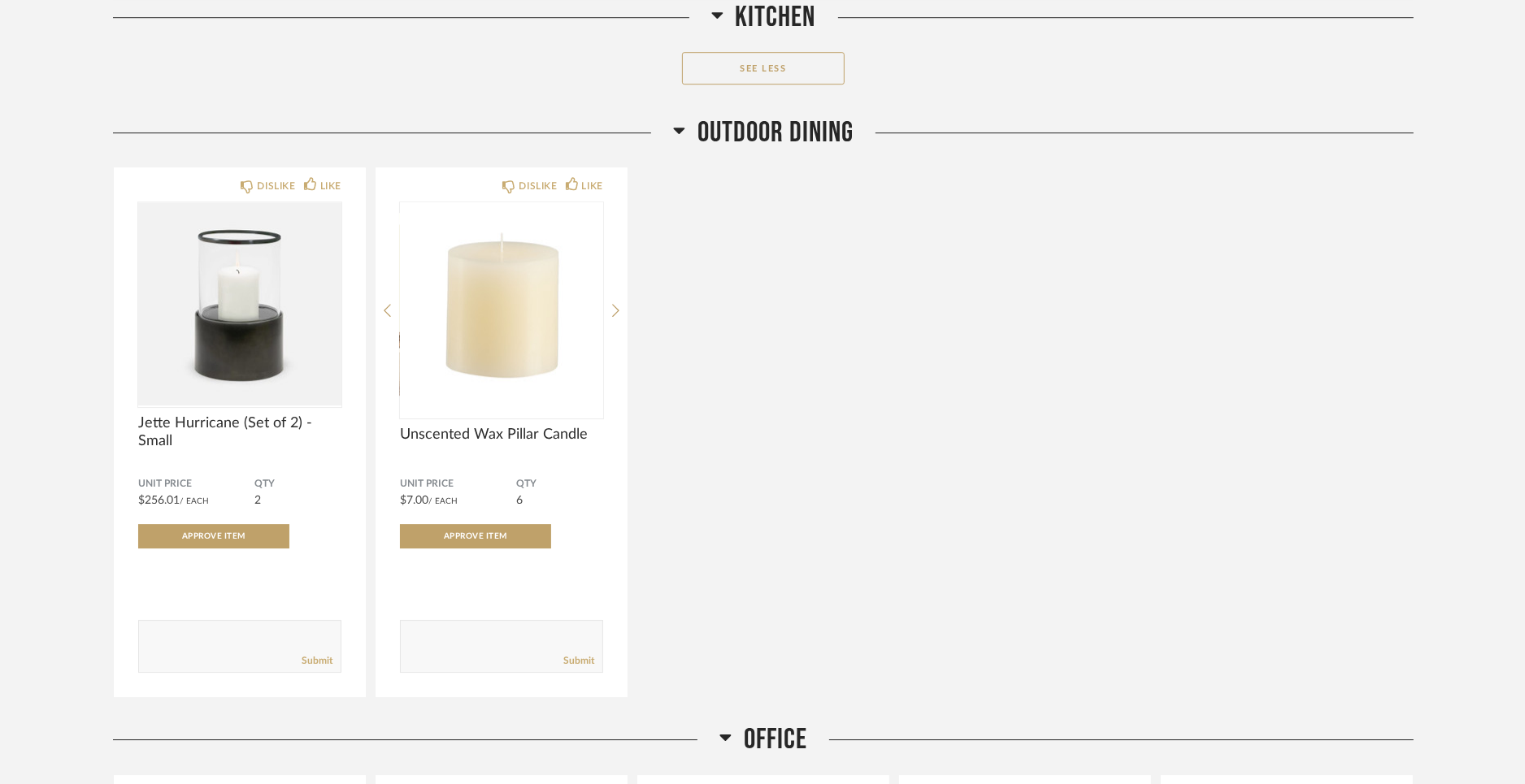 scroll, scrollTop: 4820, scrollLeft: 0, axis: vertical 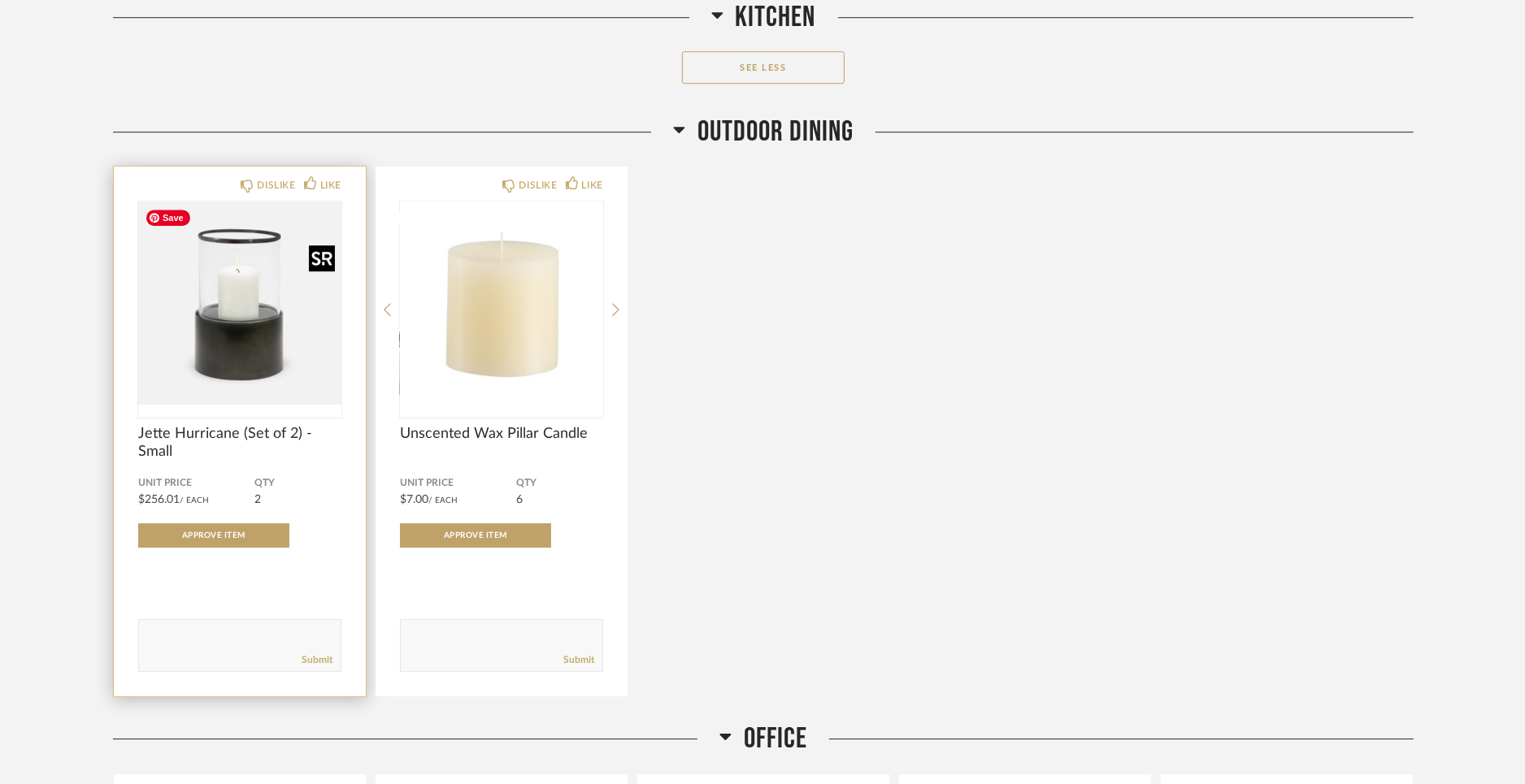 click at bounding box center (240, 303) 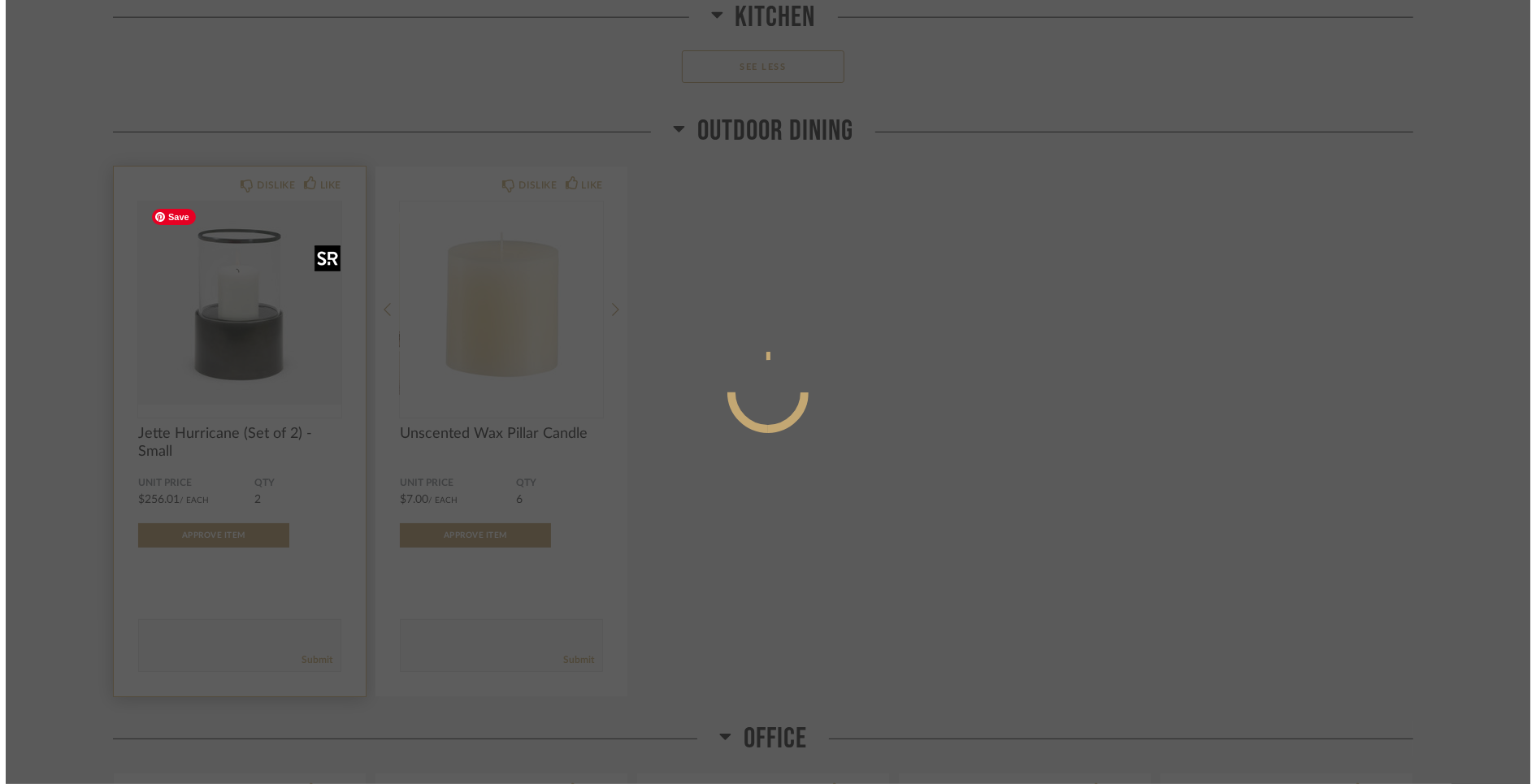 scroll, scrollTop: 0, scrollLeft: 0, axis: both 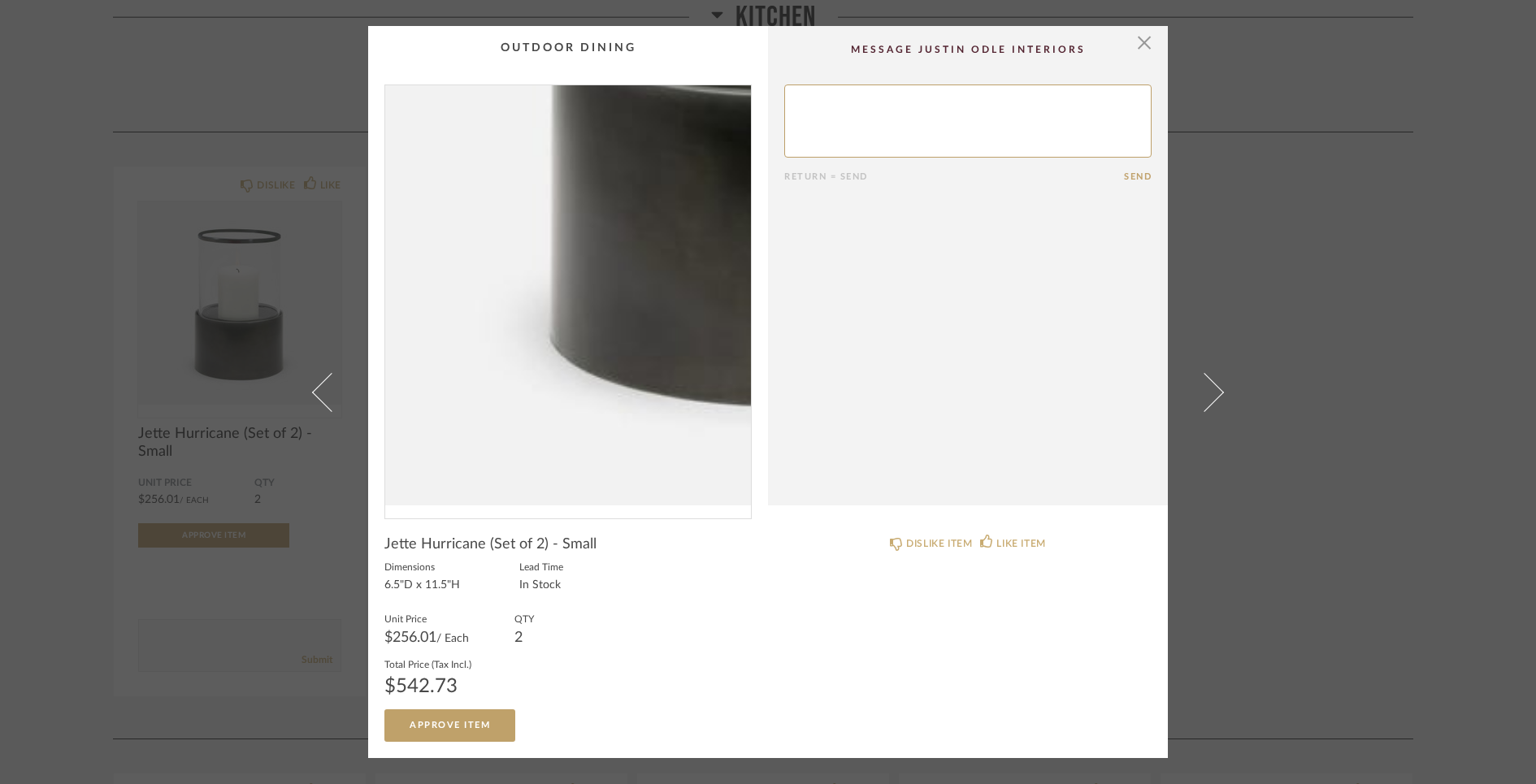 click at bounding box center (568, 295) 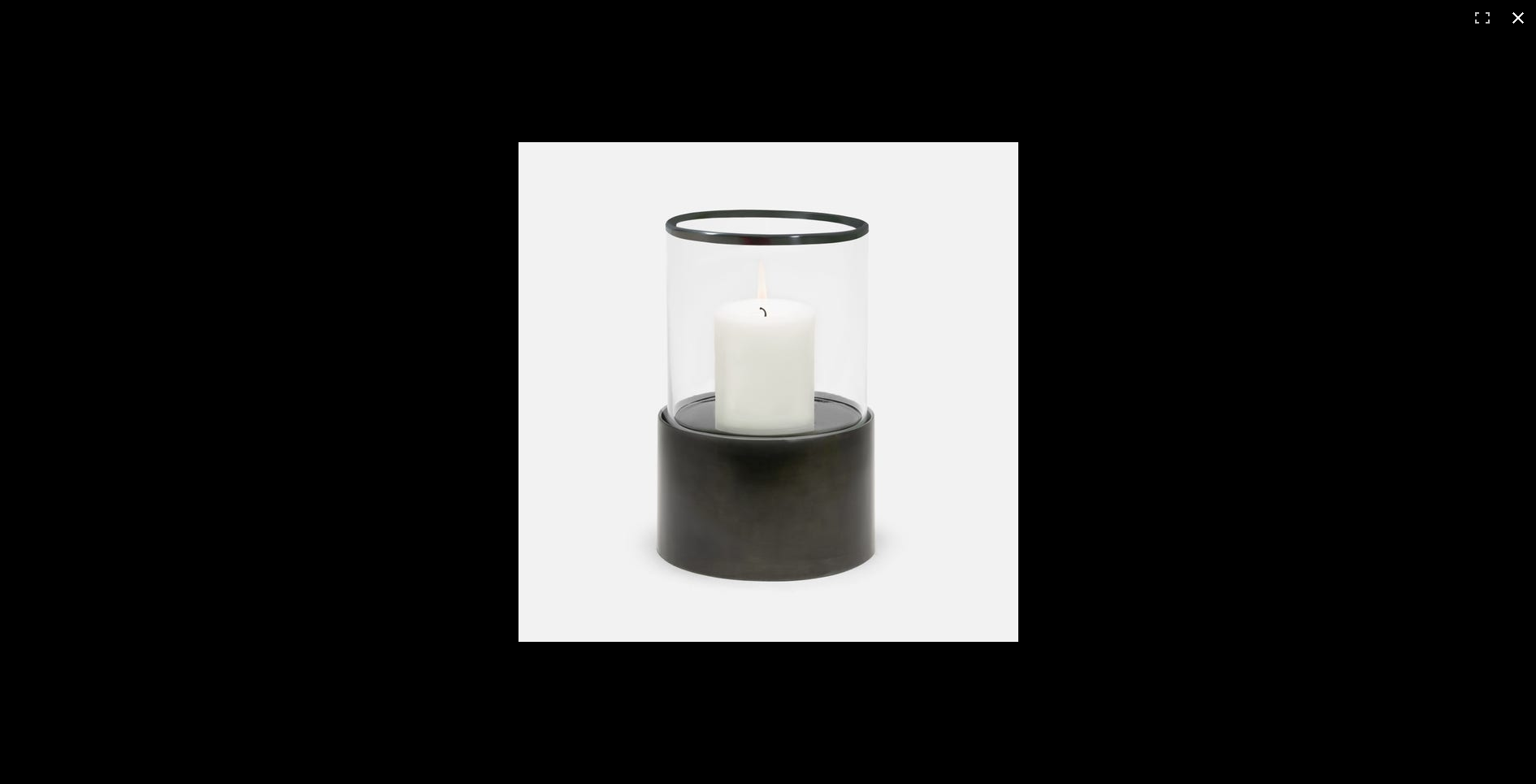 click at bounding box center (1518, 18) 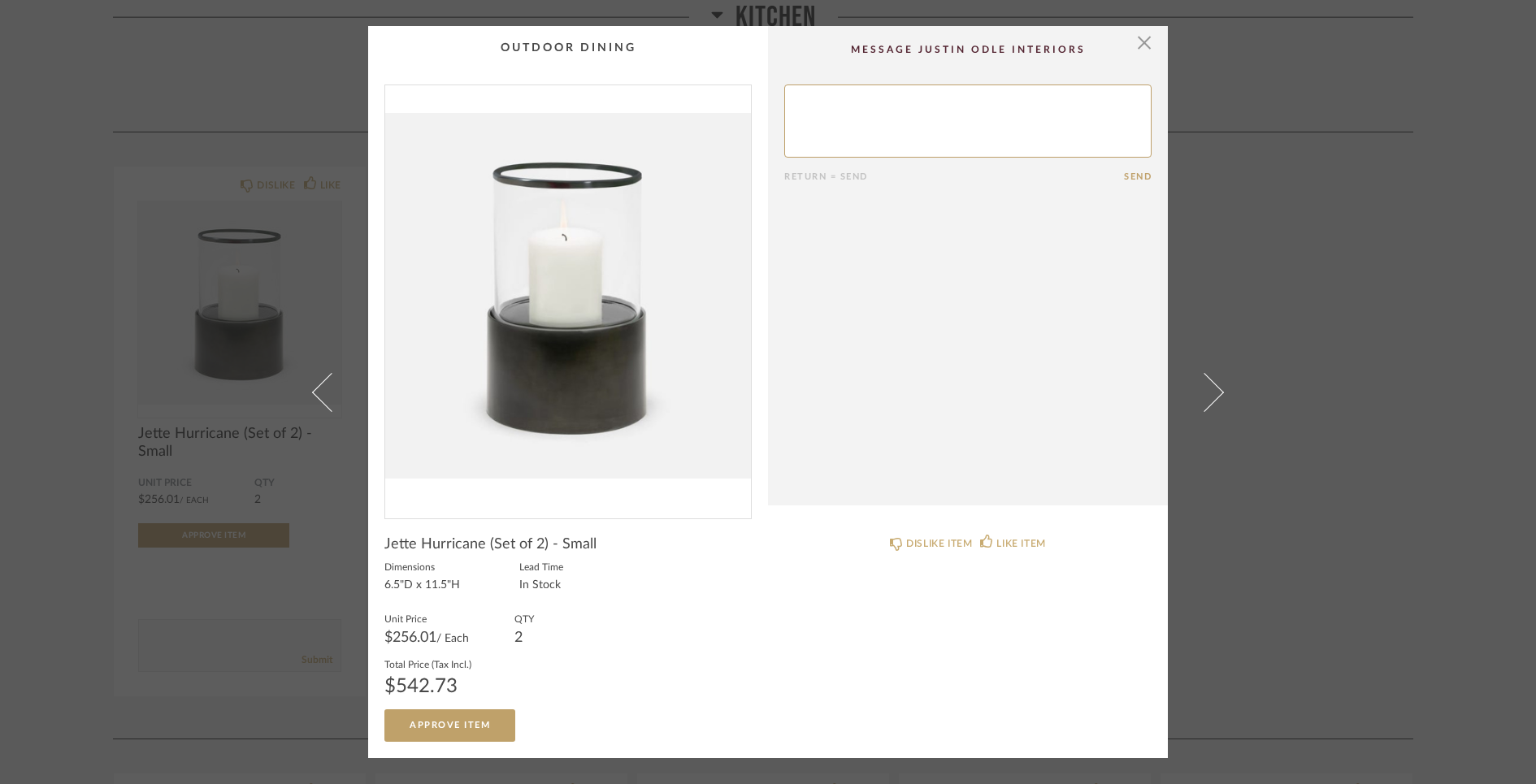 click on "×      Return = Send  Send  Jette Hurricane (Set of 2) - Small  Dimensions  6.5"D x 11.5"H  Lead Time  In Stock  Unit Price  $256.01  / Each  QTY  2  Total Price (Tax Incl.)   $542.73  Approve Item DISLIKE ITEM LIKE ITEM" at bounding box center [768, 392] 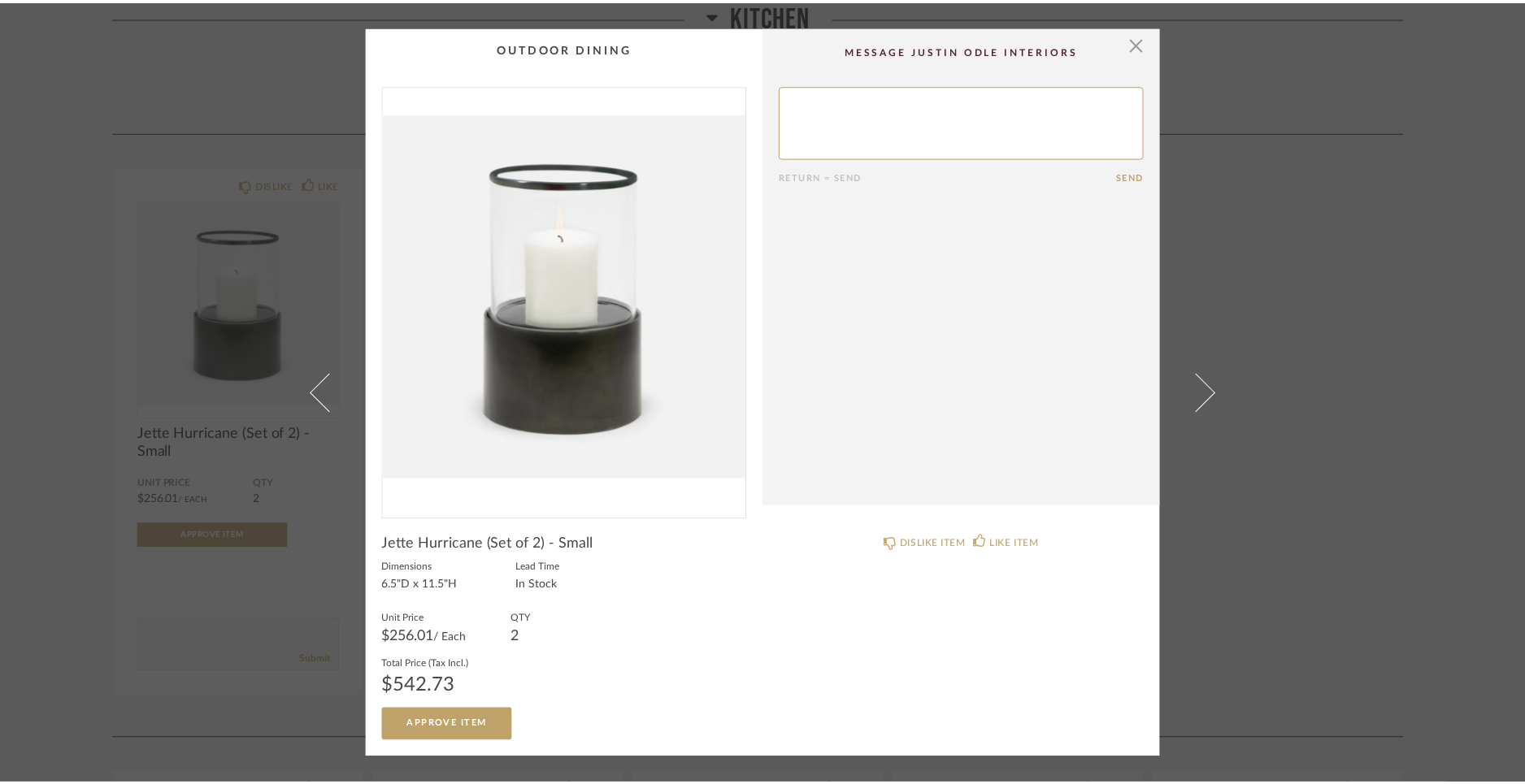 scroll, scrollTop: 4820, scrollLeft: 0, axis: vertical 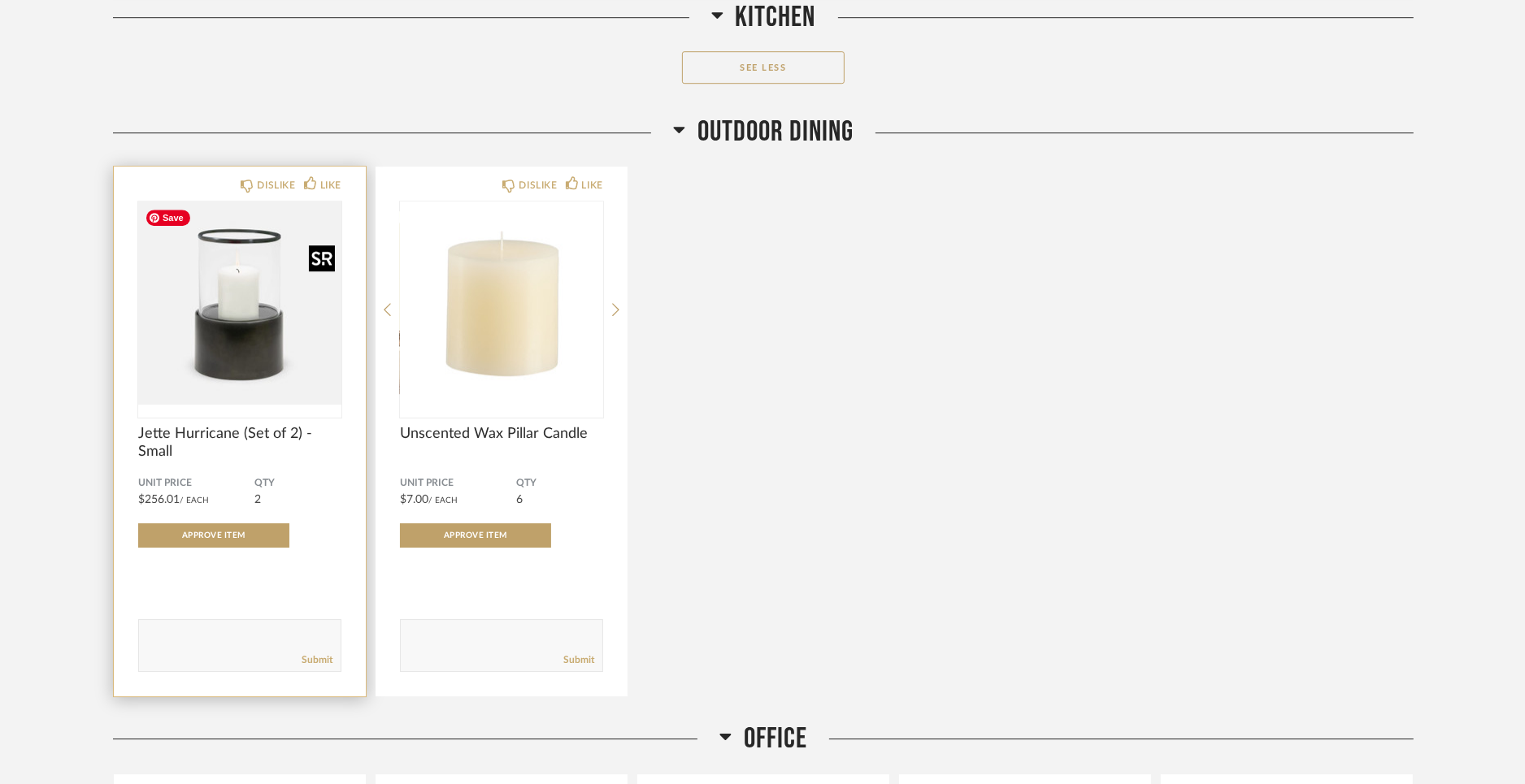 click at bounding box center [240, 303] 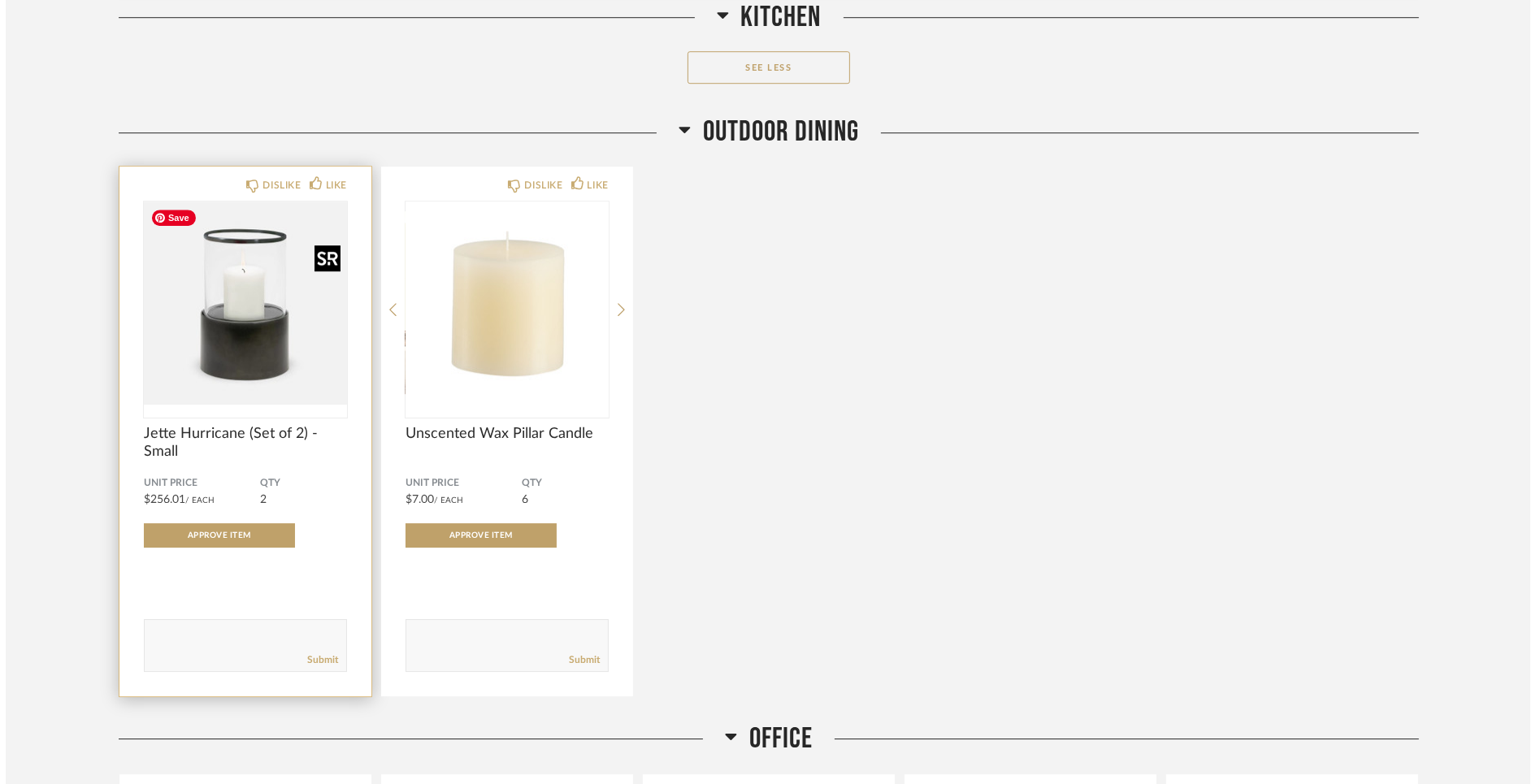 scroll, scrollTop: 0, scrollLeft: 0, axis: both 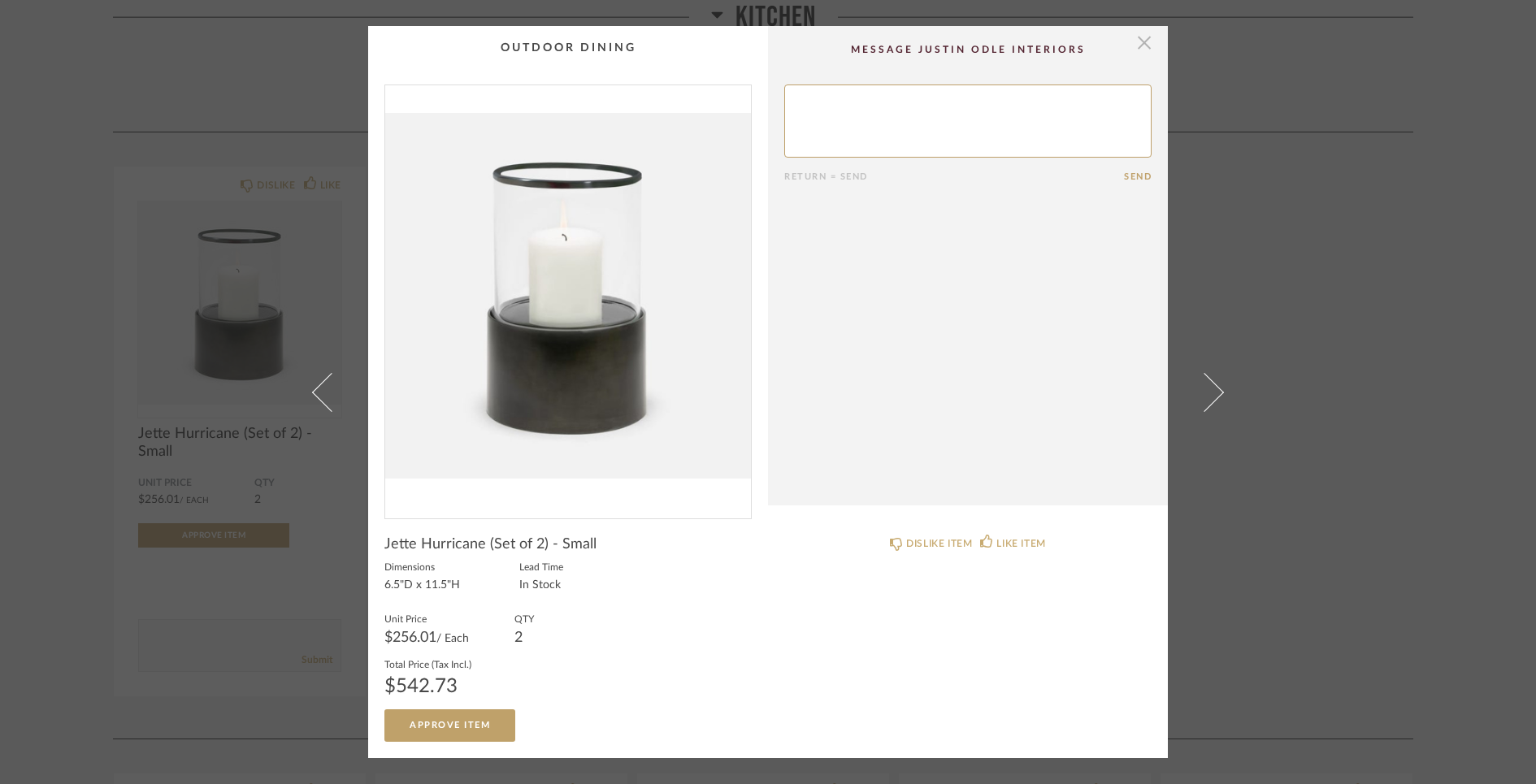 click at bounding box center [1144, 42] 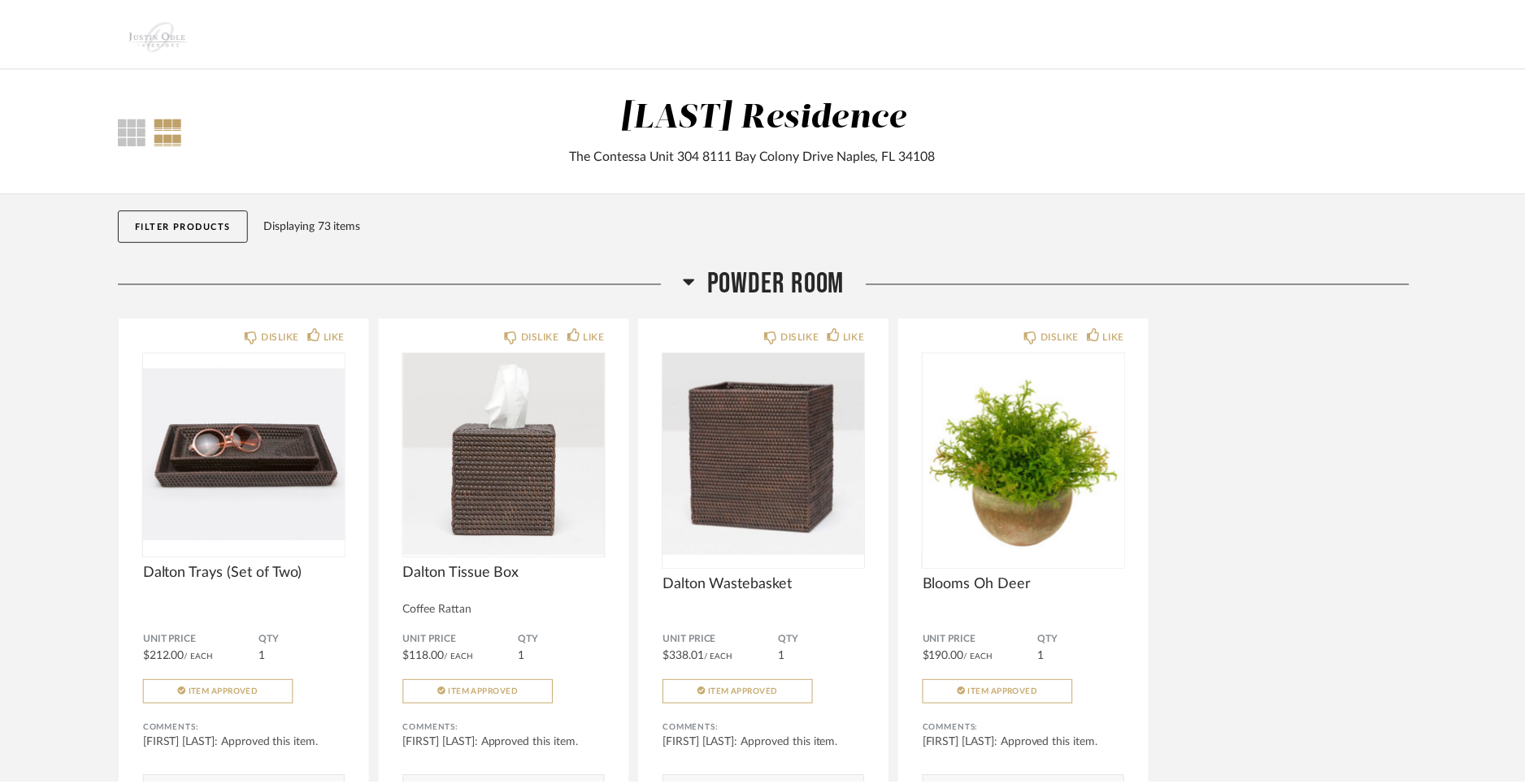 scroll, scrollTop: 4820, scrollLeft: 0, axis: vertical 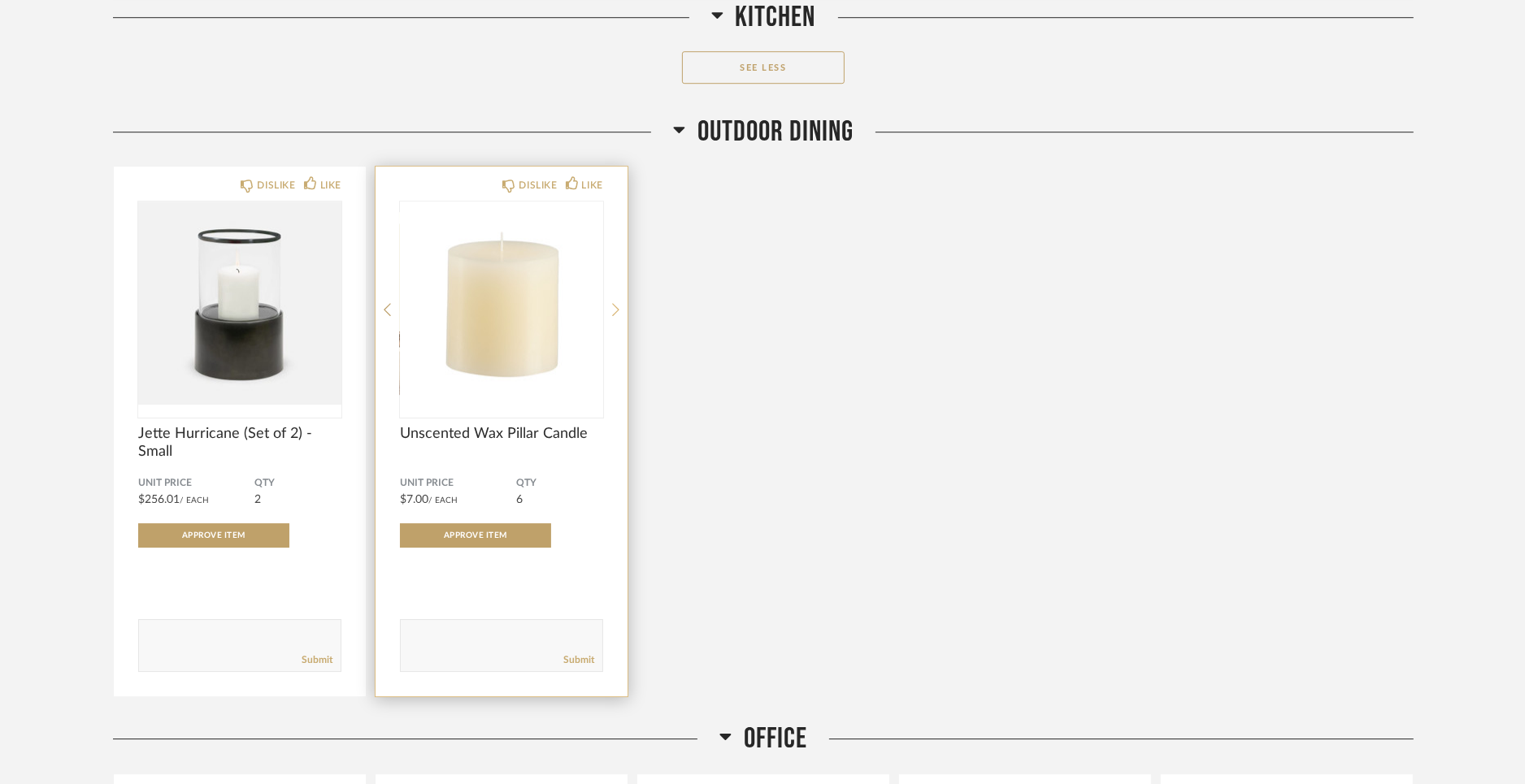 click 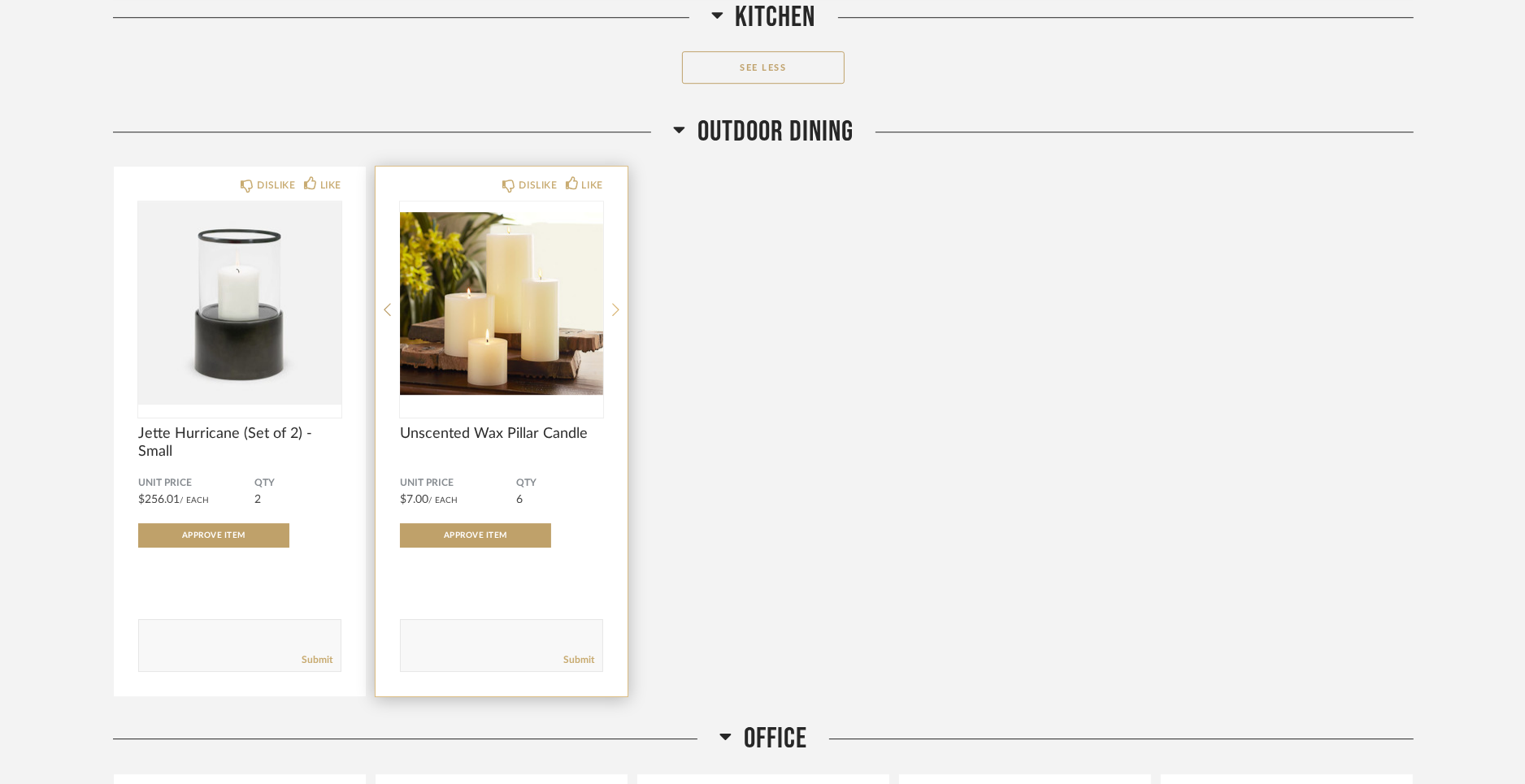 click 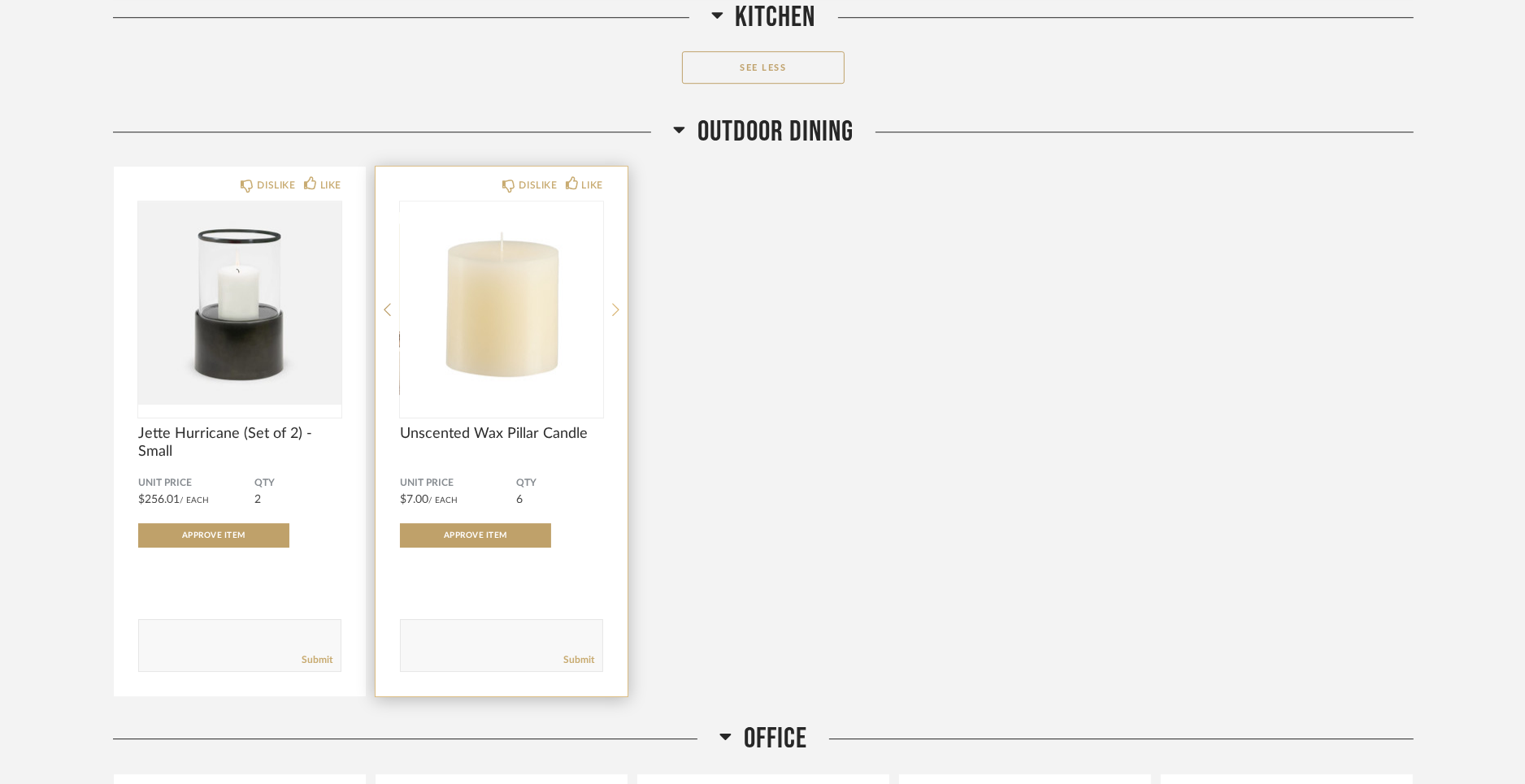 click 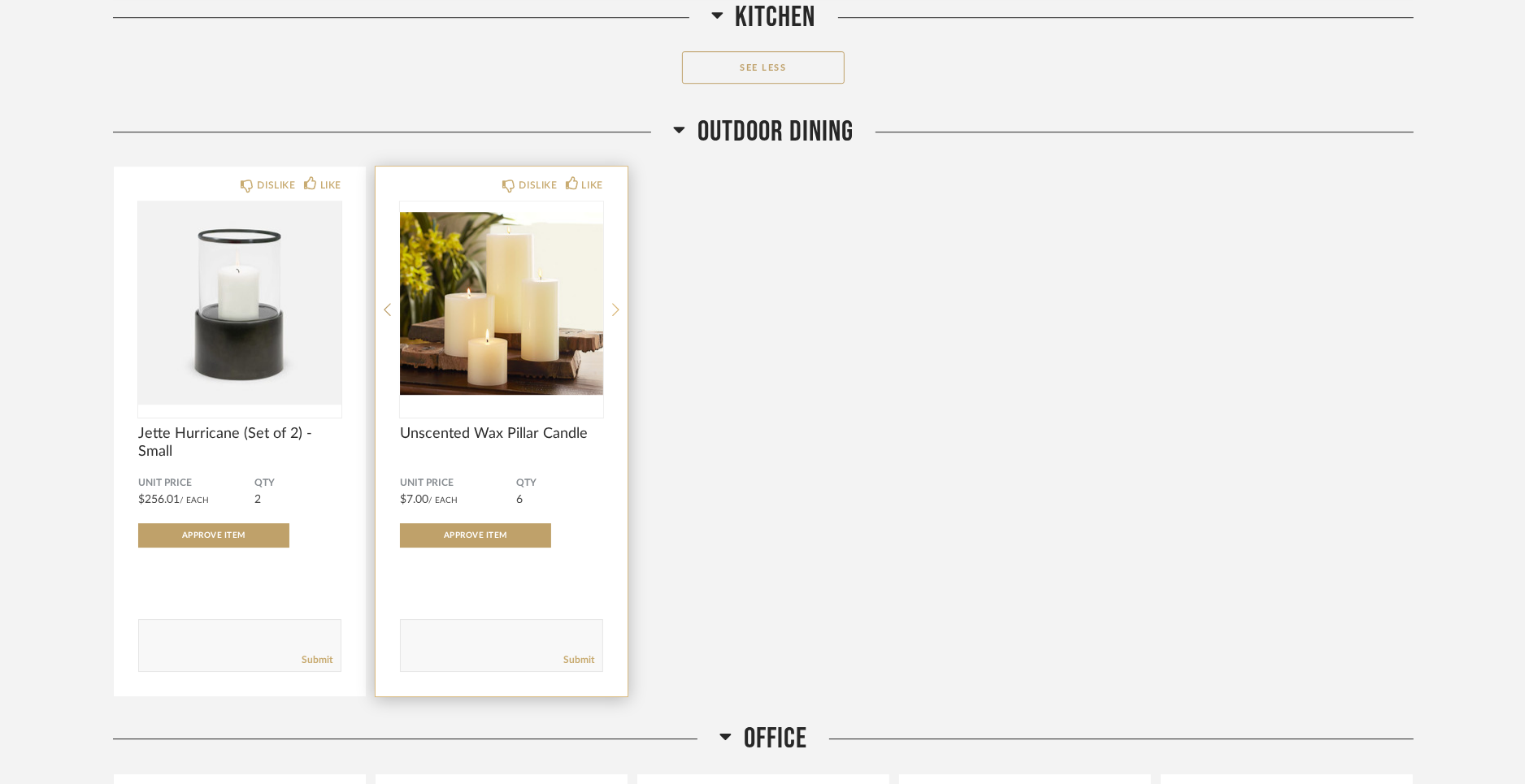 click 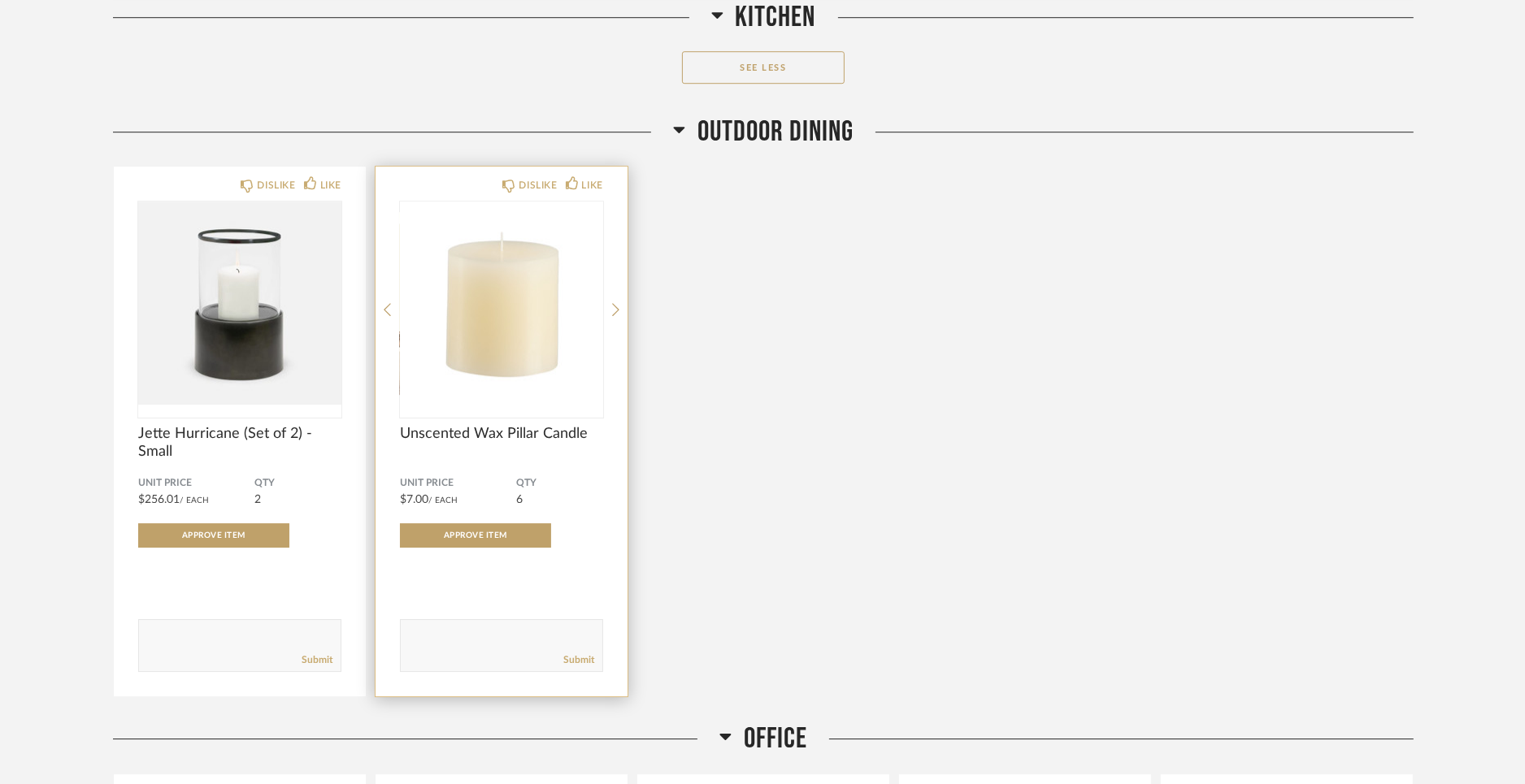 click on "Submit" 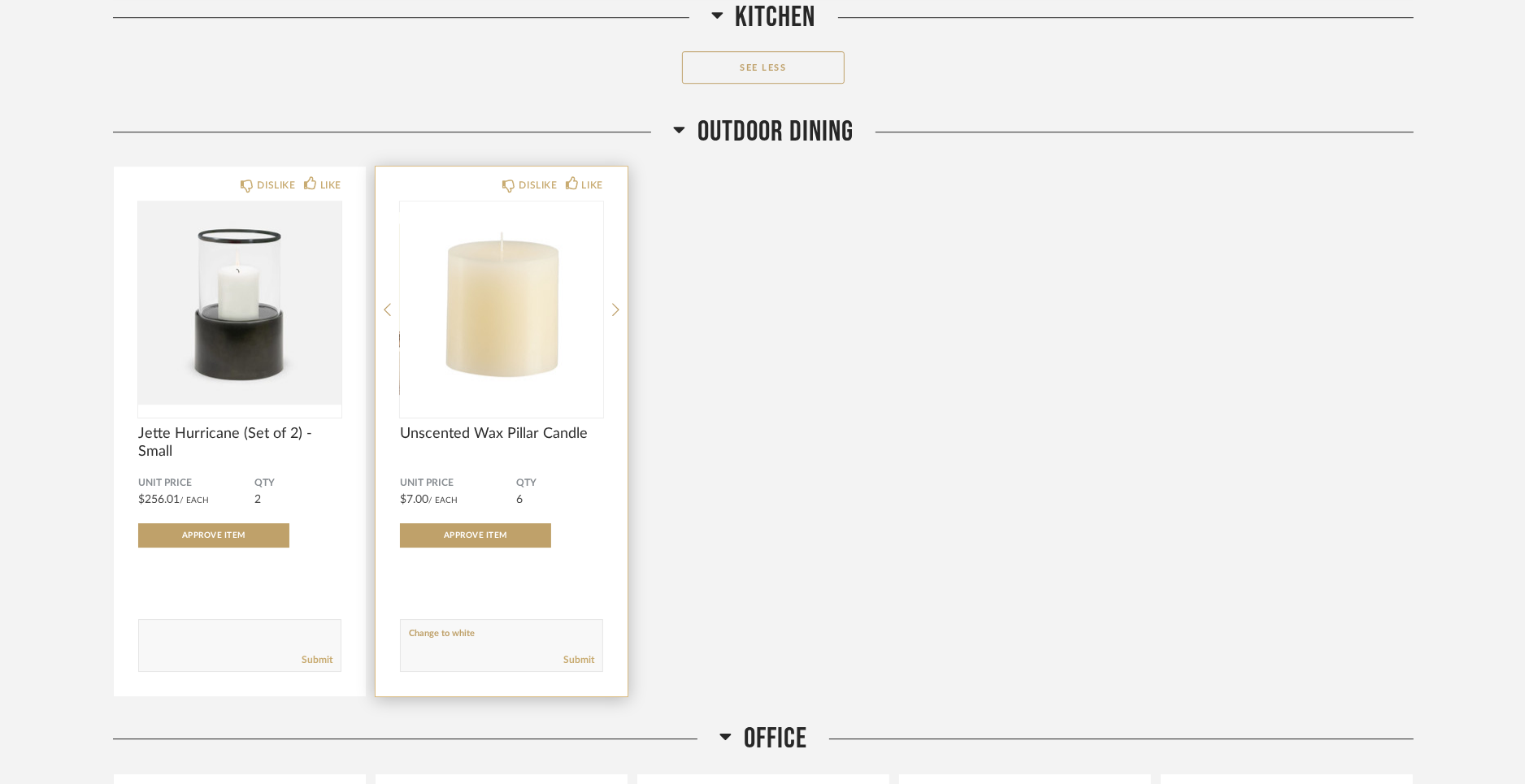 type on "Change to white" 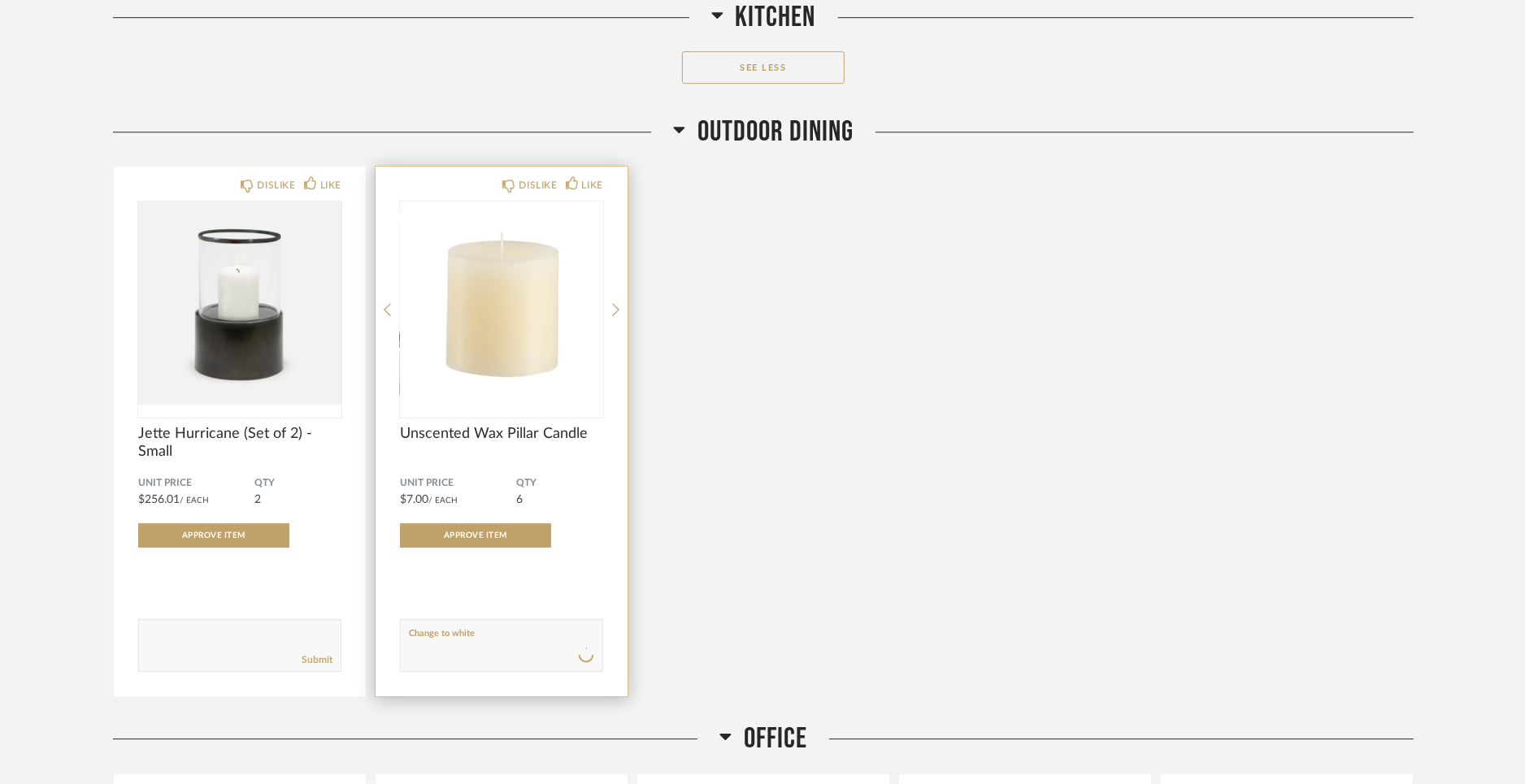 type 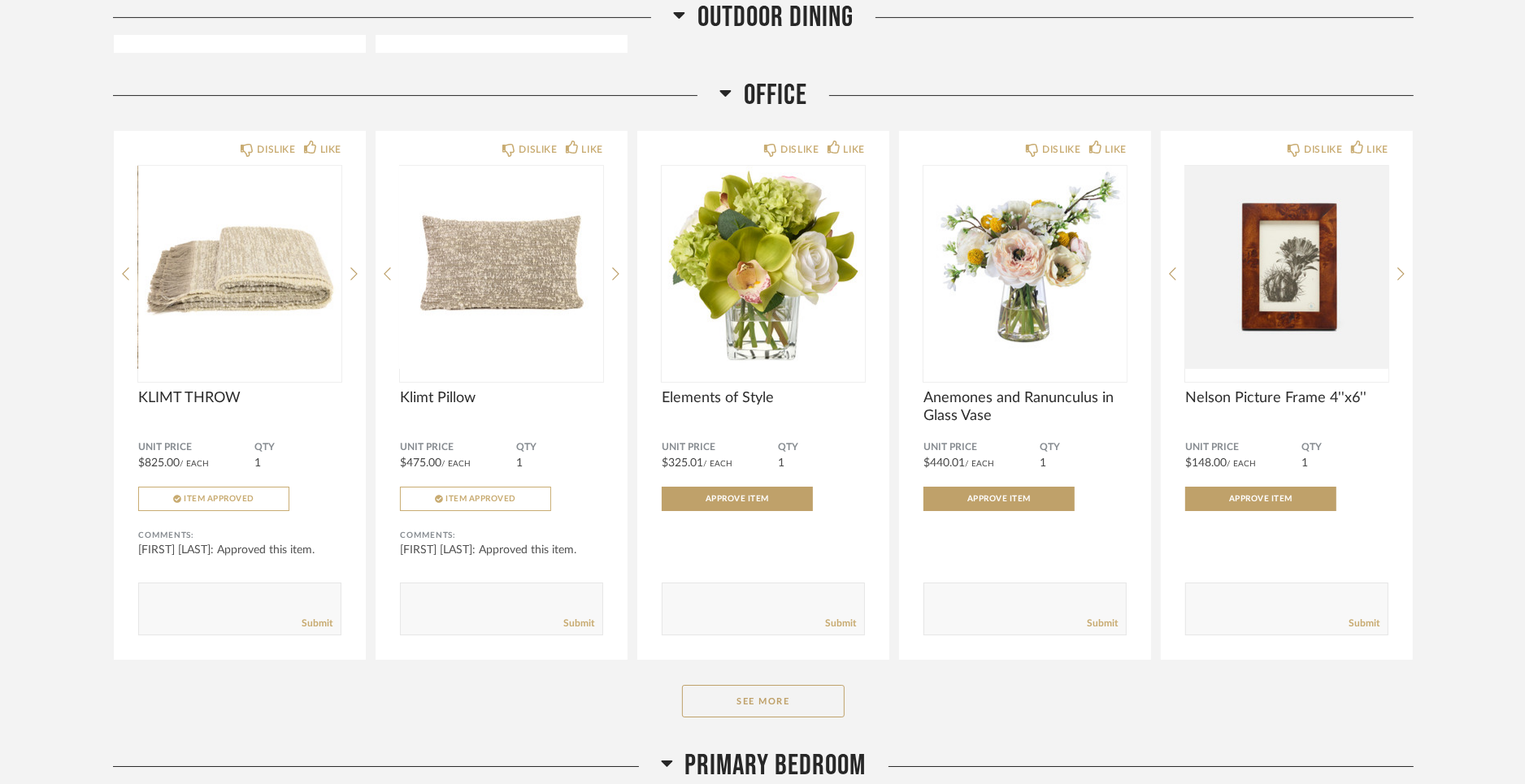 scroll, scrollTop: 5473, scrollLeft: 0, axis: vertical 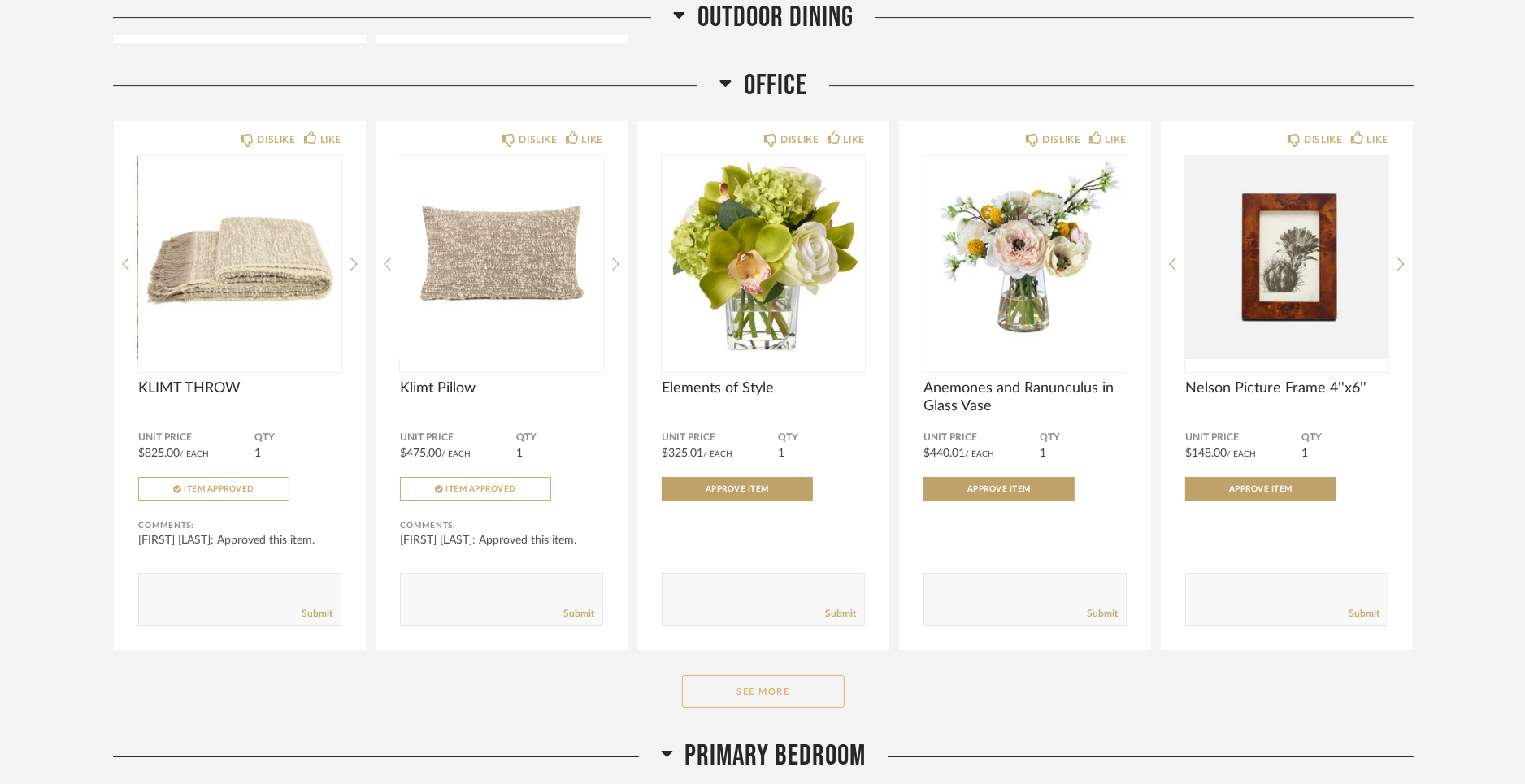 click on "See More" 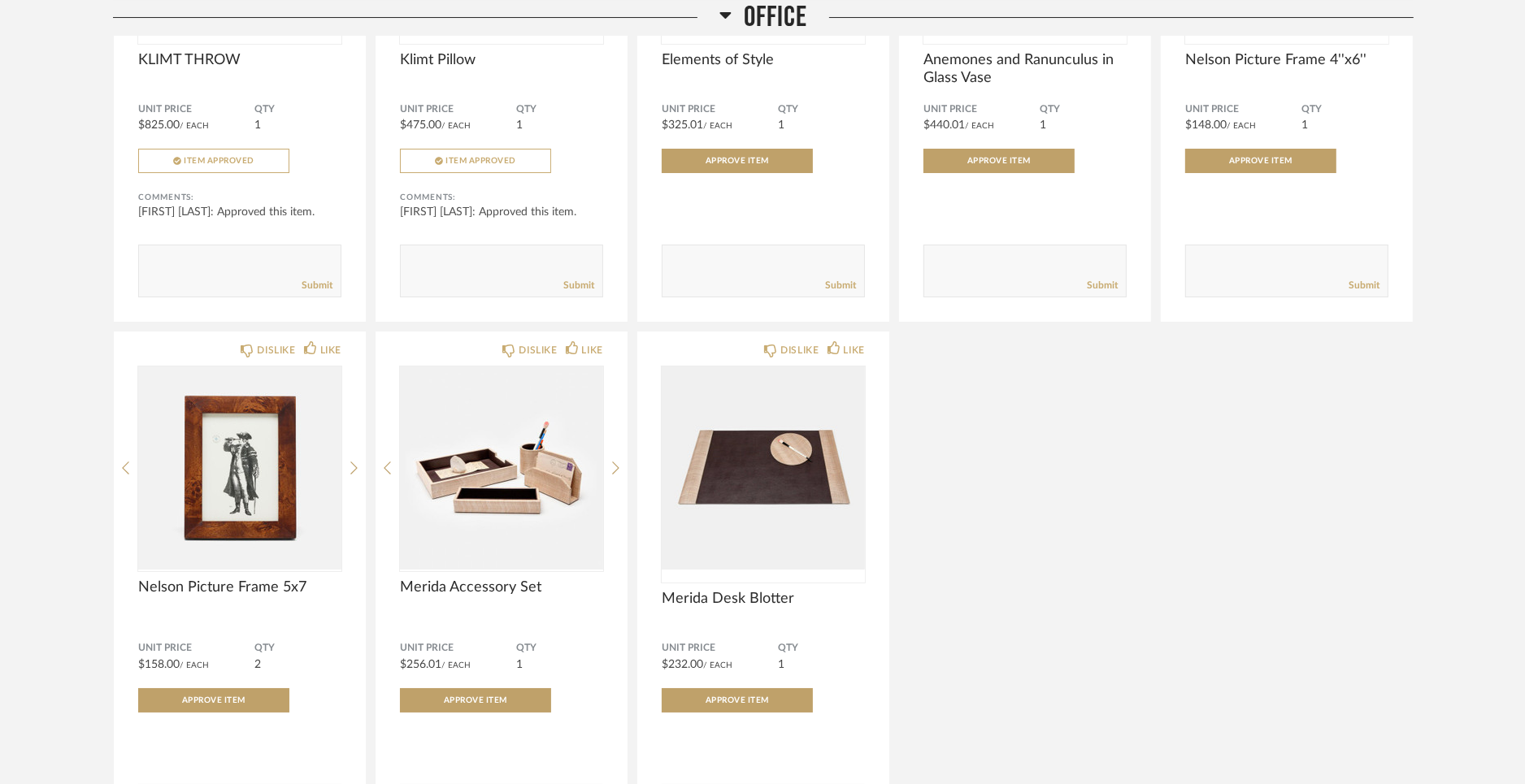 scroll, scrollTop: 5806, scrollLeft: 0, axis: vertical 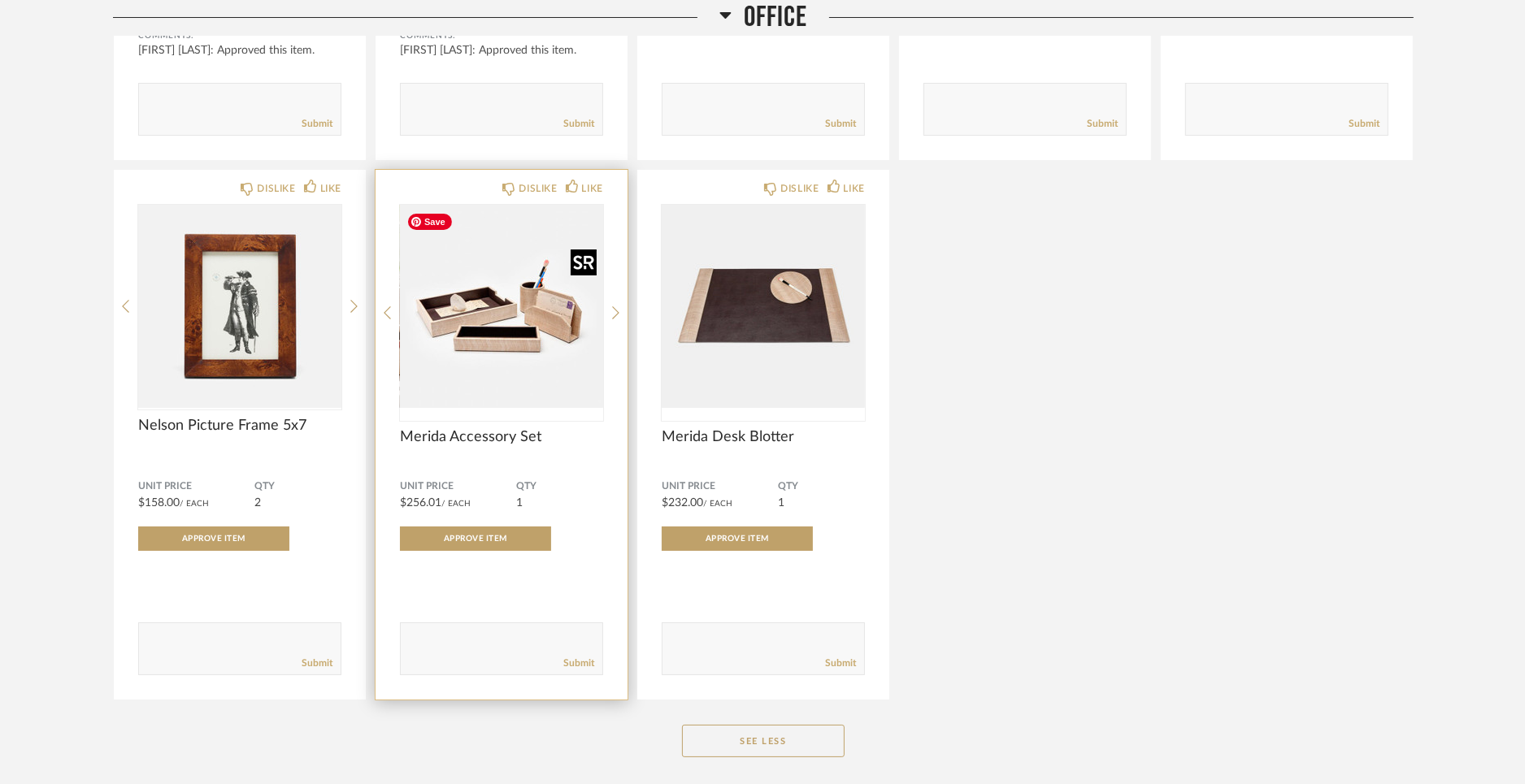 click at bounding box center (502, 306) 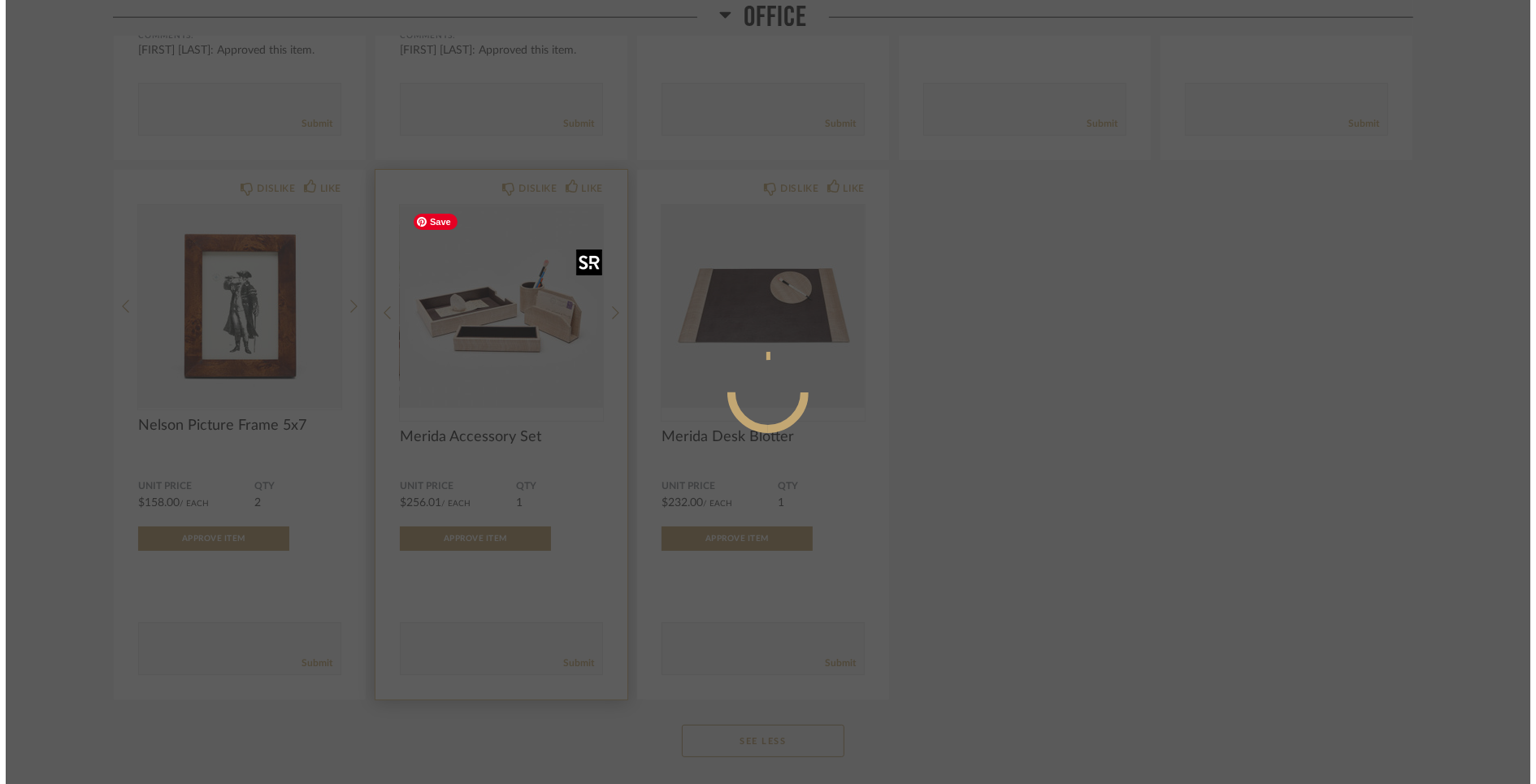 scroll, scrollTop: 0, scrollLeft: 0, axis: both 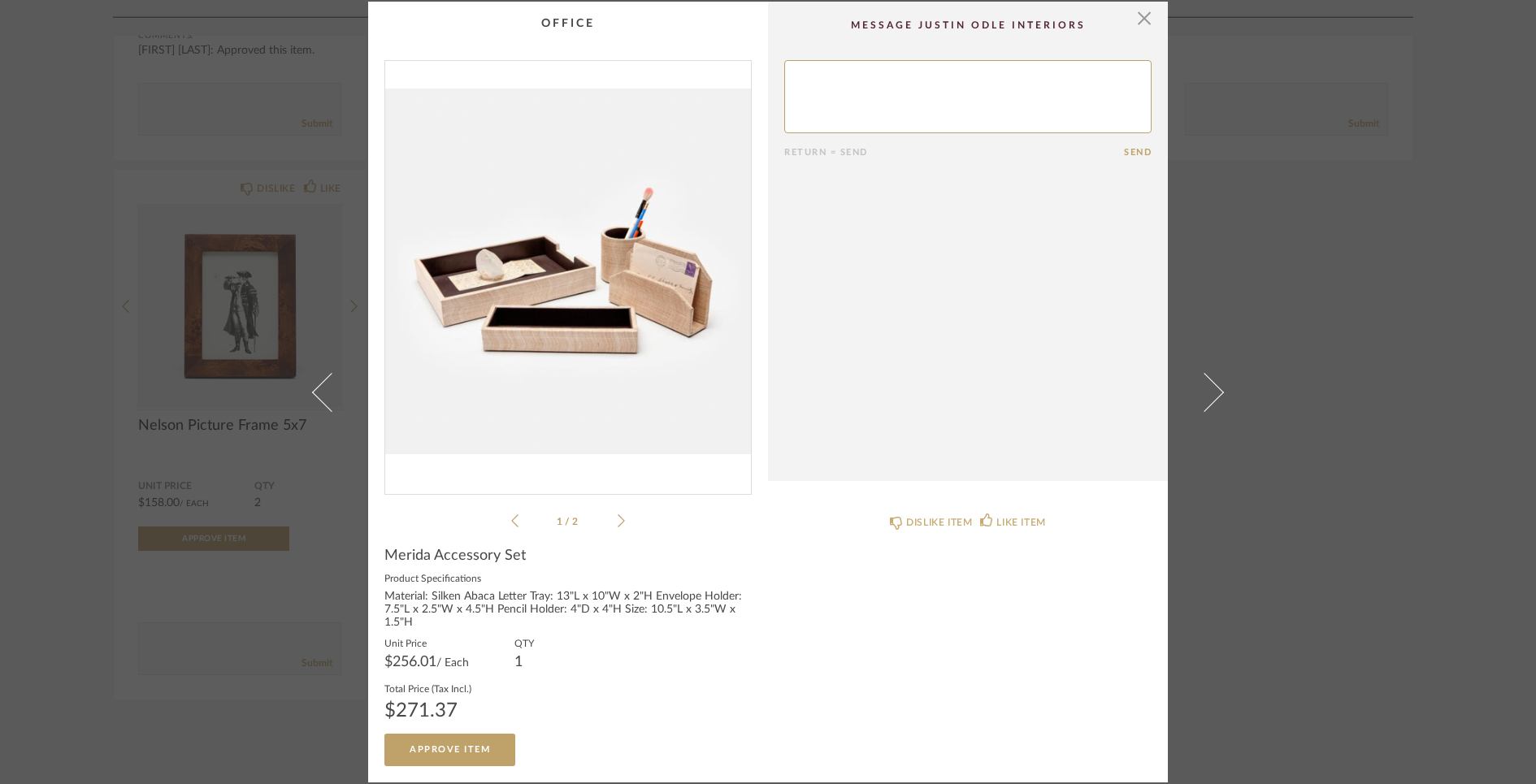 click at bounding box center [568, 271] 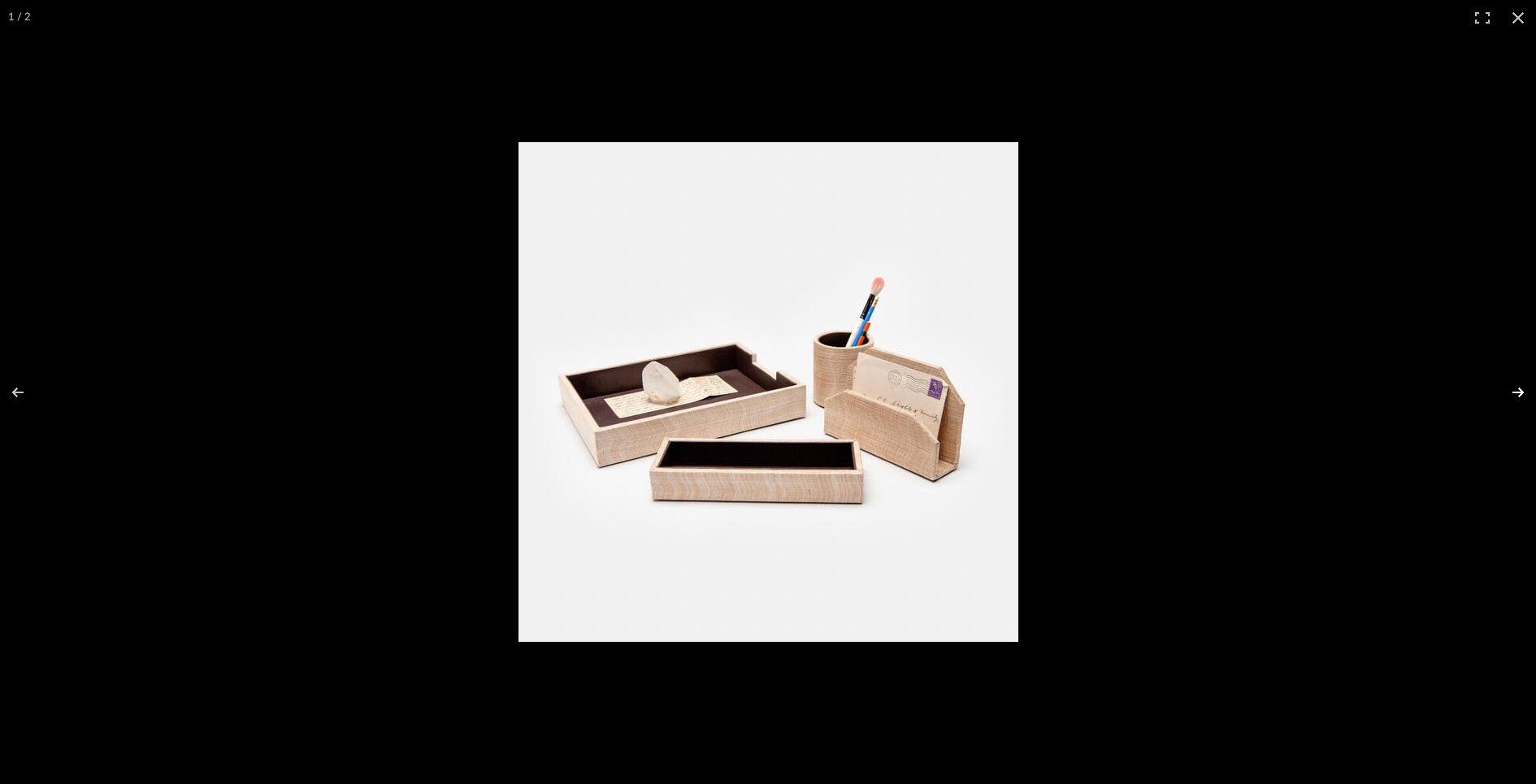 click at bounding box center [1508, 392] 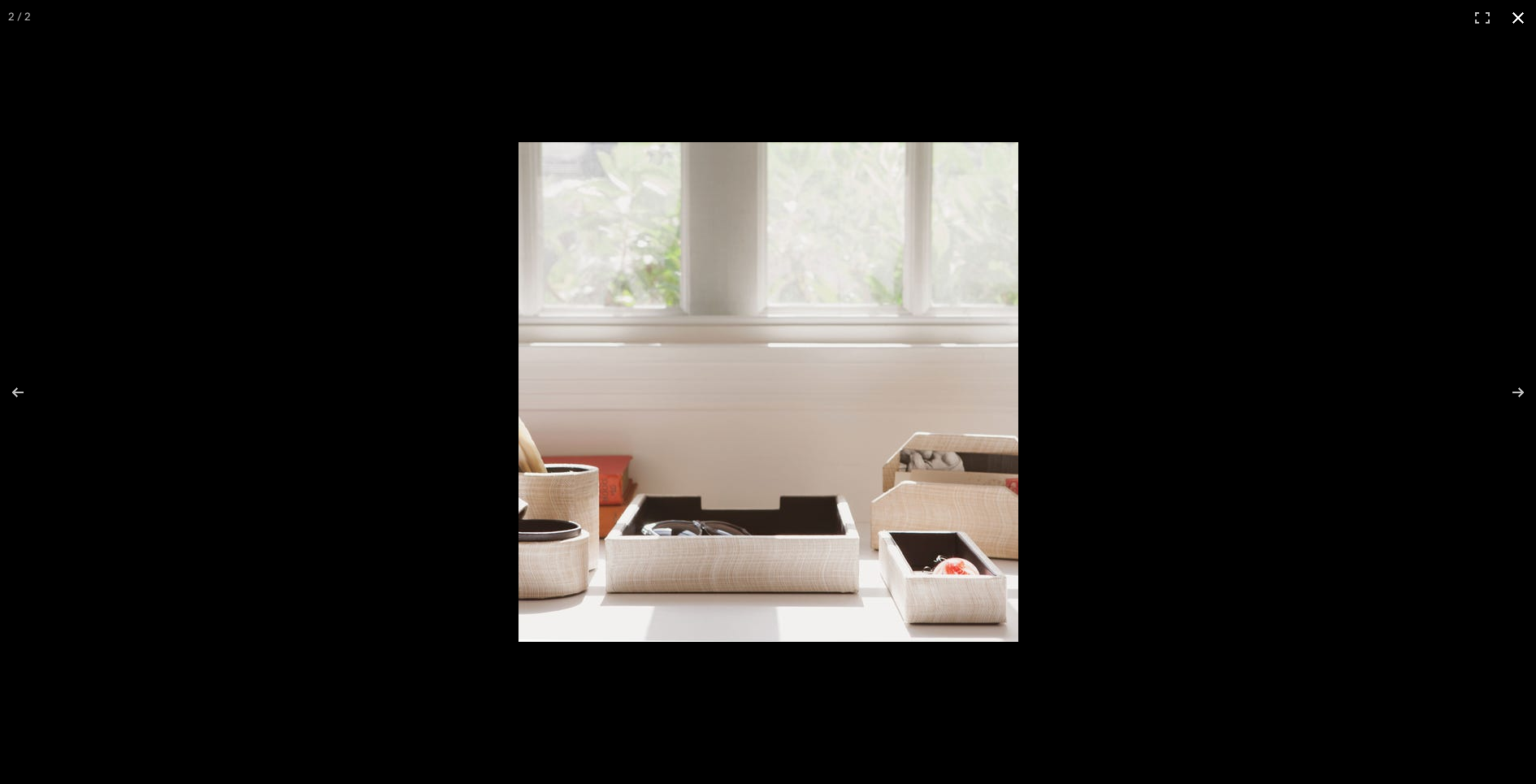 click at bounding box center (1057, 417) 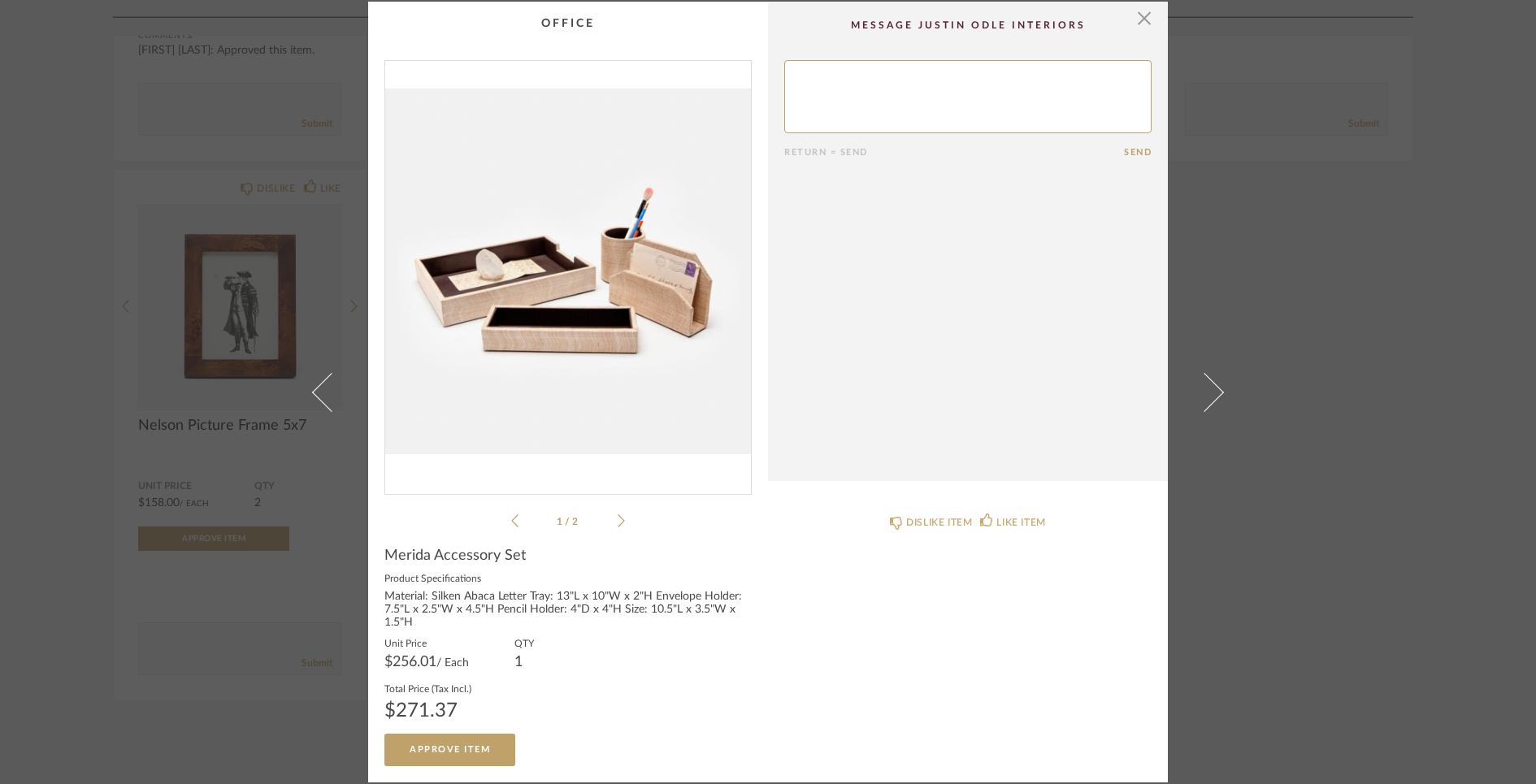 click on "× 1 / 2      Return = Send  Send  Merida Accessory Set  Product Specifications  Material: Silken Abaca Letter Tray: 13"L x 10"W x 2"H Envelope Holder: 7.5"L x 2.5"W x 4.5"H Pencil Holder: 4"D x 4"H Size: 10.5"L x 3.5"W x 1.5"H  Unit Price  $256.01  / Each  QTY  1  Total Price (Tax Incl.)   $271.37  Approve Item DISLIKE ITEM LIKE ITEM" at bounding box center [768, 392] 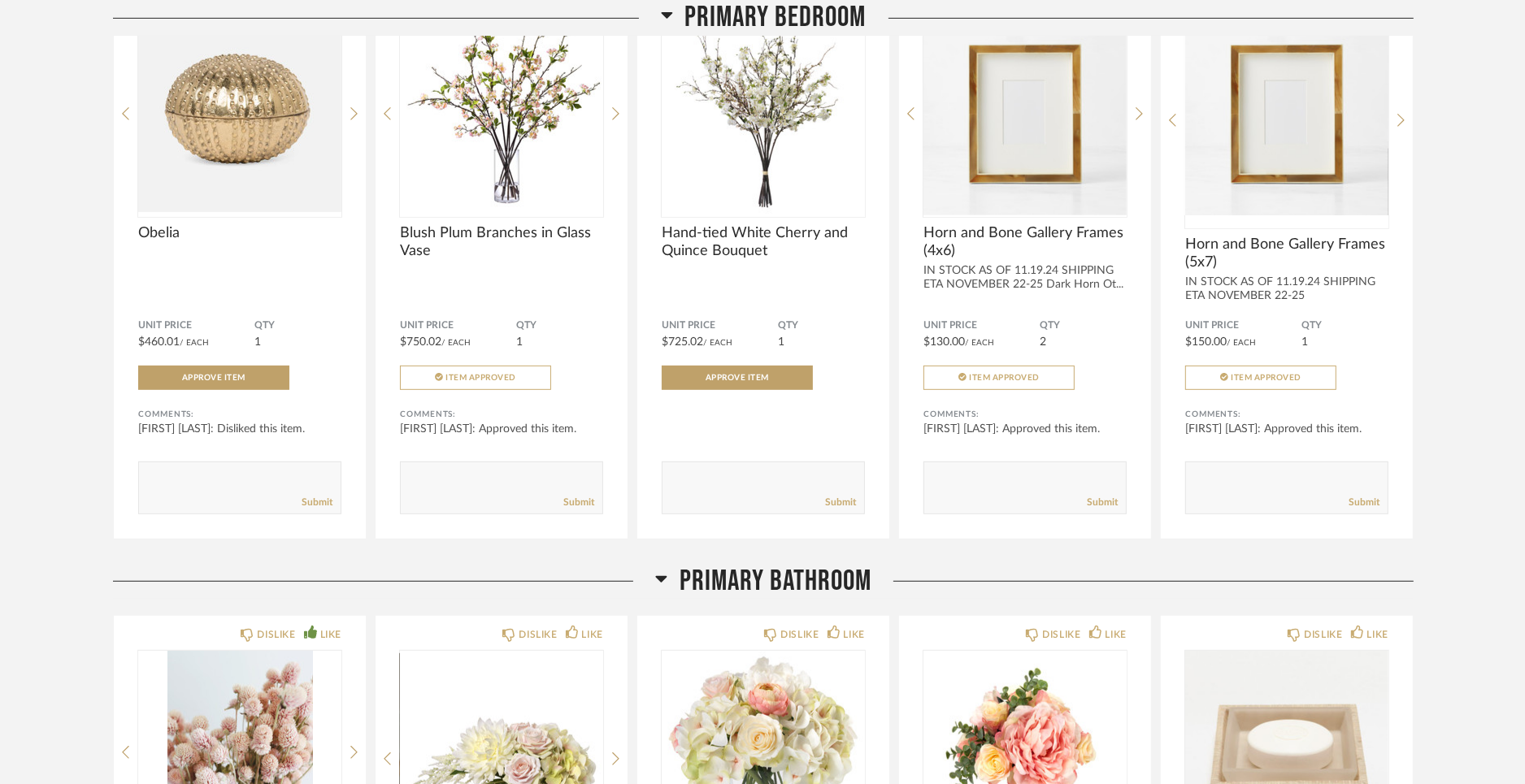 scroll, scrollTop: 6681, scrollLeft: 0, axis: vertical 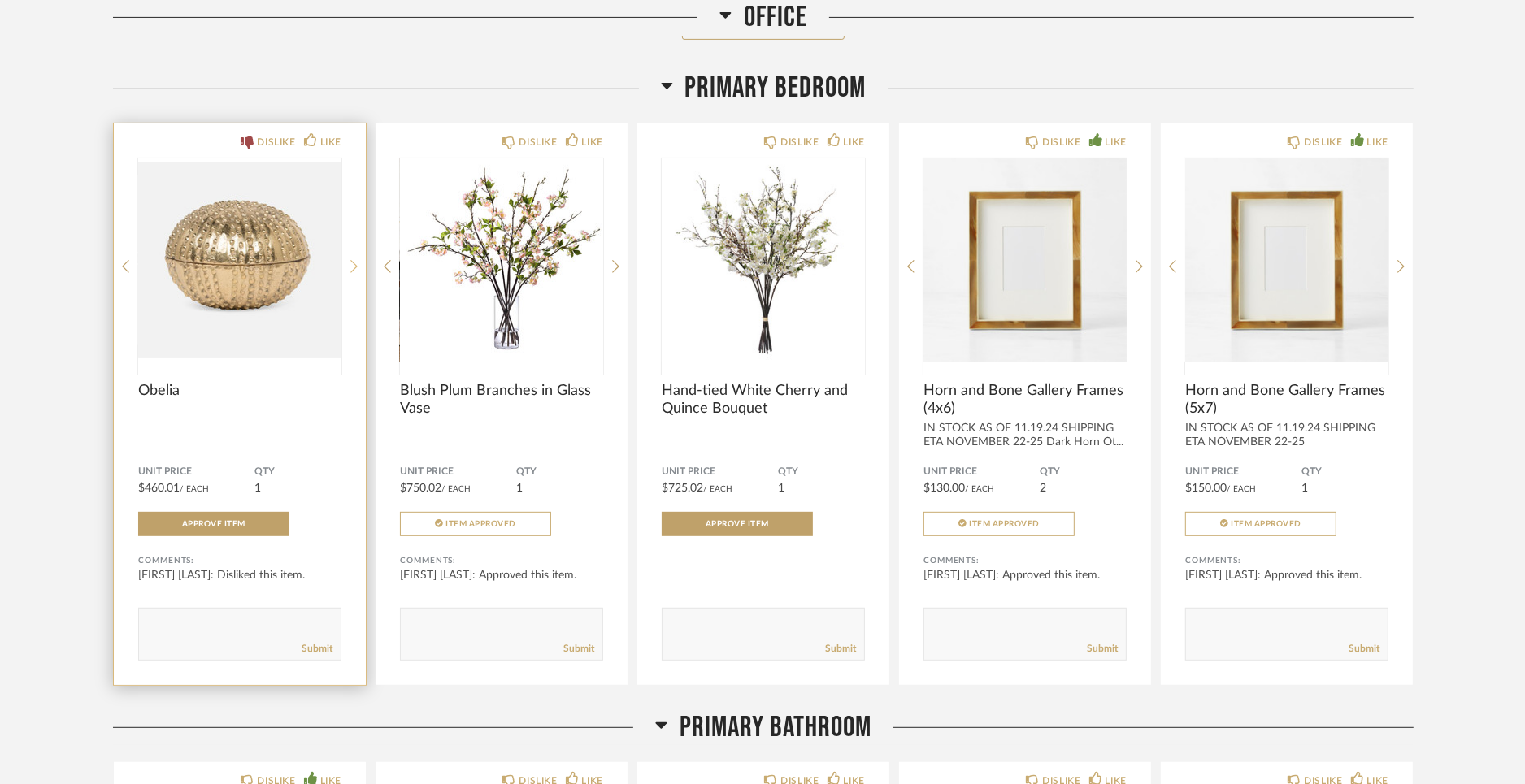 click 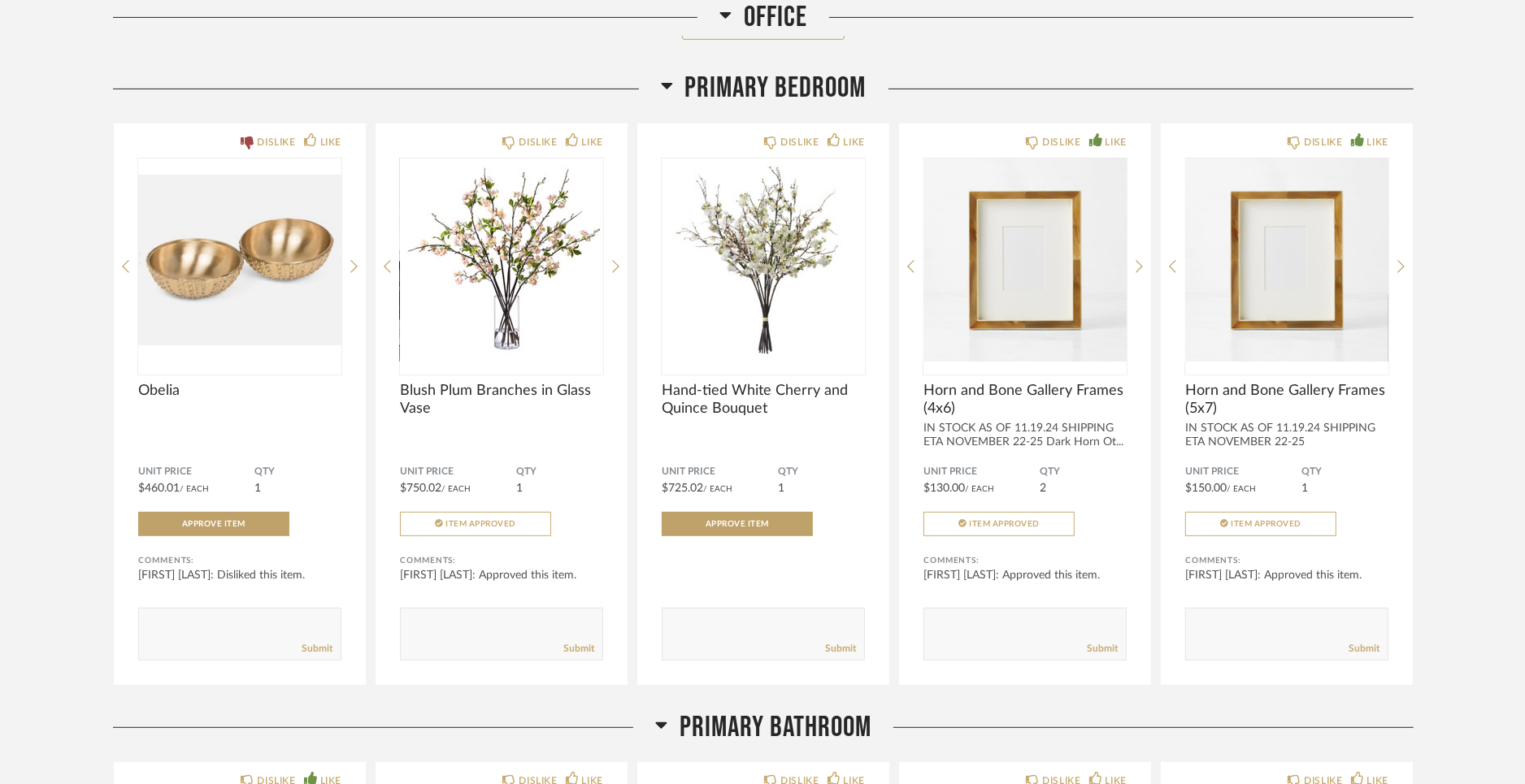 click on "Thumbnail View Full View [LAST] Residence The Contessa Unit 304 8111 Bay Colony Drive Naples, FL 34108 Filter Items Category Accessories (56) Bath (14) Lighting (1) Designer Activity Designer Comments Recently Added Items Client Feedback Liked (4) Disliked (1) No Feedback (66) Approved Items (24) Item Type Product (71) Filter Products Displaying 73 items Powder Room DISLIKE LIKE Dalton Trays (Set of Two) Unit Price $212.00 /Each QTY 1 Item Approved Comments: [FIRST] [LAST]: Approved this item. Submit DISLIKE LIKE Dalton Tissue Box Coffee Rattan Unit Price $118.00 /Each QTY 1 Item Approved Comments: [FIRST] [LAST]: Approved this item. Submit DISLIKE LIKE Dalton Wastebasket Unit Price $338.01 /Each QTY 1 Item Approved Comments: [FIRST] [LAST]: Approved this item. Submit DISLIKE LIKE Blooms Oh Deer Unit Price $190.00 /Each QTY 1 Item Approved Comments: [FIRST] [LAST]: Approved this item. Submit Living Room DISLIKE LIKE Unit Price 2" 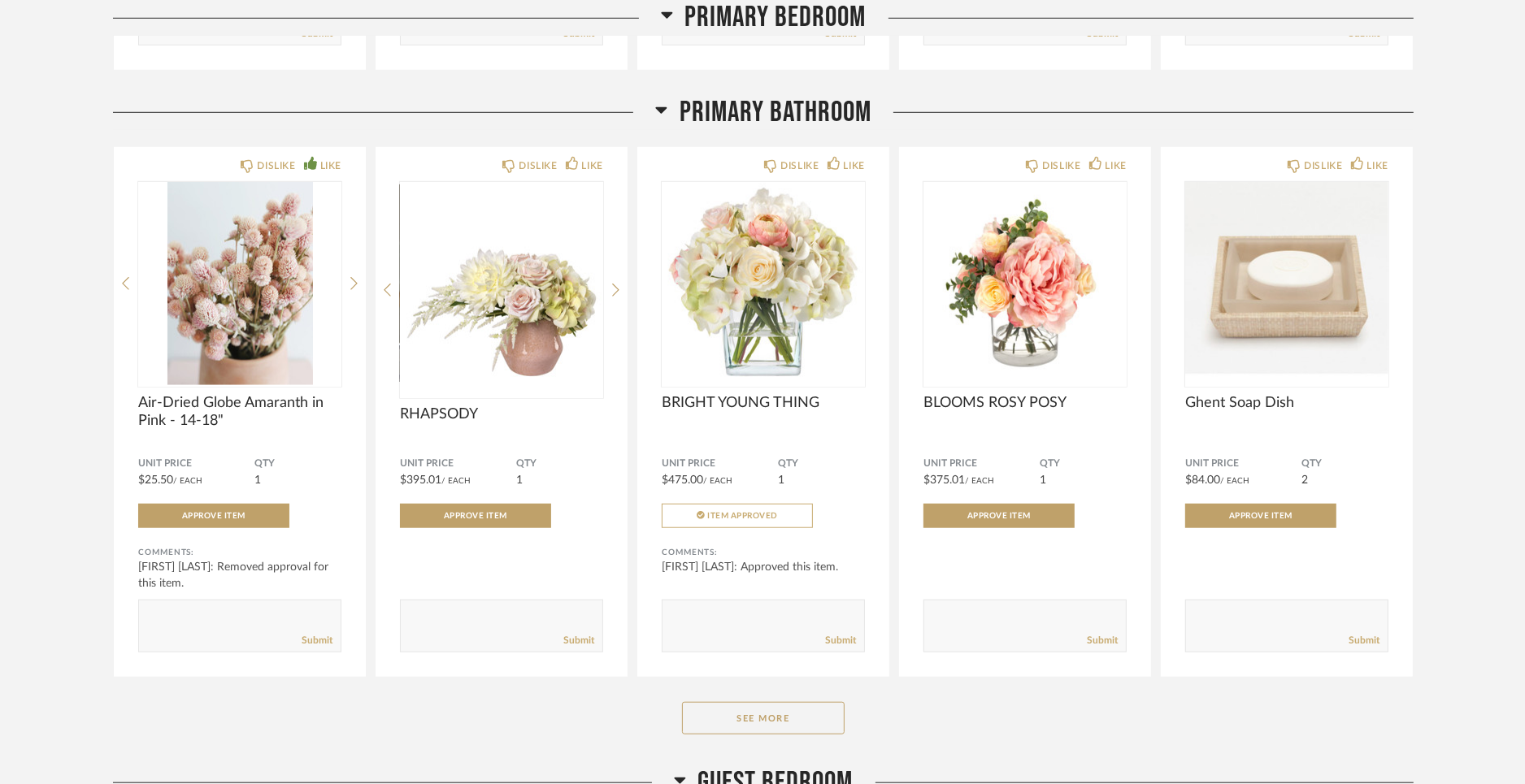 scroll, scrollTop: 7297, scrollLeft: 0, axis: vertical 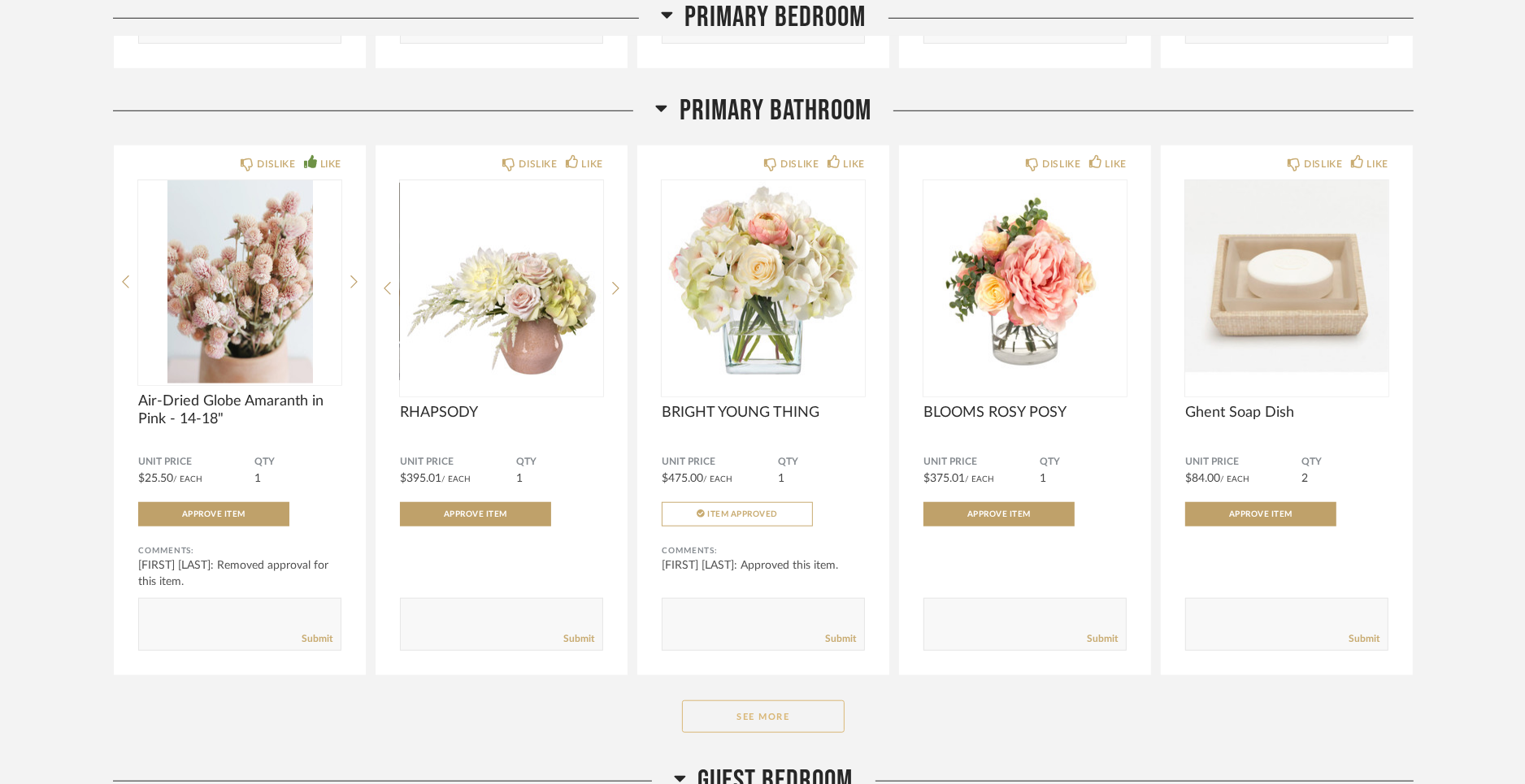 click on "See More" 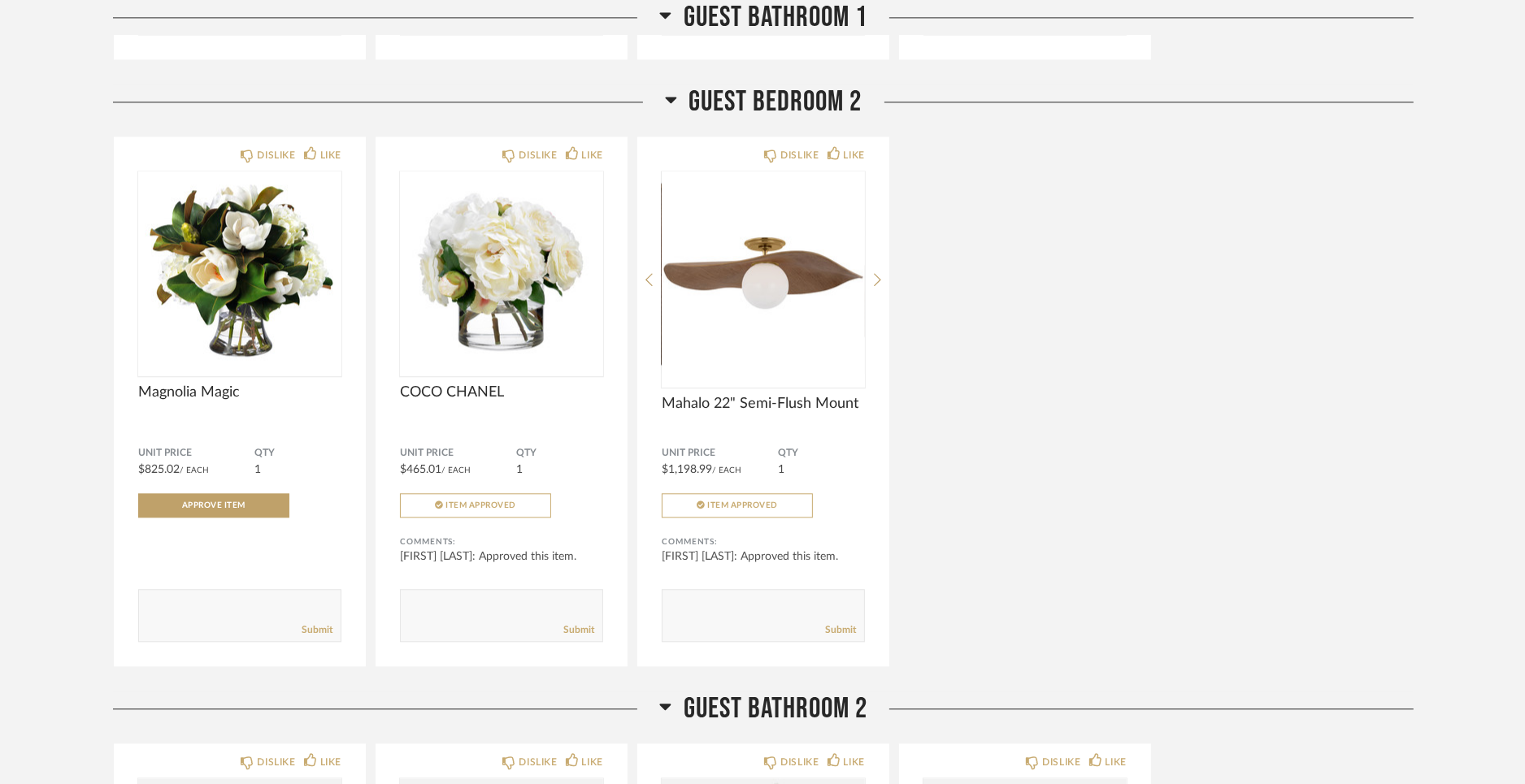 scroll, scrollTop: 9772, scrollLeft: 0, axis: vertical 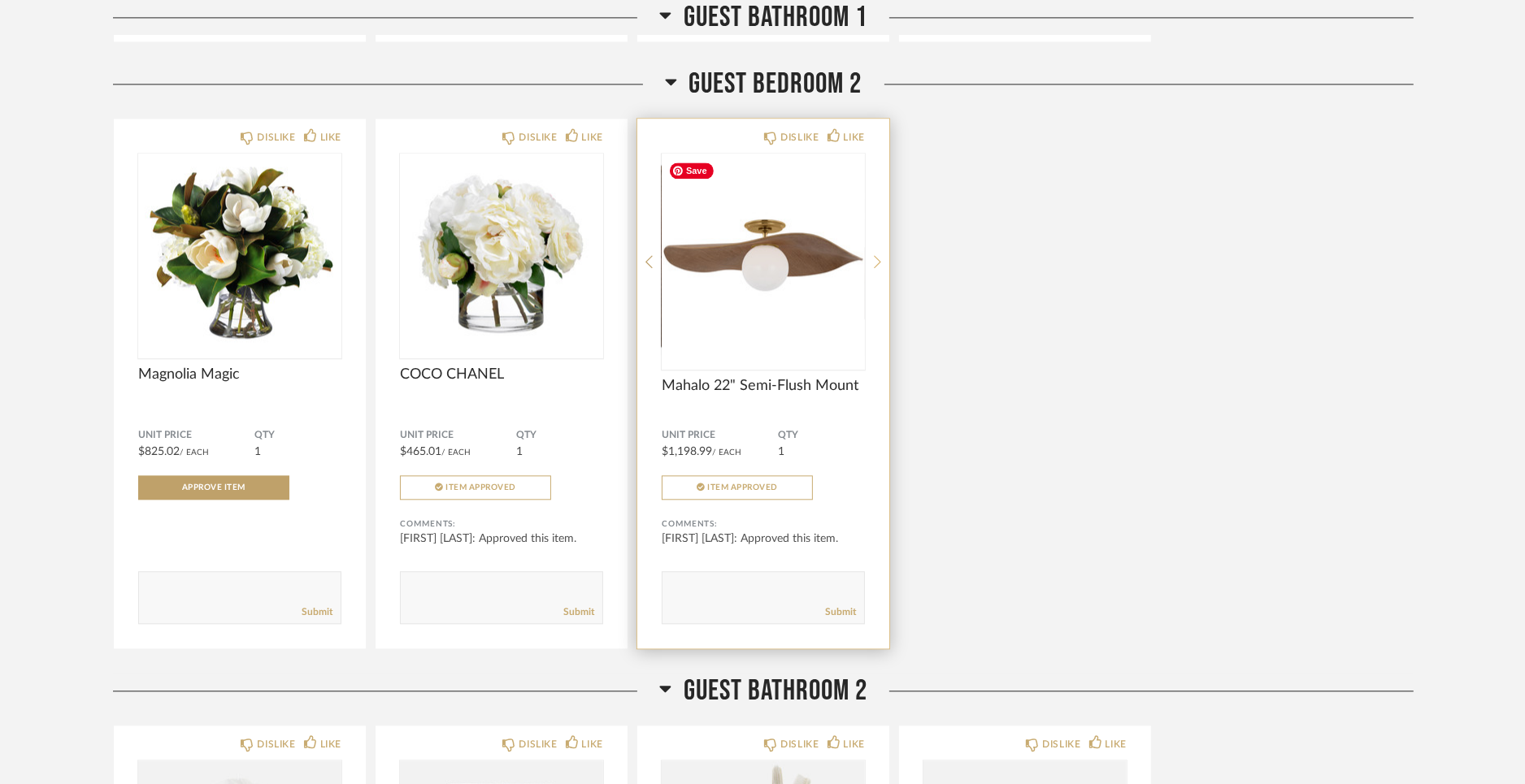click 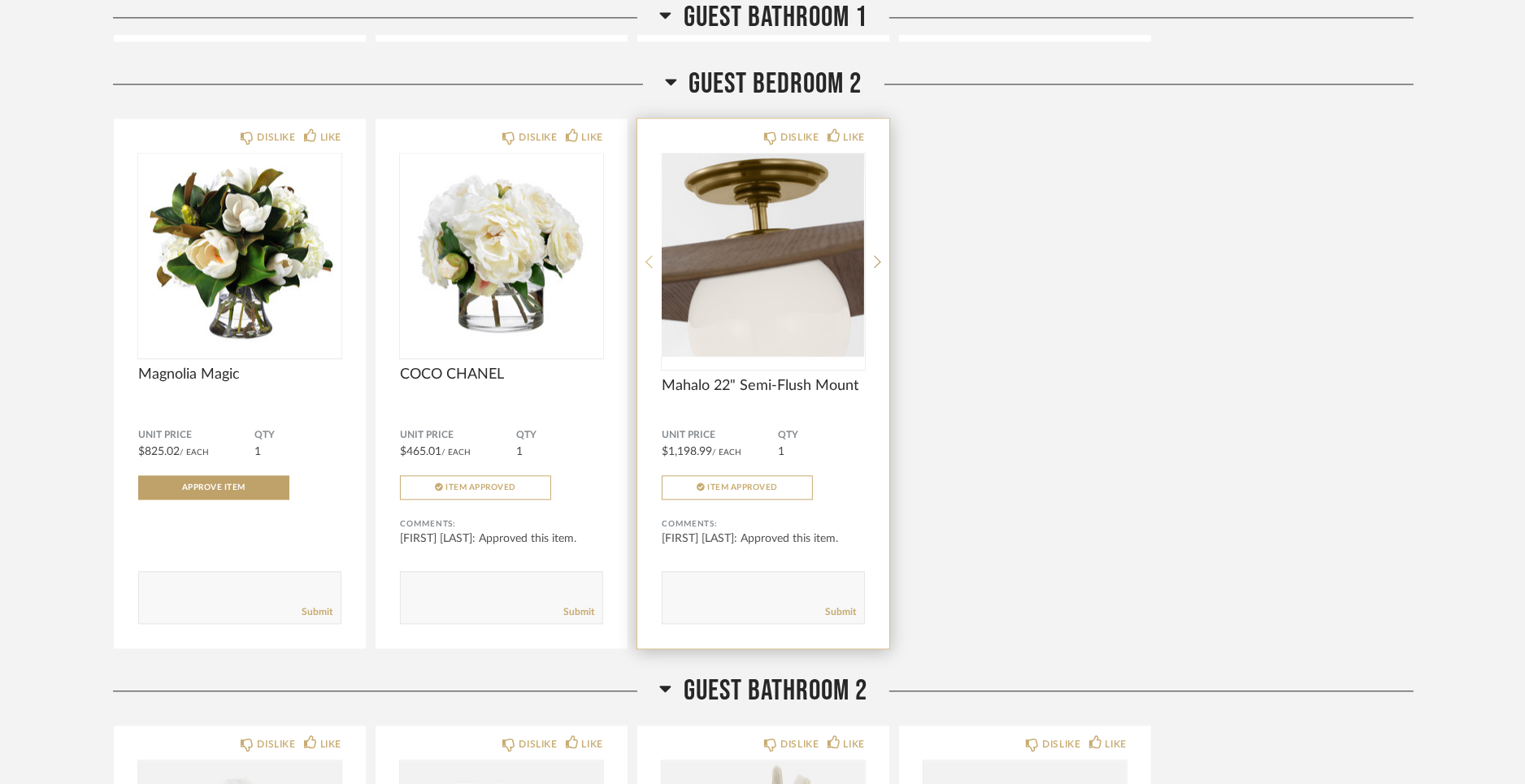 click 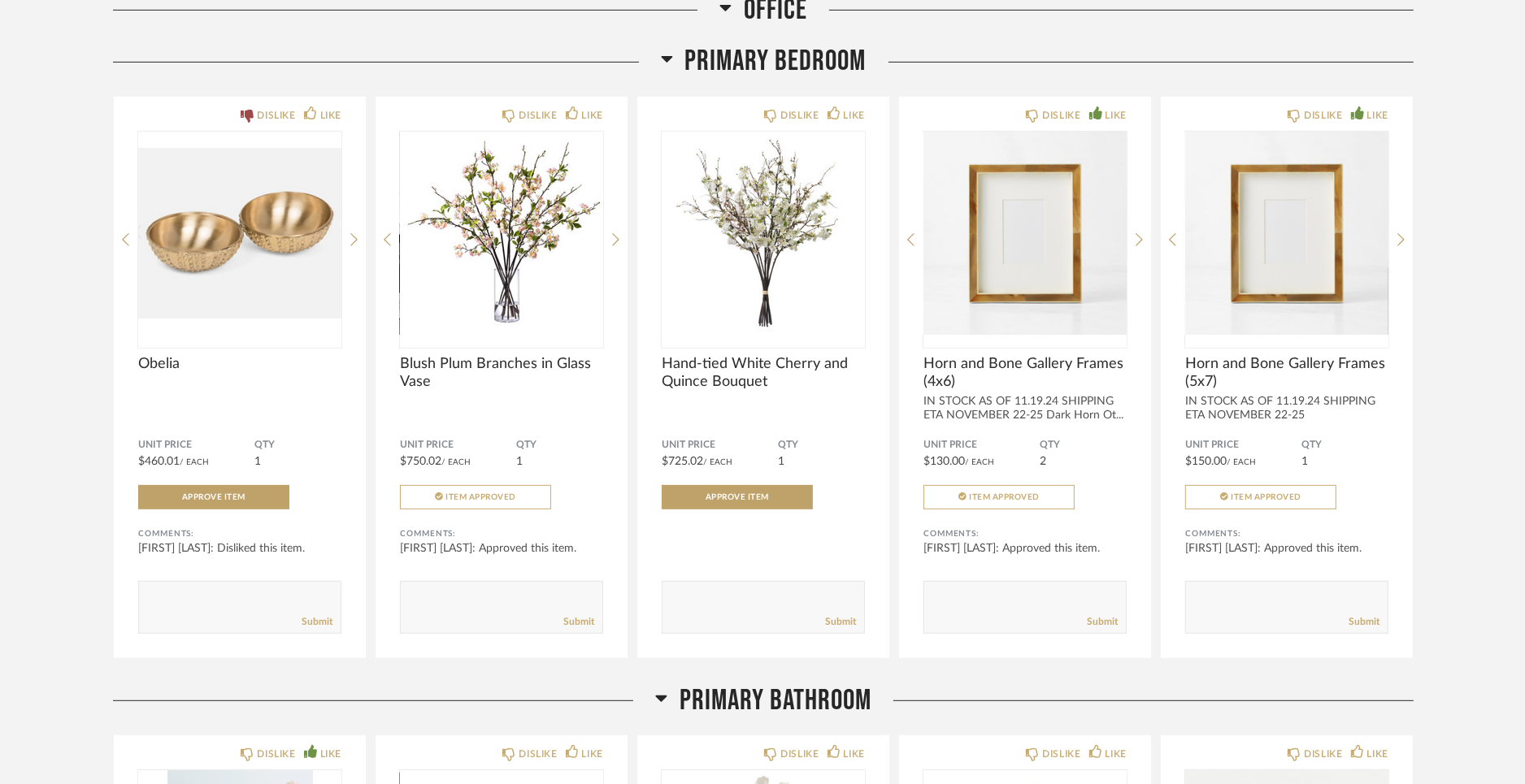 scroll, scrollTop: 6695, scrollLeft: 0, axis: vertical 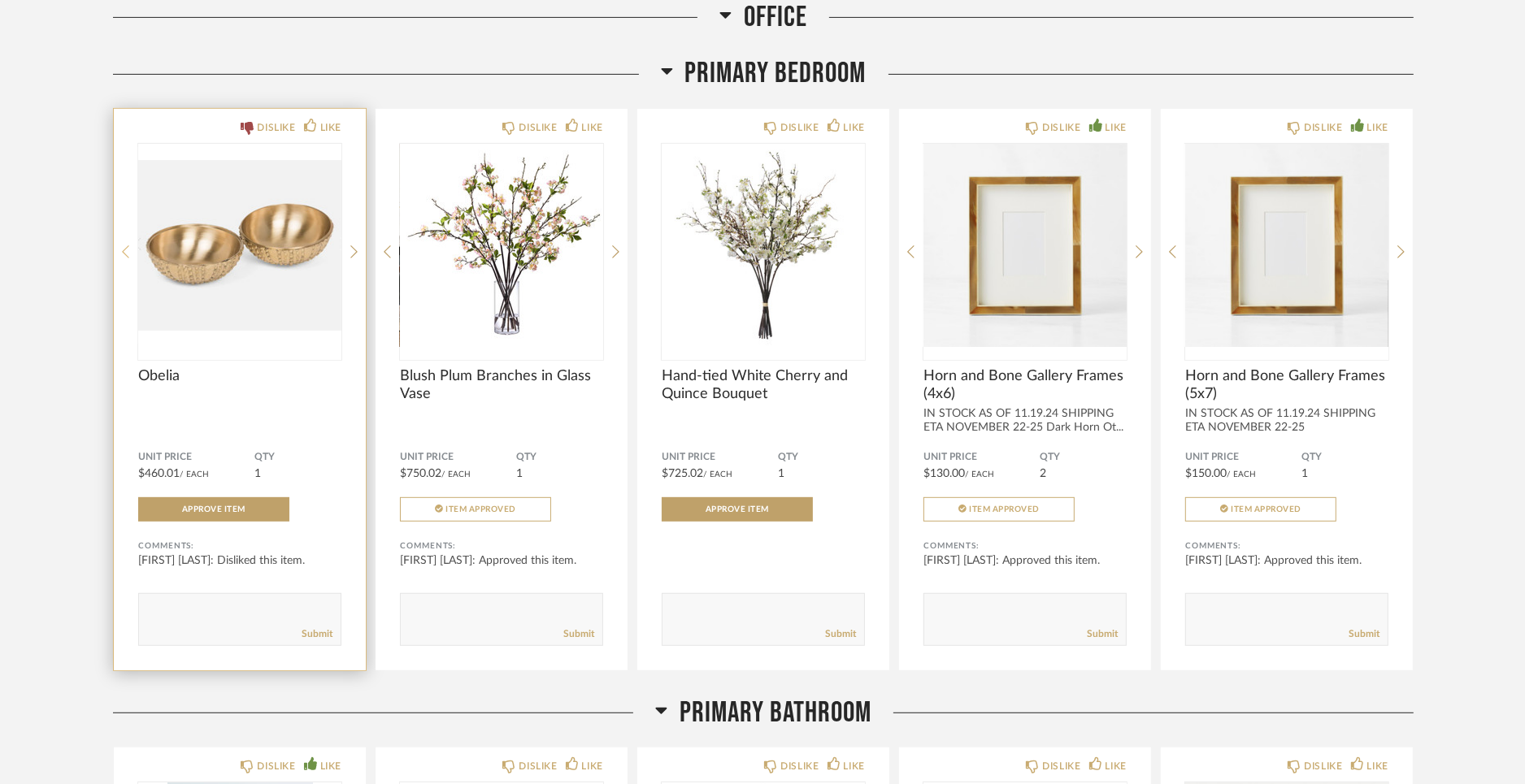 click 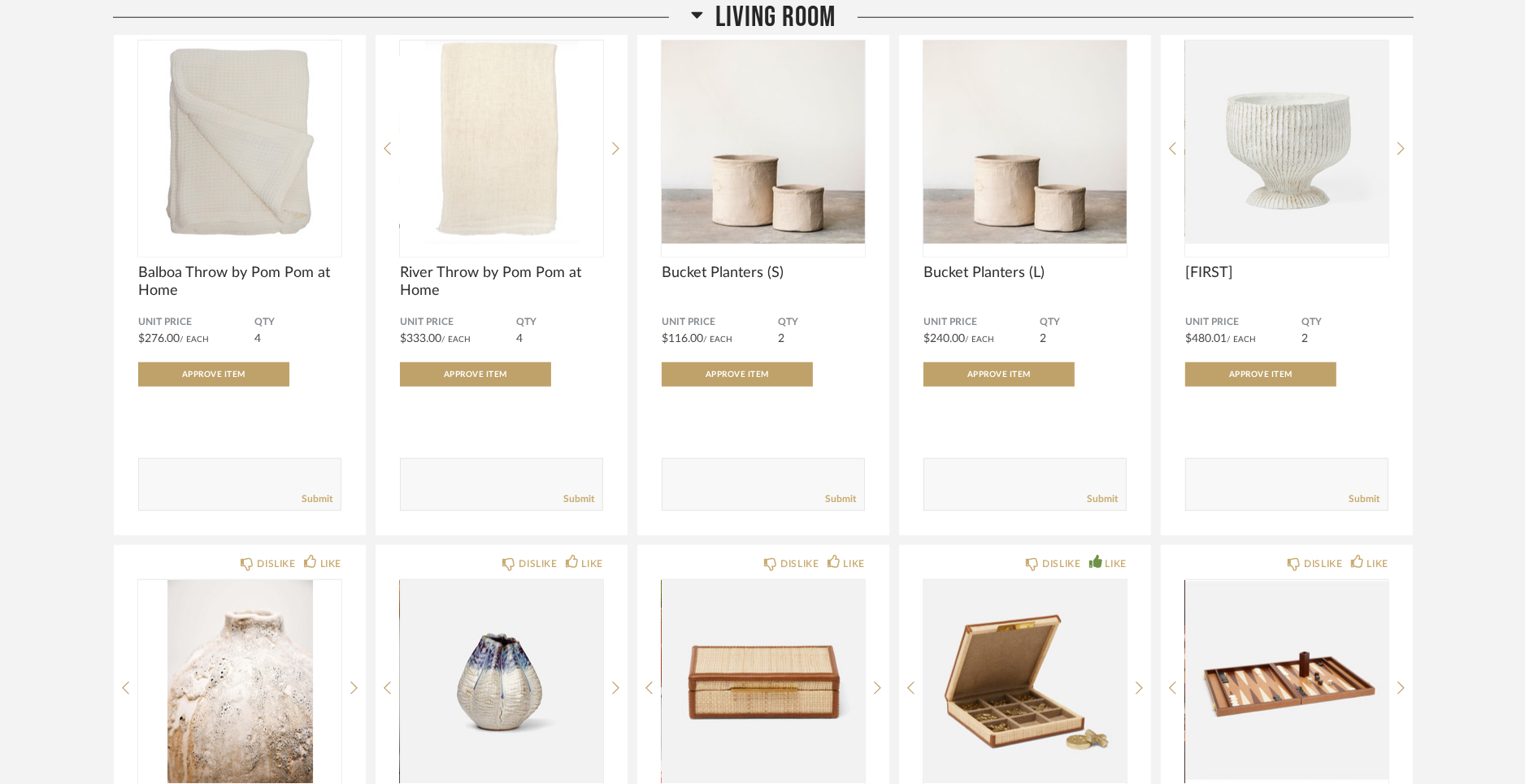 scroll, scrollTop: 1407, scrollLeft: 0, axis: vertical 